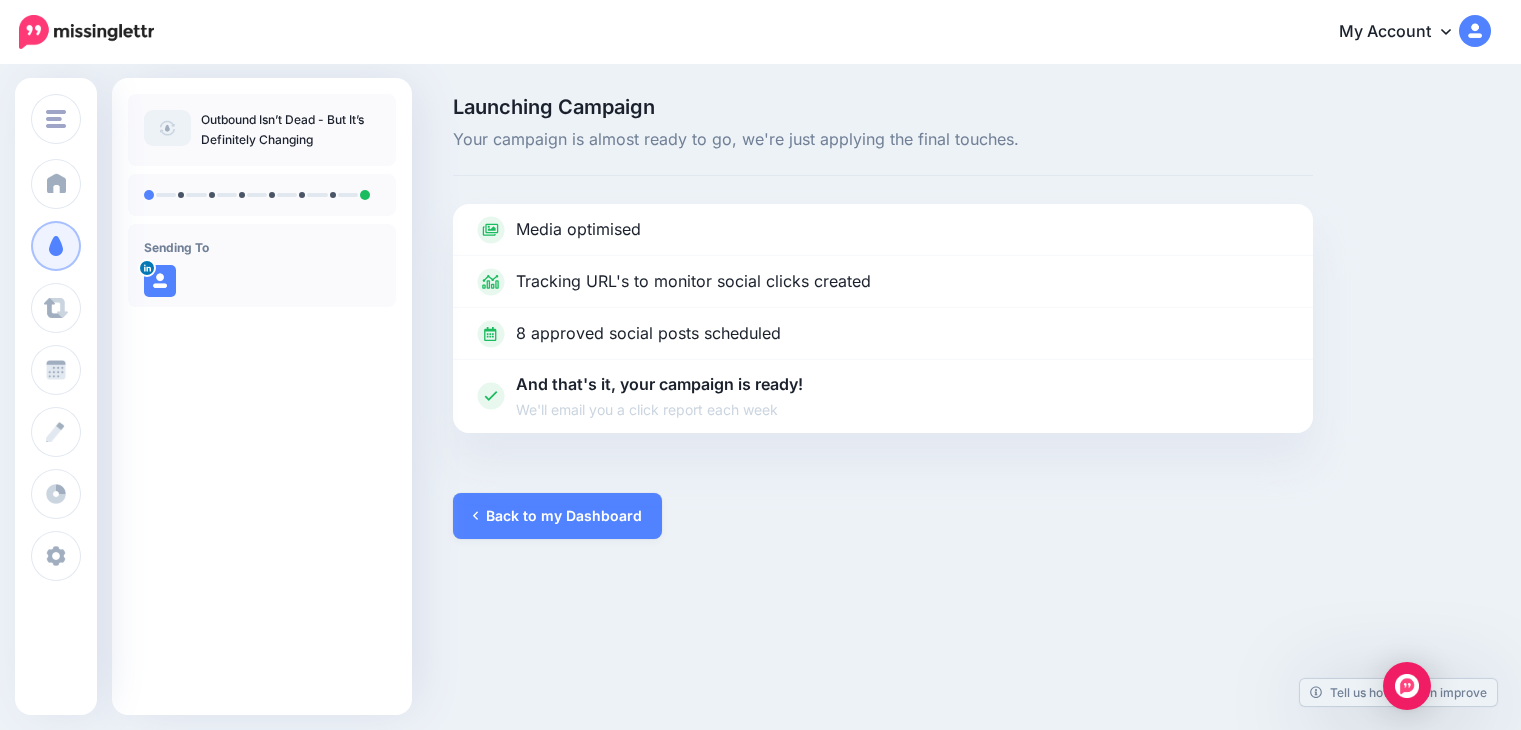 scroll, scrollTop: 0, scrollLeft: 0, axis: both 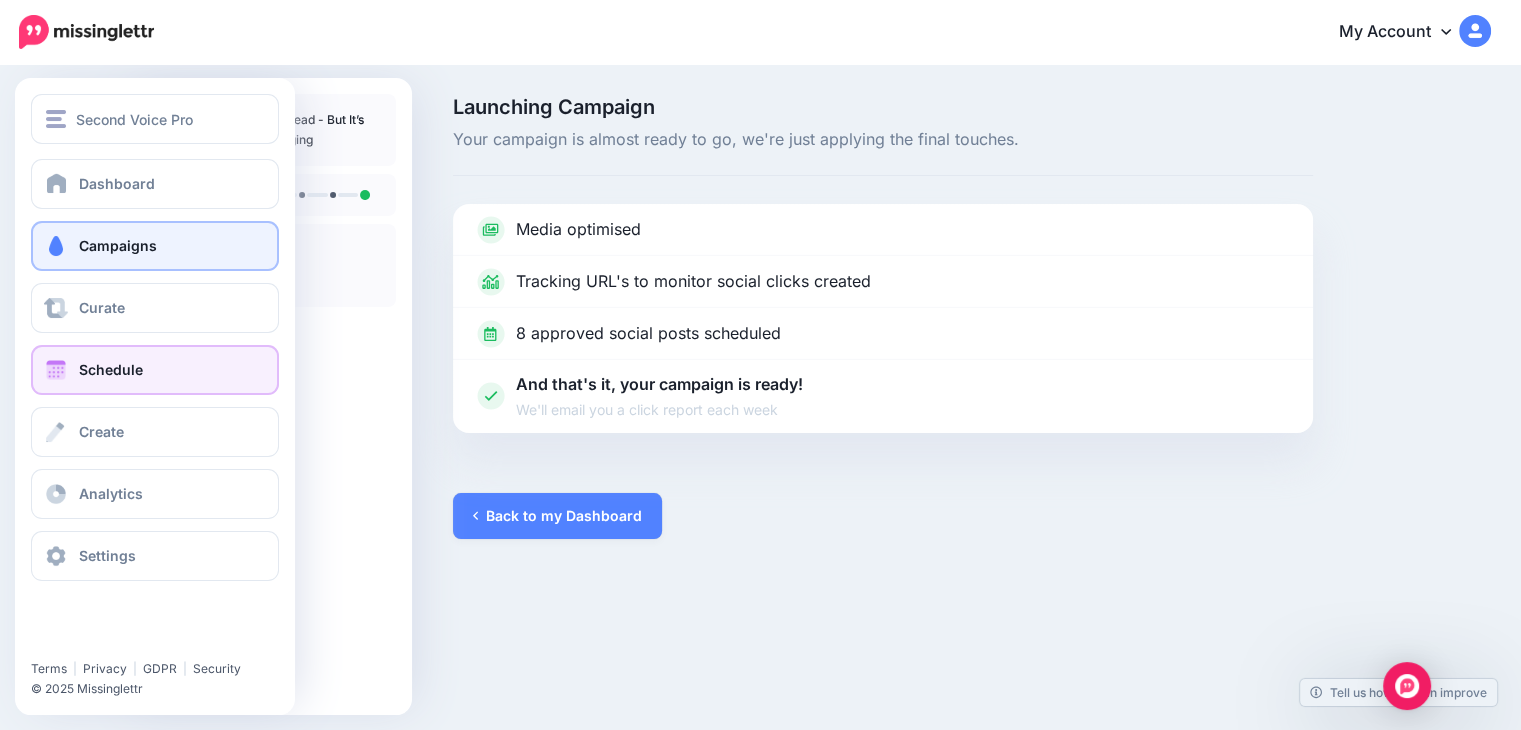 click at bounding box center (56, 370) 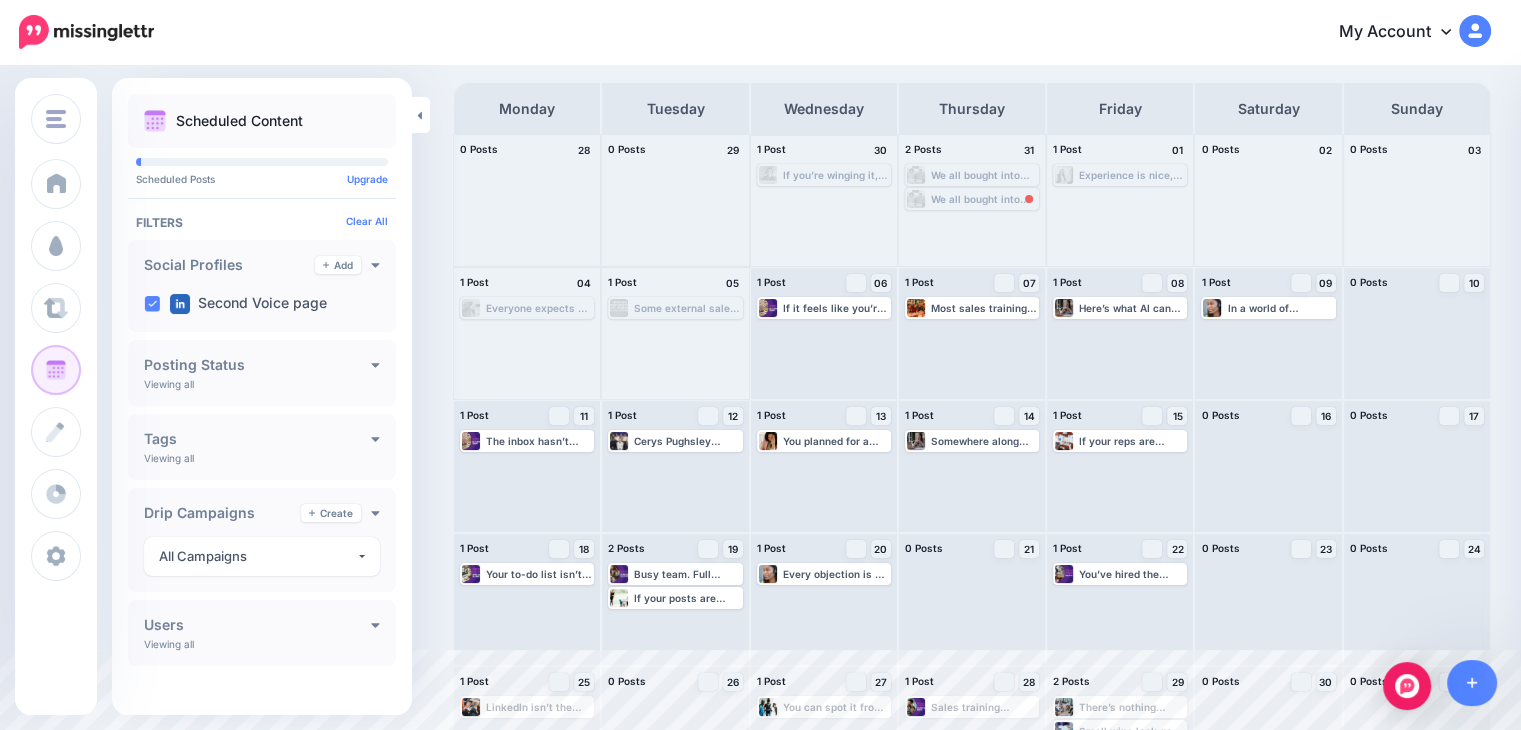 scroll, scrollTop: 84, scrollLeft: 0, axis: vertical 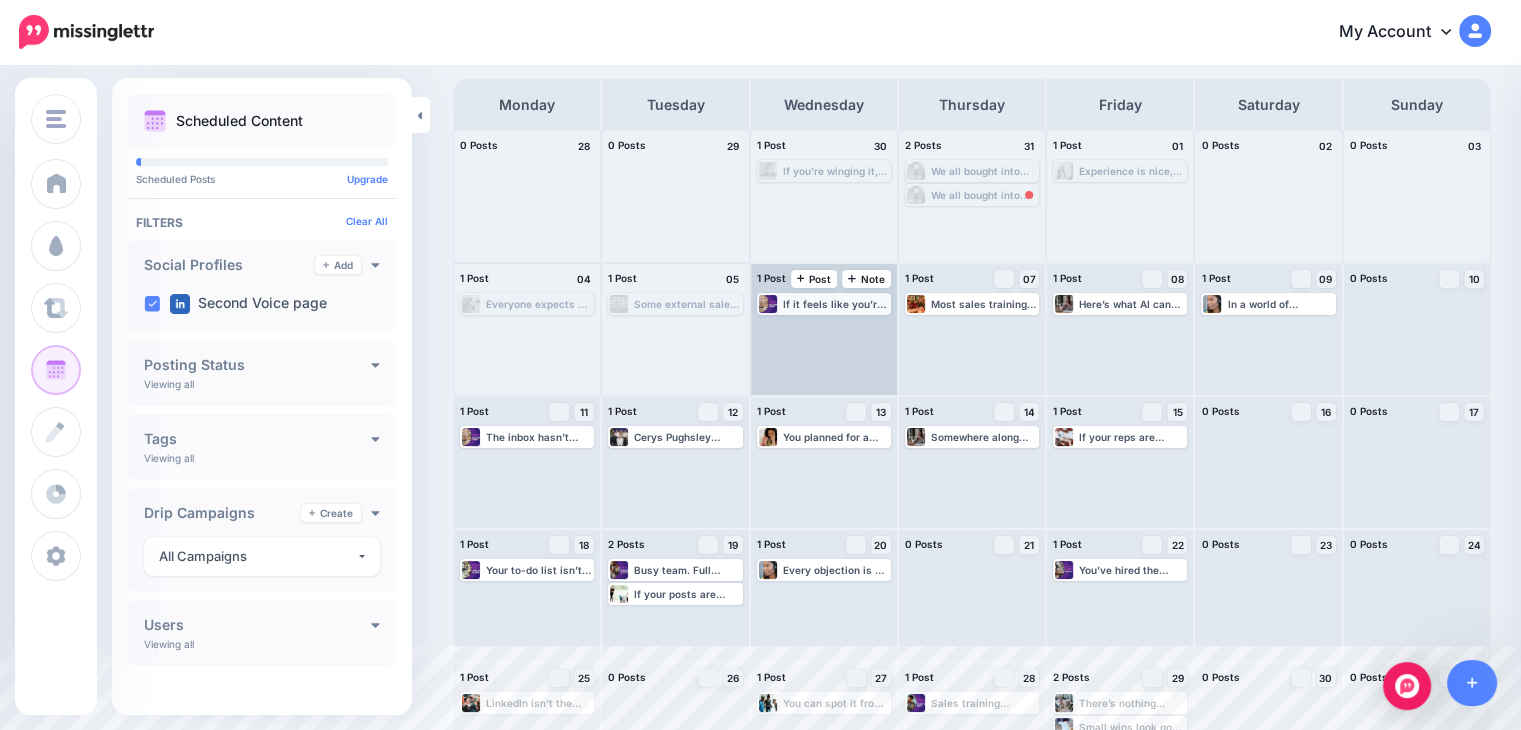 click on "If it feels like you’re doing more outbound than ever but seeing less return - you’re not imagining it. Calls. Emails. LinkedIn. It’s all happening. But the calendar? Suspiciously quiet. Outbound hasn’t stopped working - but it’s definitely not working the way it used to. The buyers have changed. The channels are shifting. And the old tricks are starting to fall flat. The good news? There are smarter ways forward. It’s not about scrapping outbound. It’s about sharpening it. 🧭 We pulled together the key shifts we’re seeing and how teams are keeping their pipelines alive and well: https://lttr.ai/AhWAw" at bounding box center (836, 304) 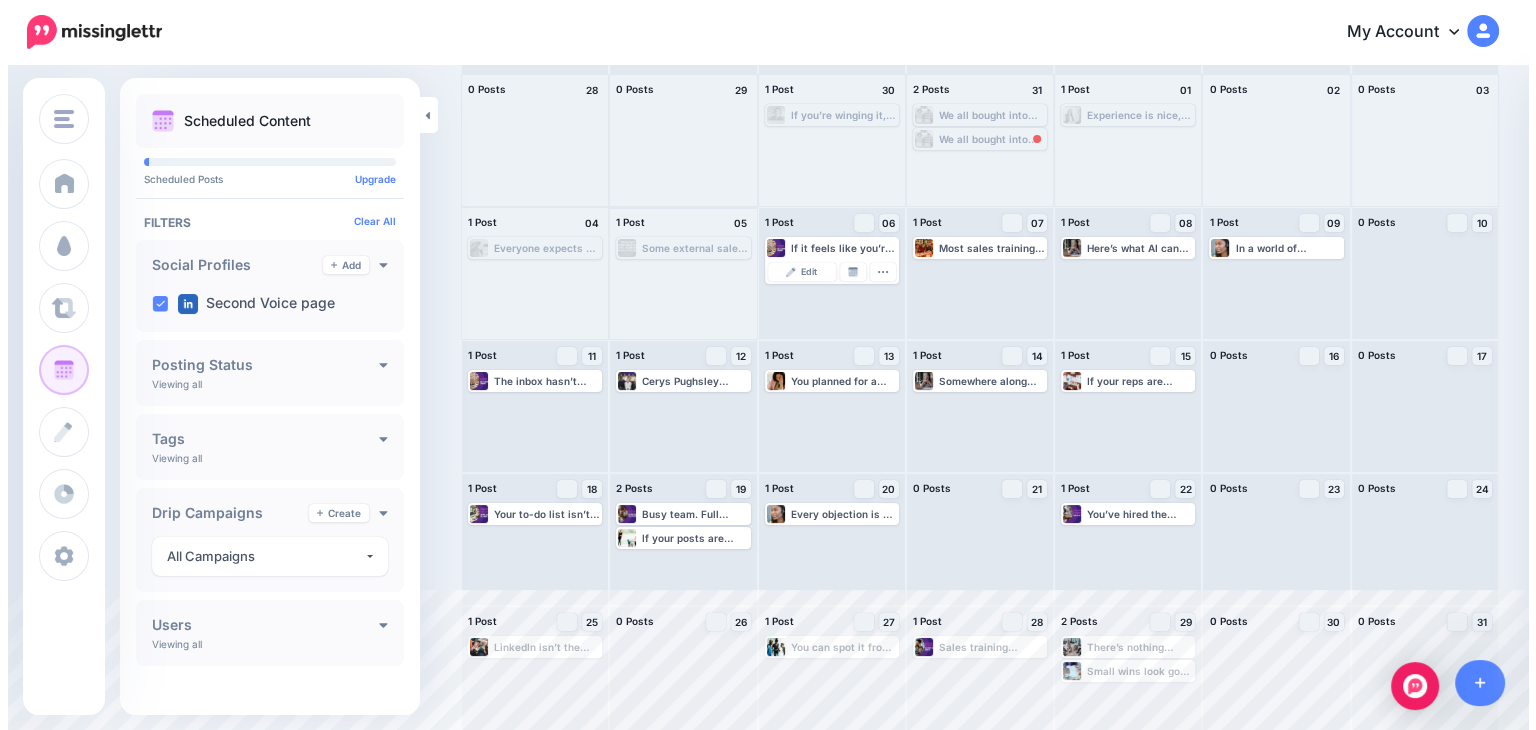 scroll, scrollTop: 149, scrollLeft: 0, axis: vertical 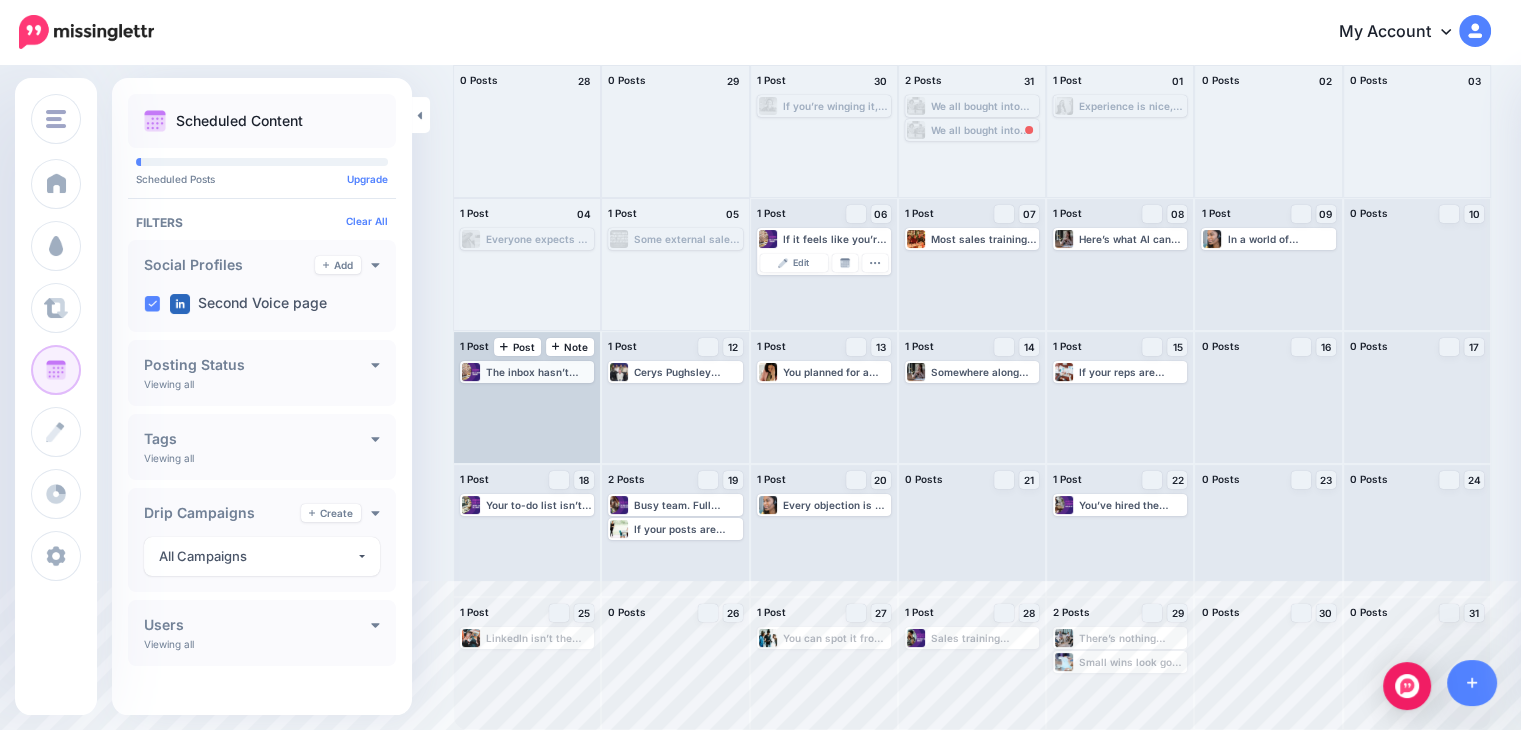 click on "The inbox hasn’t stopped working but it has stopped converting the way it used to. Buyers are seeing 10 versions of the same message before 10am. Even the well-written ones are starting to blur. Right now, email still plays a role - just not the one many teams are expecting. It’s not your closer anymore. It’s your opener. It’s not about clicks. It’s about staying top of mind. What’s working better: ✔ Short, clear, helpful ✔ Less urgency, more relevance ✔ A message that earns memory - not just a meeting 📬 We pulled together some real-world examples and shifts that are helping email stay useful - link below: https://lttr.ai/AhWAz" at bounding box center [539, 372] 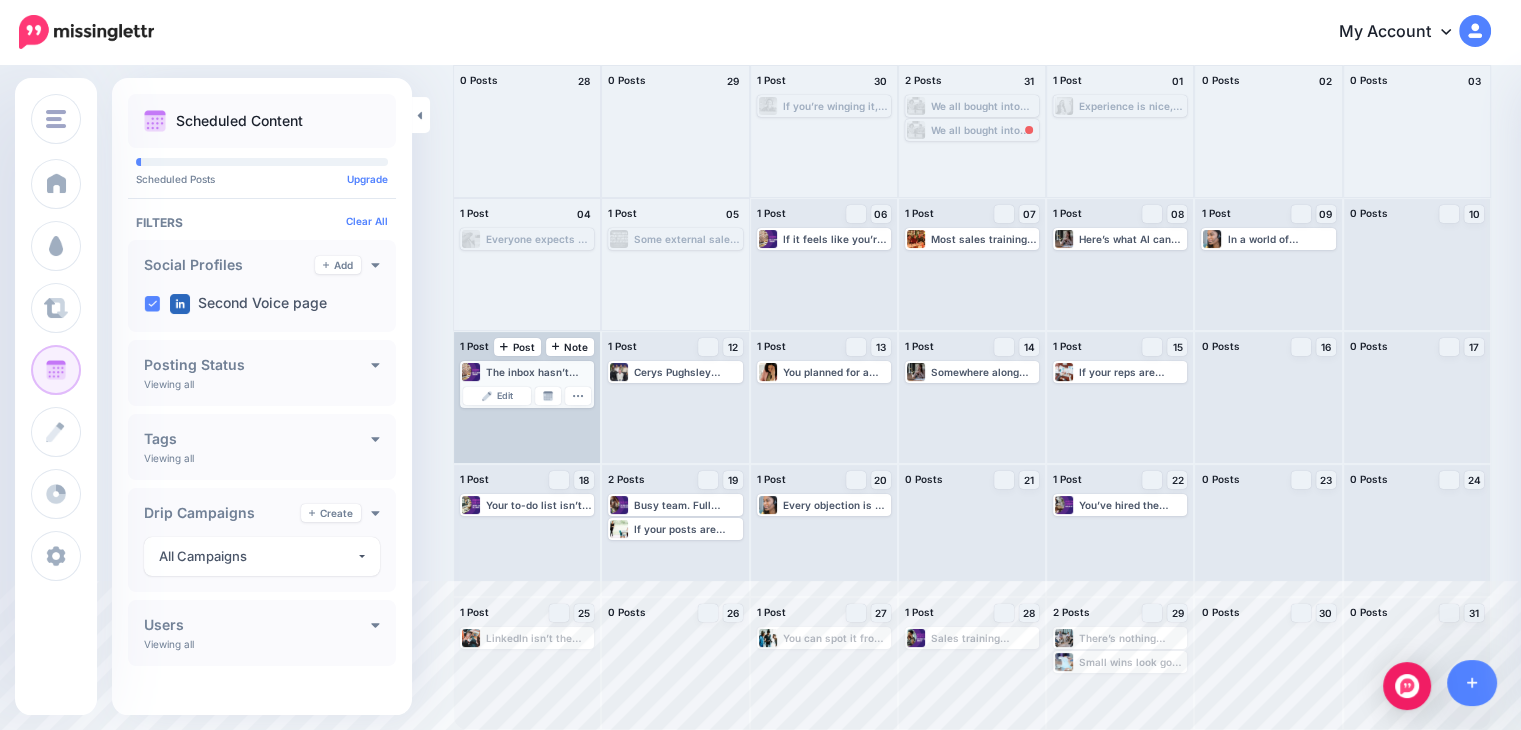 click on "The inbox hasn’t stopped working but it has stopped converting the way it used to. Buyers are seeing 10 versions of the same message before 10am. Even the well-written ones are starting to blur. Right now, email still plays a role - just not the one many teams are expecting. It’s not your closer anymore. It’s your opener. It’s not about clicks. It’s about staying top of mind. What’s working better: ✔ Short, clear, helpful ✔ Less urgency, more relevance ✔ A message that earns memory - not just a meeting 📬 We pulled together some real-world examples and shifts that are helping email stay useful - link below: https://lttr.ai/AhWAz" at bounding box center (539, 372) 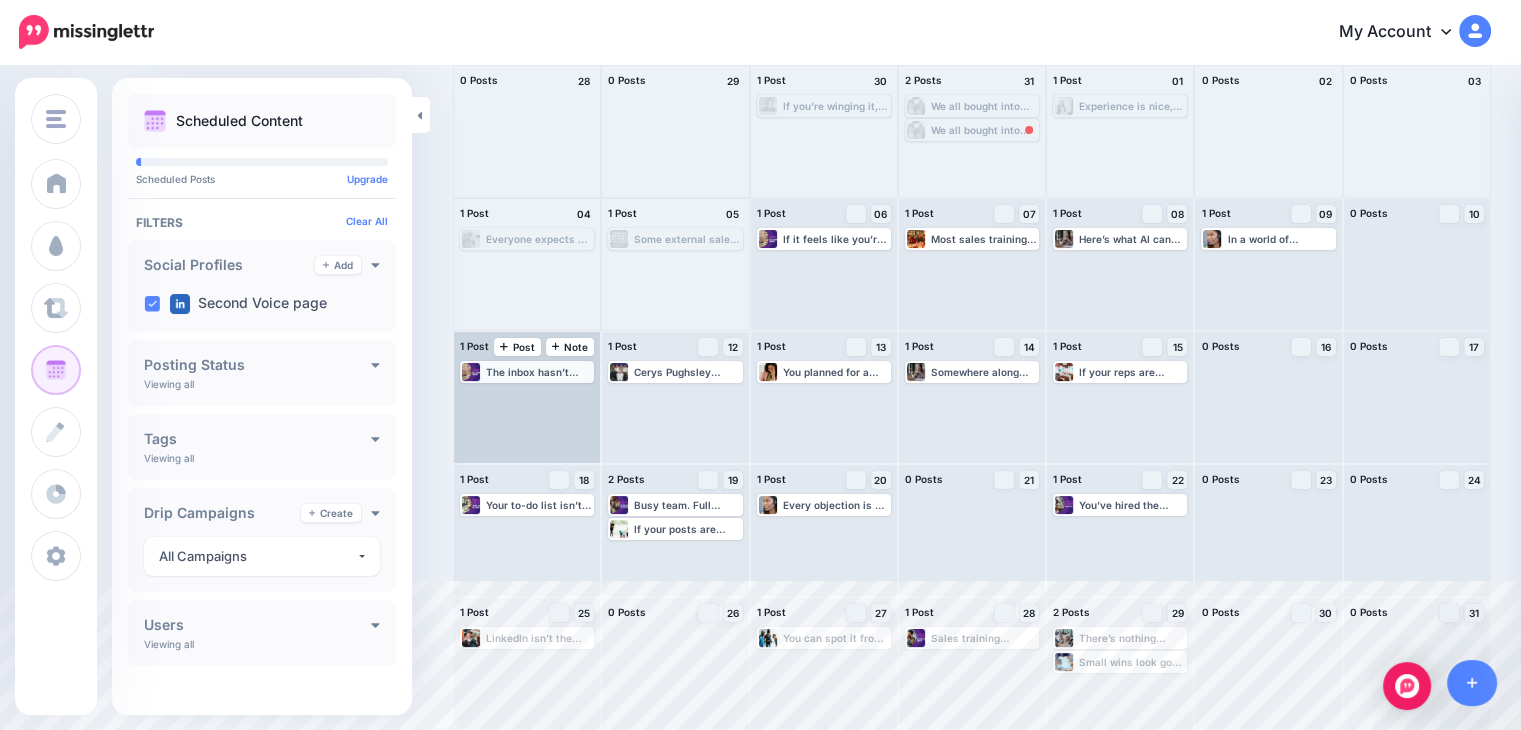 click on "The inbox hasn’t stopped working but it has stopped converting the way it used to. Buyers are seeing 10 versions of the same message before 10am. Even the well-written ones are starting to blur. Right now, email still plays a role - just not the one many teams are expecting. It’s not your closer anymore. It’s your opener. It’s not about clicks. It’s about staying top of mind. What’s working better: ✔ Short, clear, helpful ✔ Less urgency, more relevance ✔ A message that earns memory - not just a meeting 📬 We pulled together some real-world examples and shifts that are helping email stay useful - link below: https://lttr.ai/AhWAz" at bounding box center [539, 372] 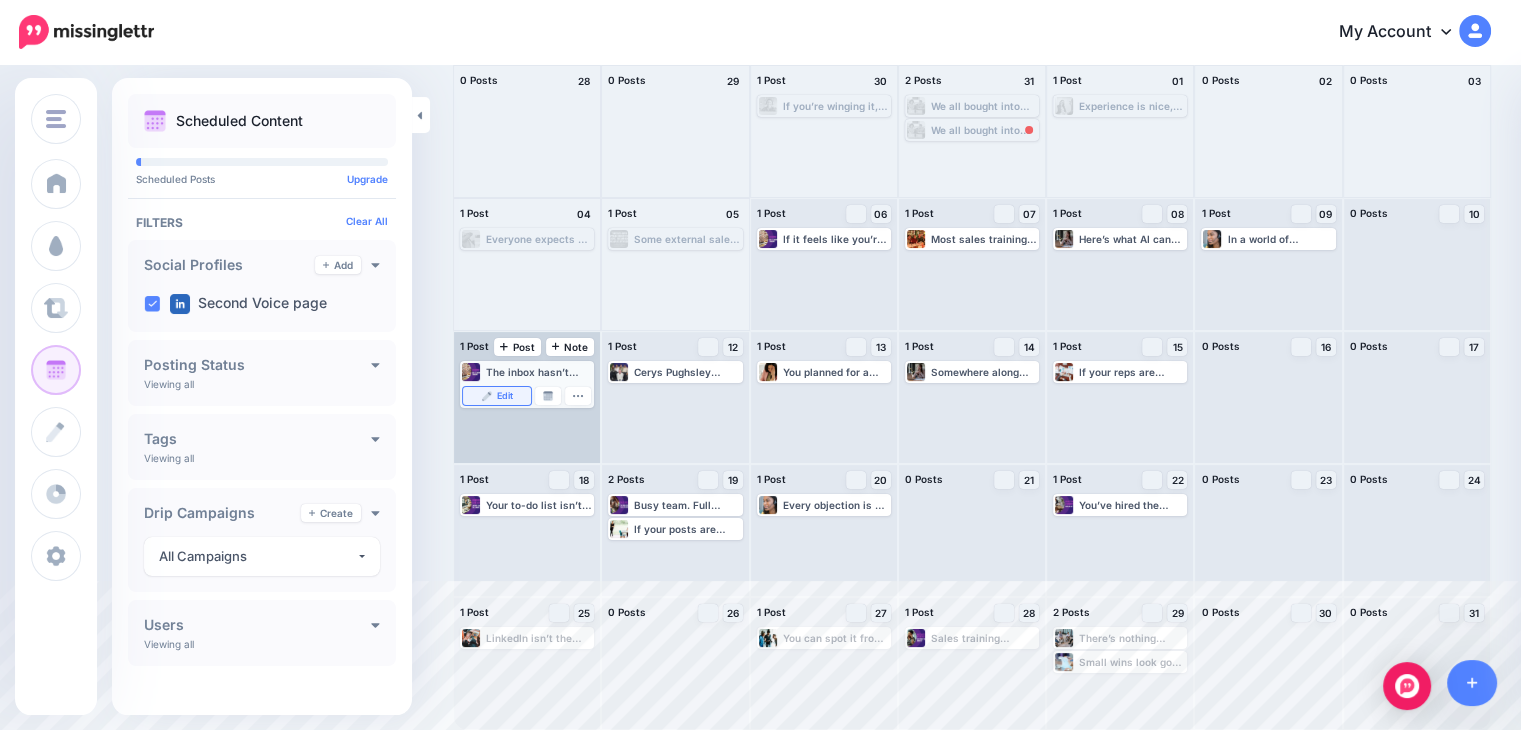 click on "Edit" at bounding box center (505, 396) 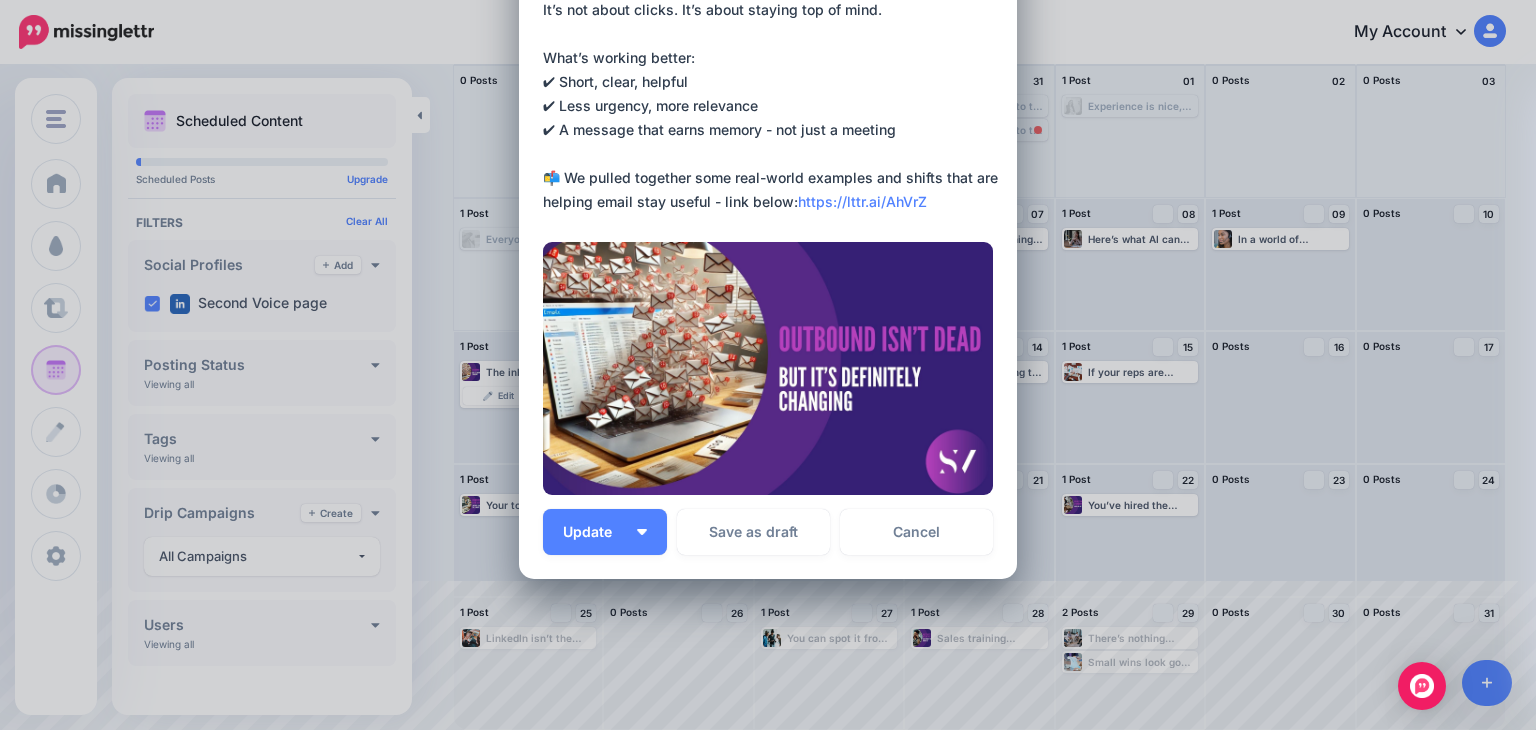 scroll, scrollTop: 445, scrollLeft: 0, axis: vertical 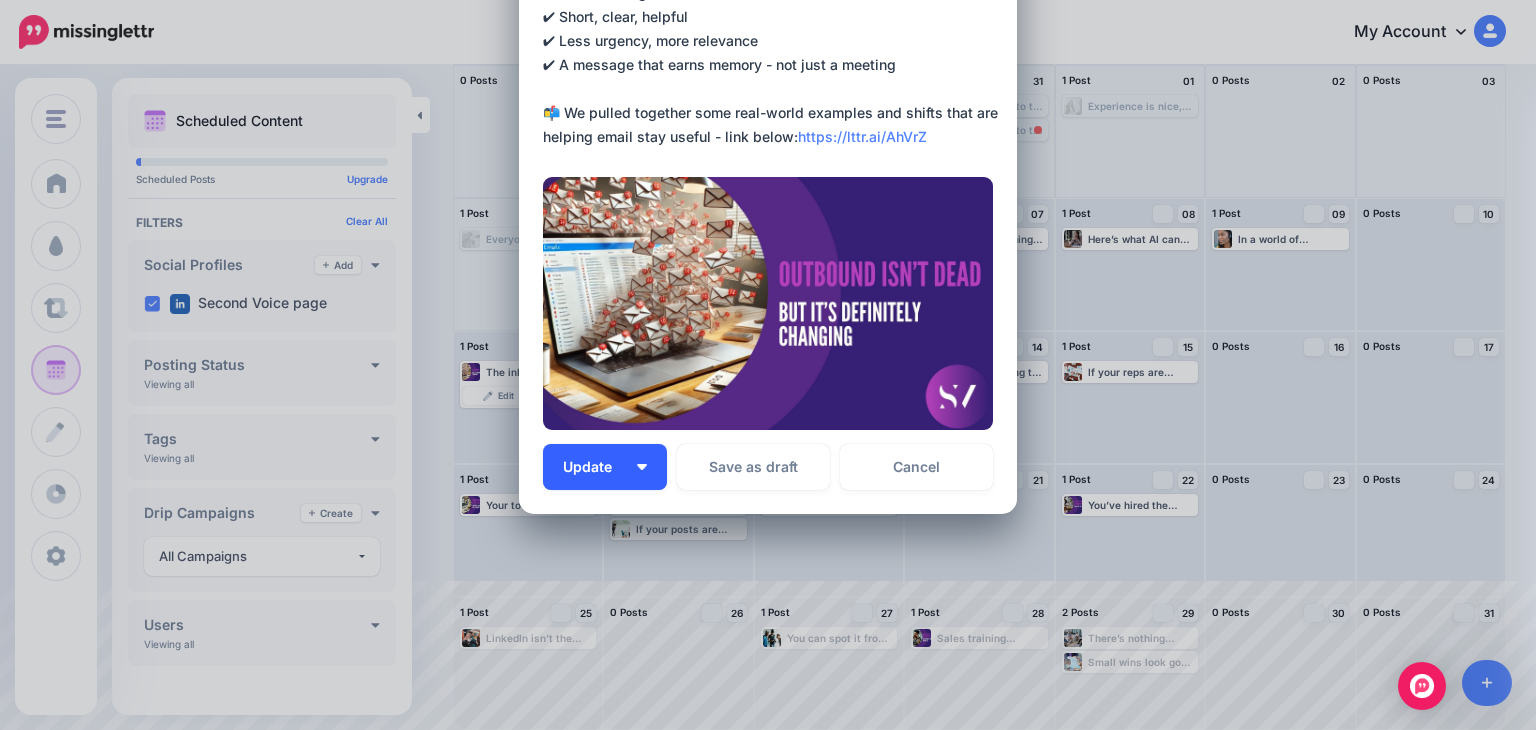 click on "Update" at bounding box center (605, 467) 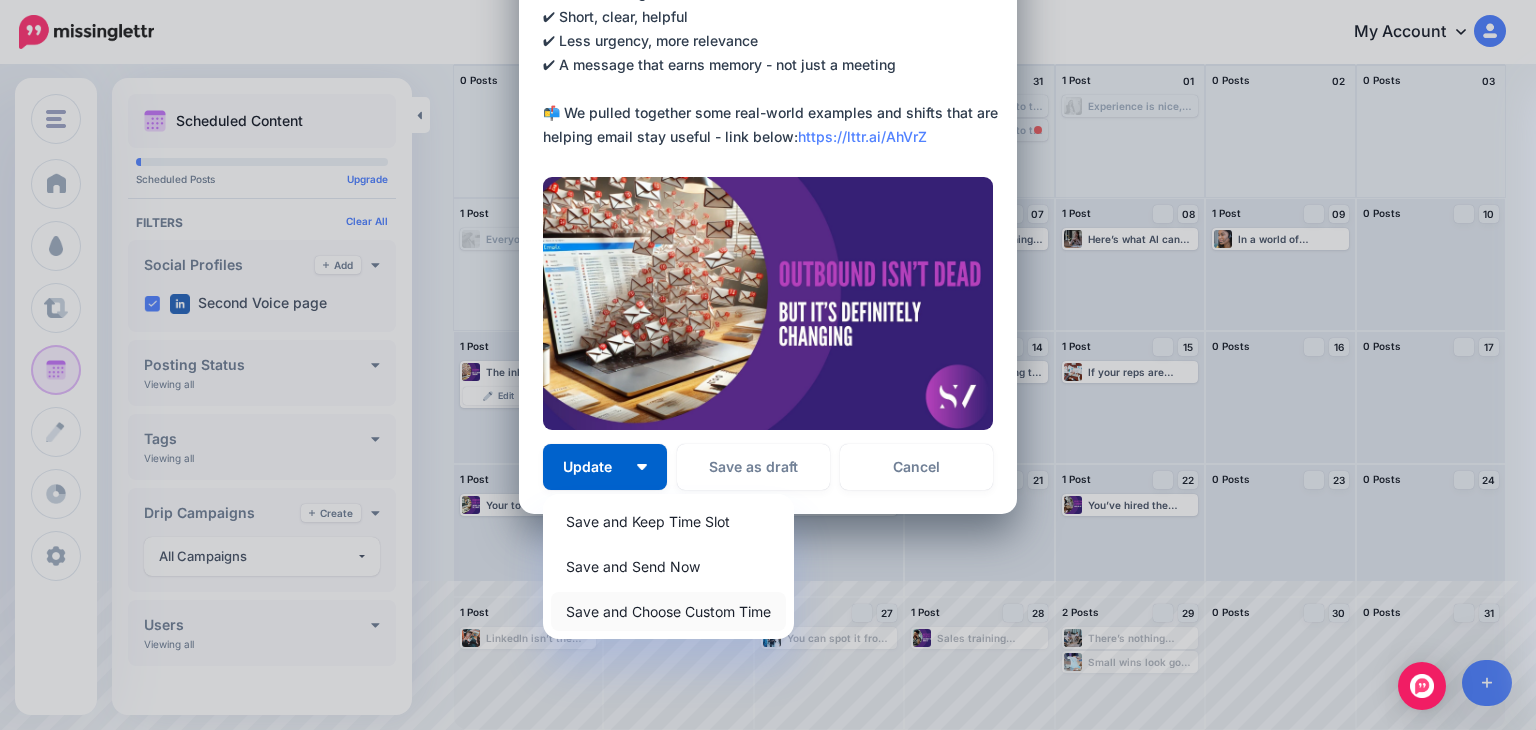 click on "Save and Choose Custom Time" at bounding box center [668, 611] 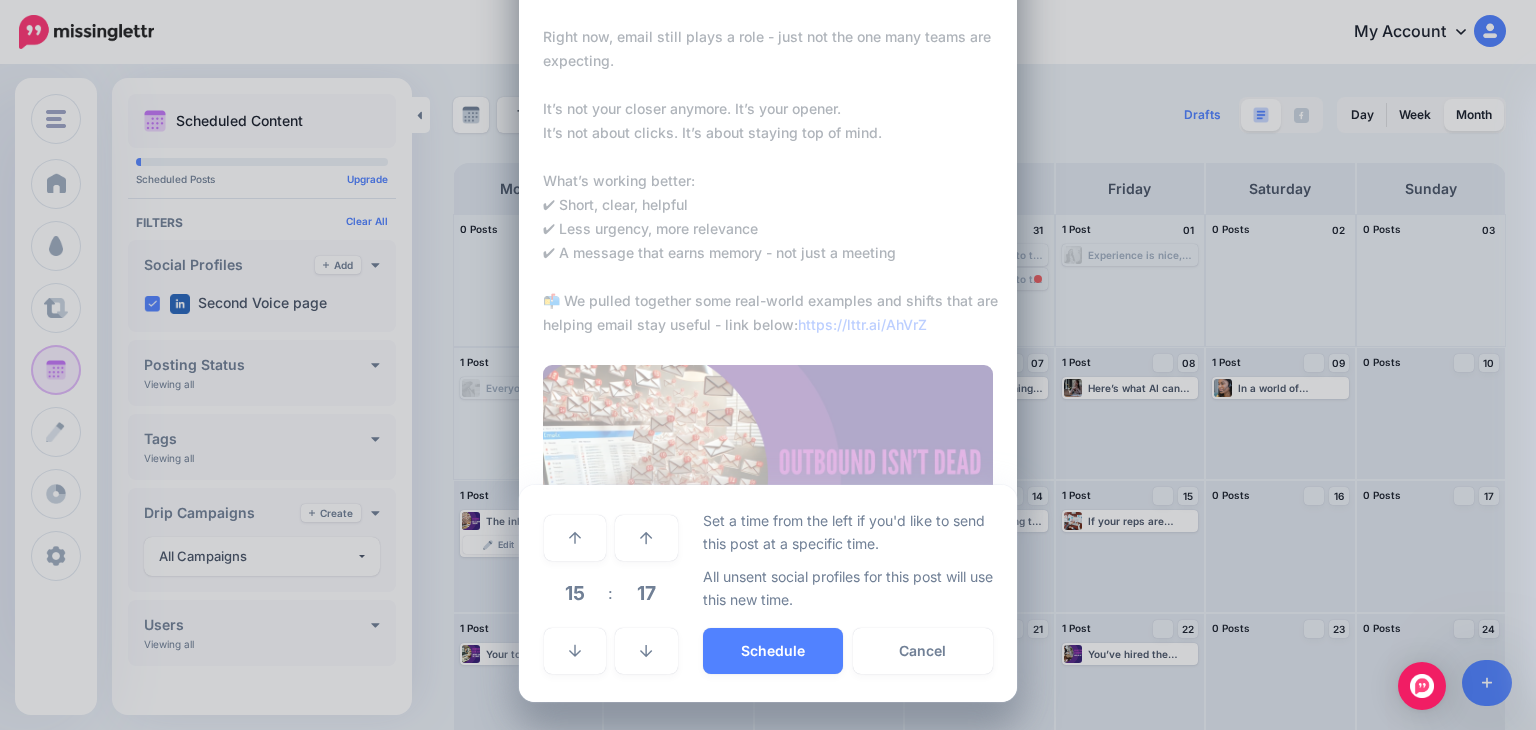 scroll, scrollTop: 256, scrollLeft: 0, axis: vertical 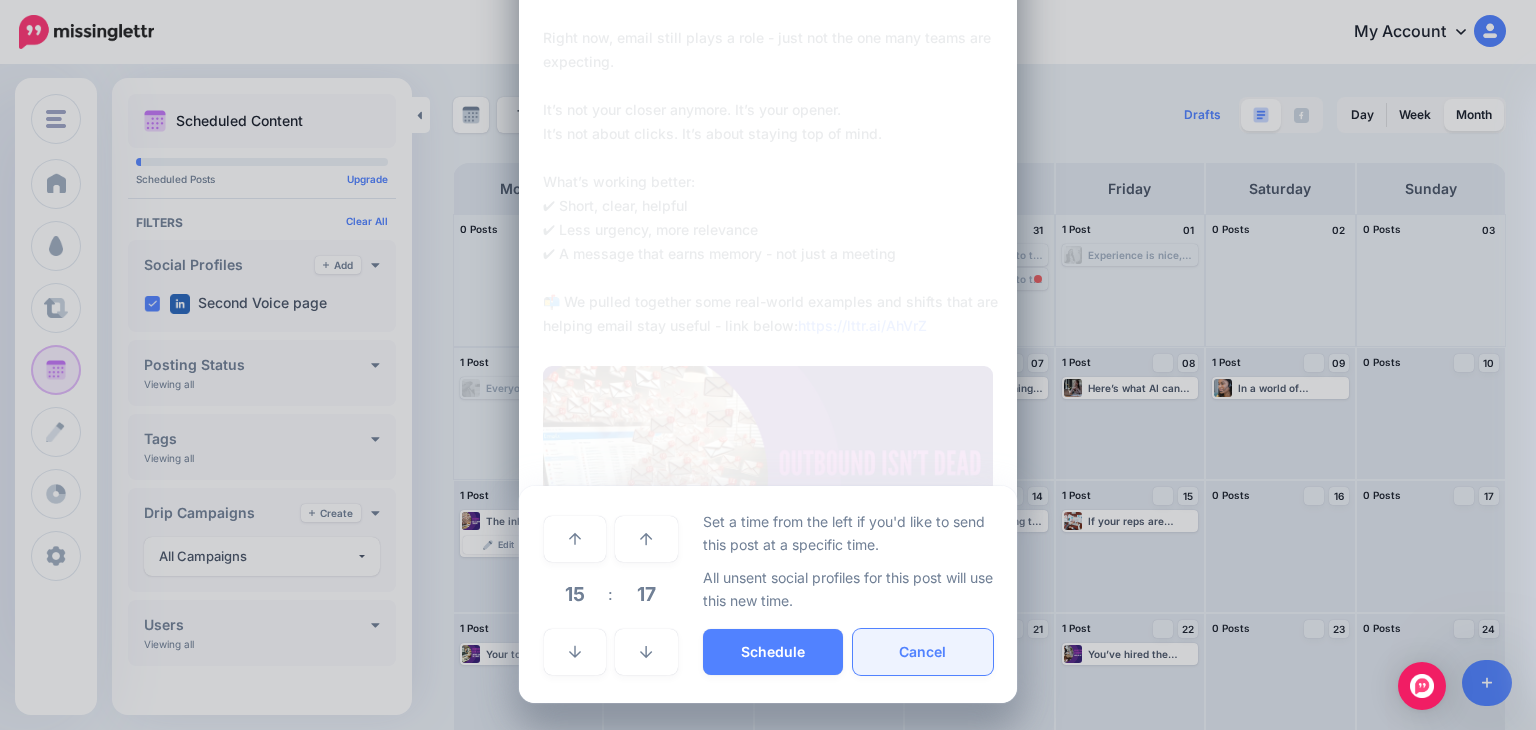 click on "Cancel" at bounding box center (923, 652) 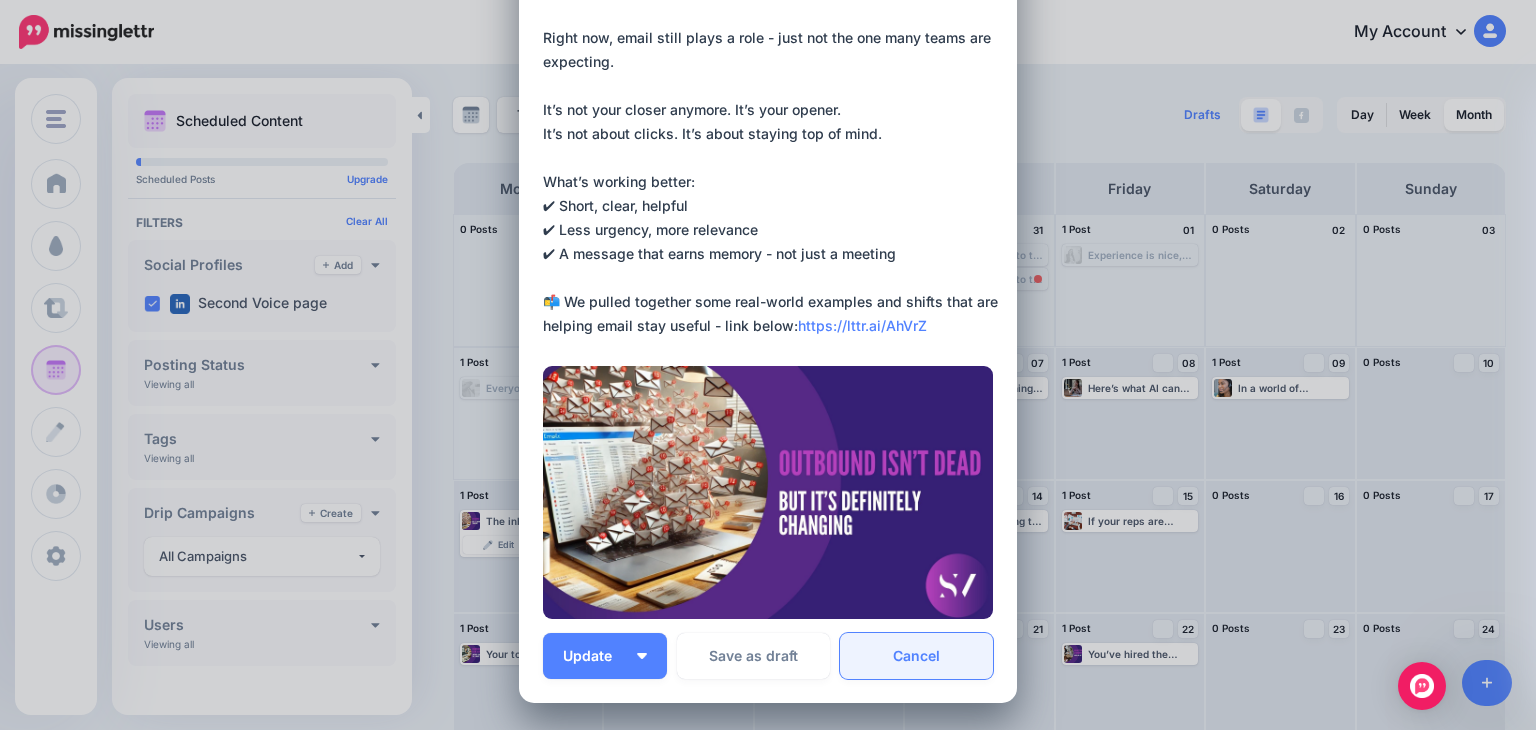 click on "Cancel" at bounding box center (916, 656) 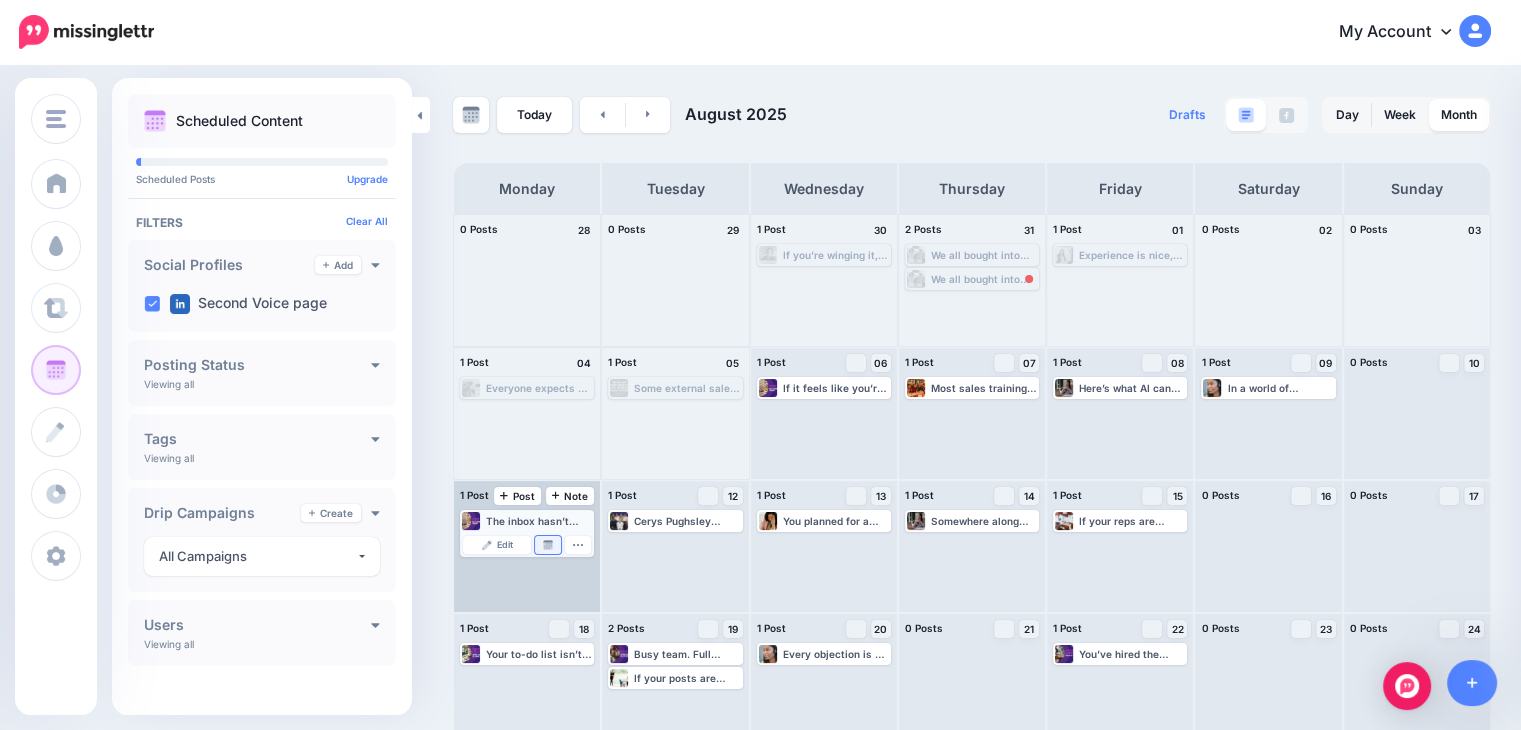 click at bounding box center [548, 545] 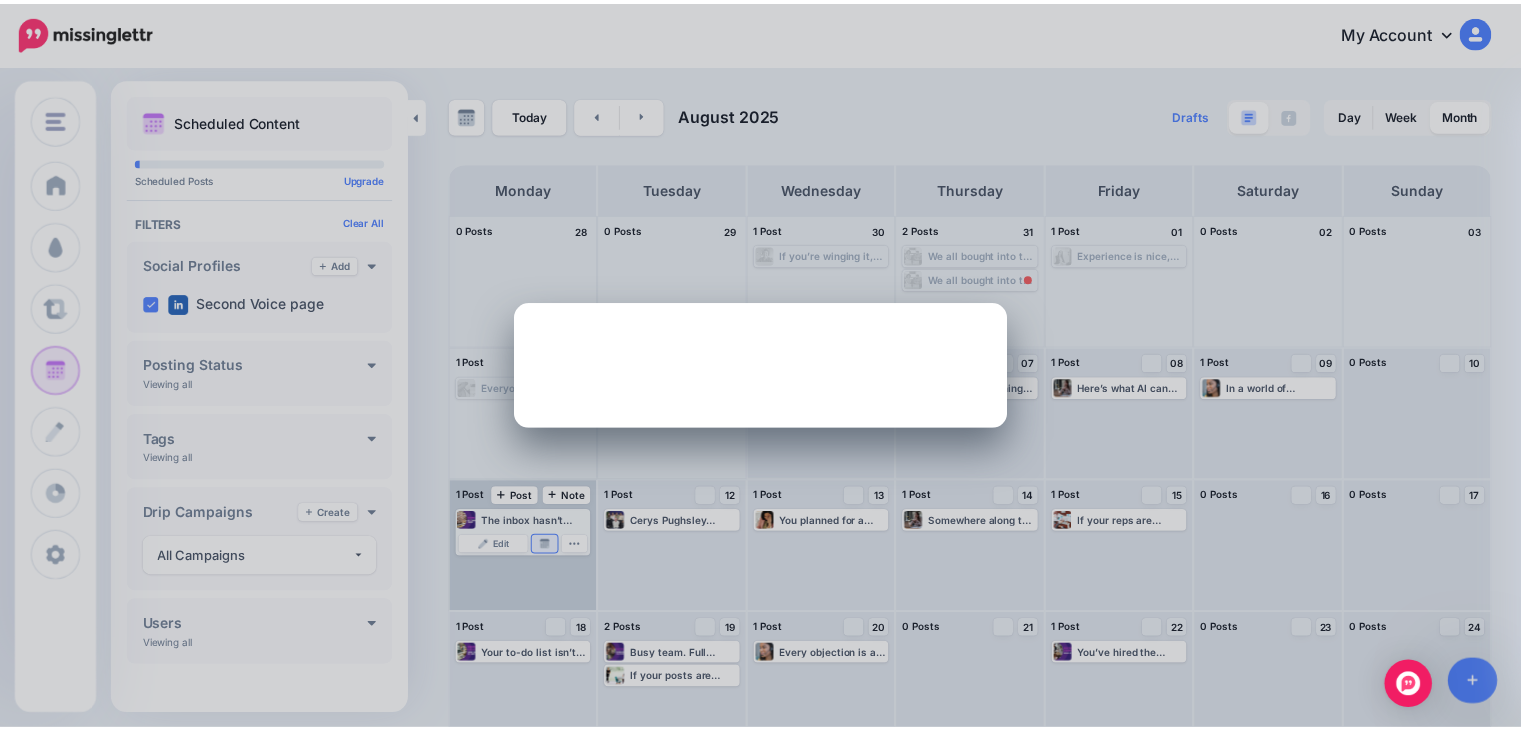 scroll, scrollTop: 0, scrollLeft: 0, axis: both 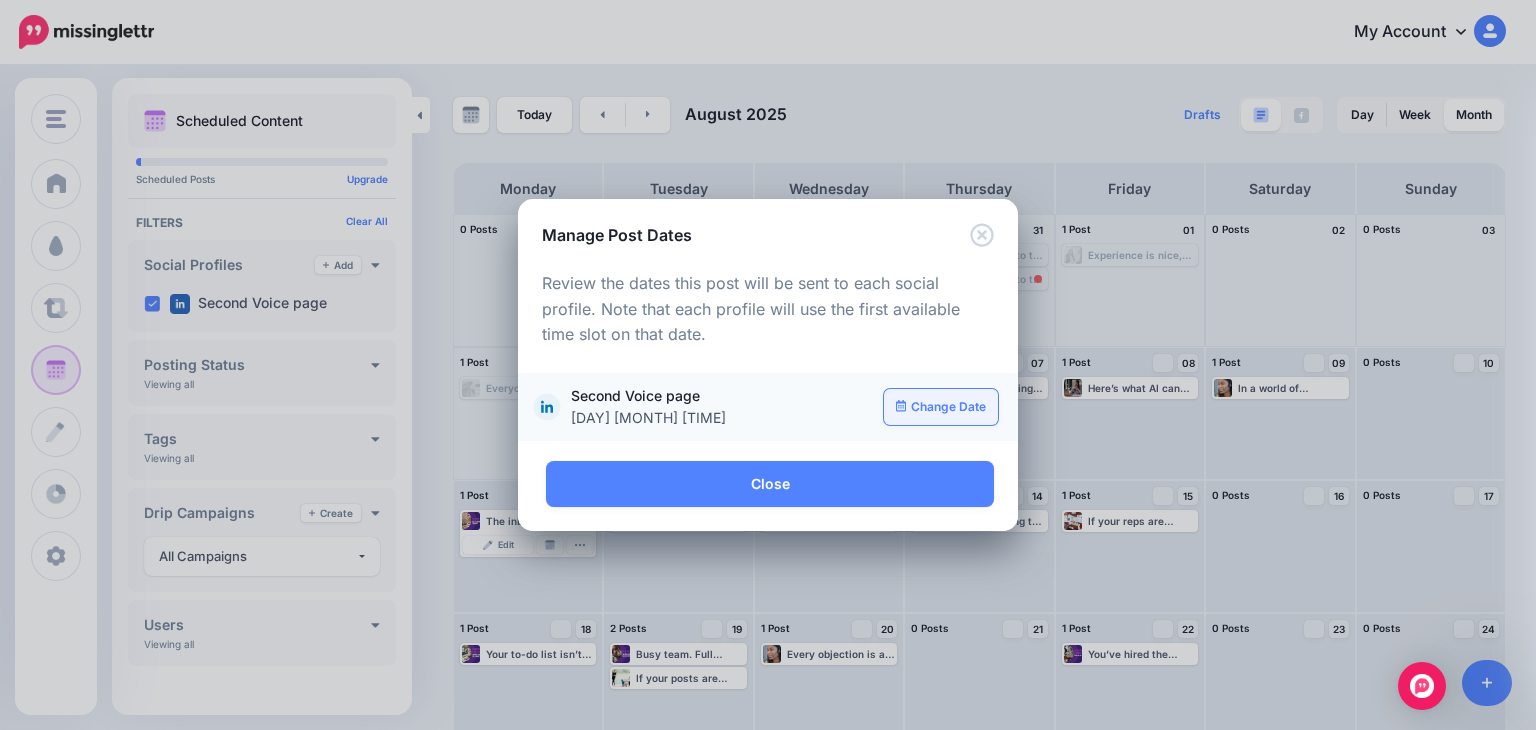 click on "Change Date" at bounding box center [941, 407] 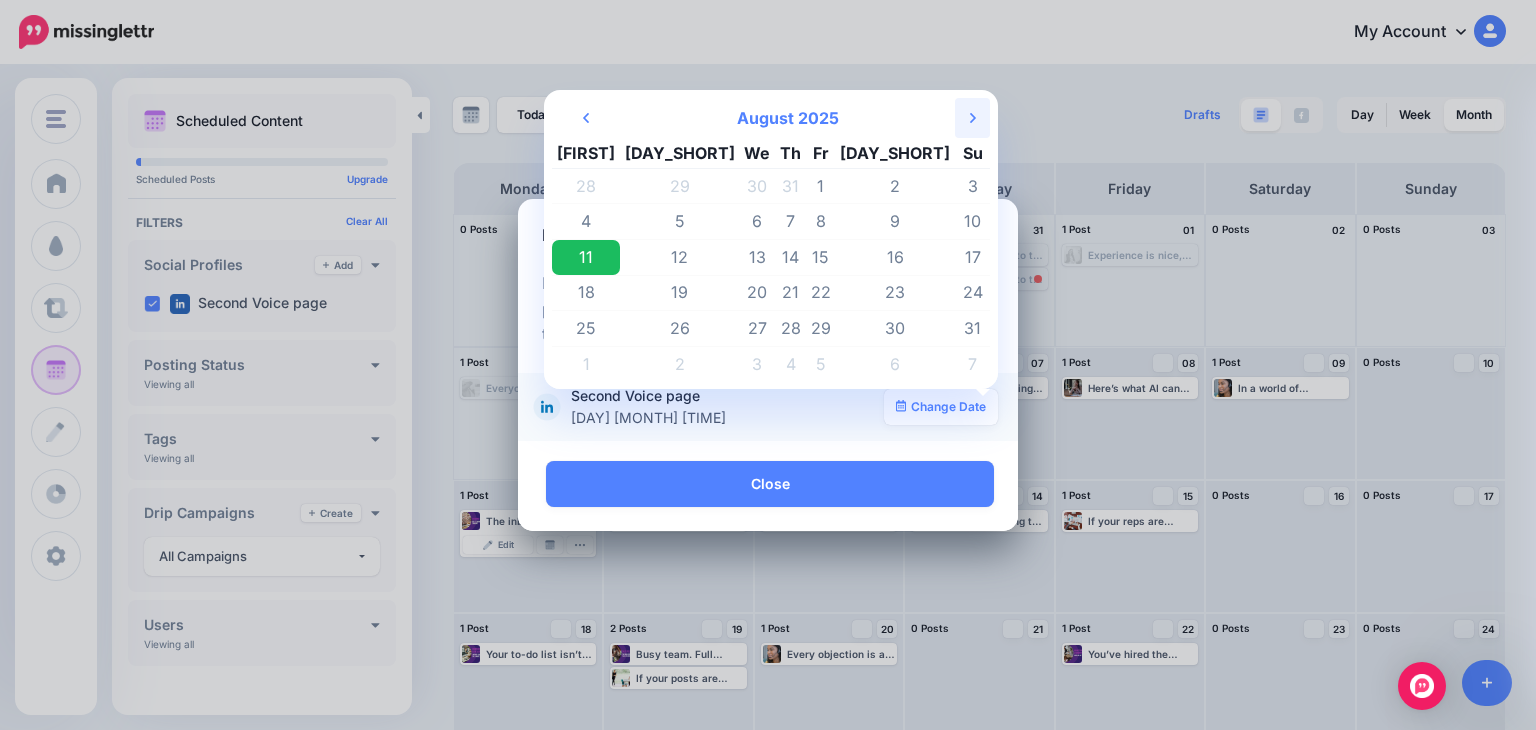 click 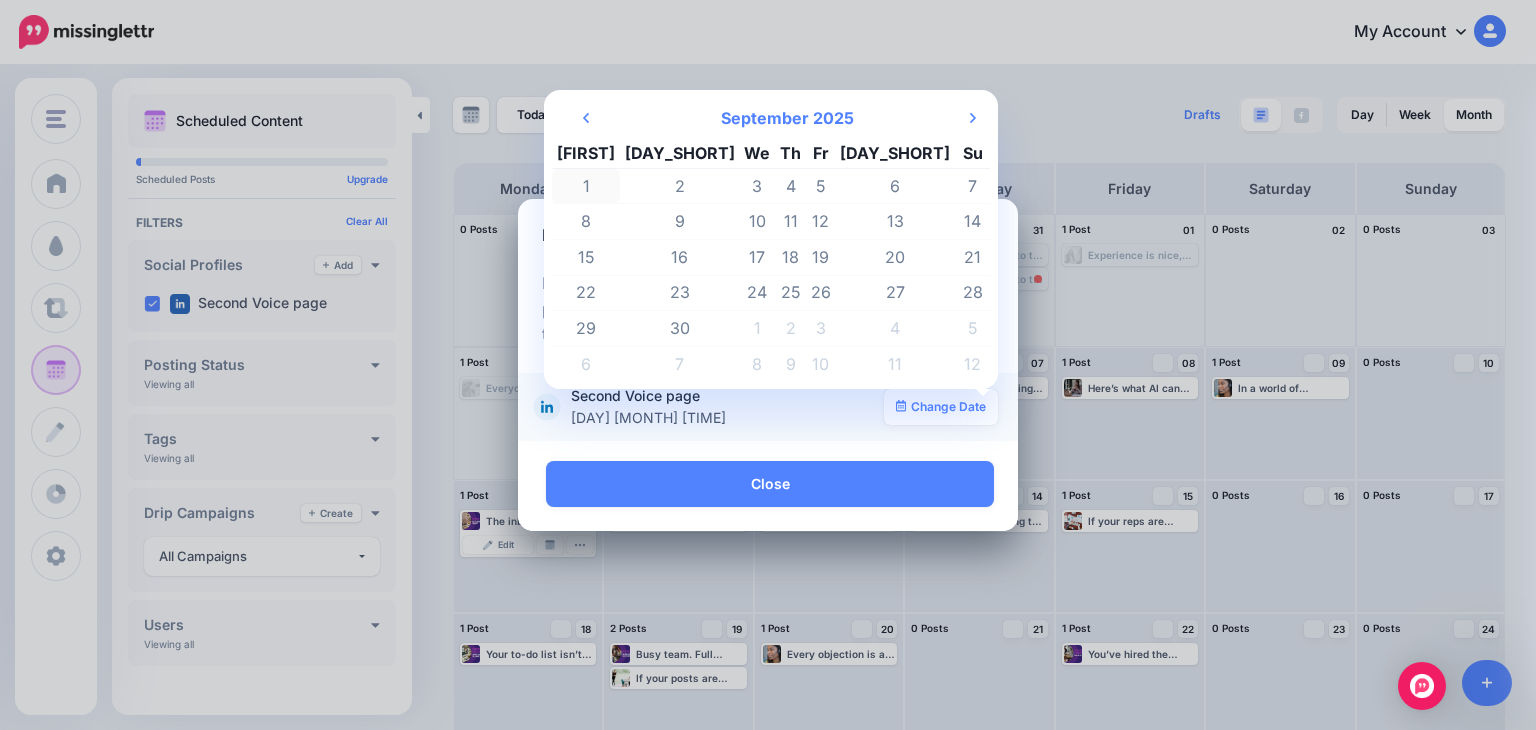 click on "1" at bounding box center (586, 186) 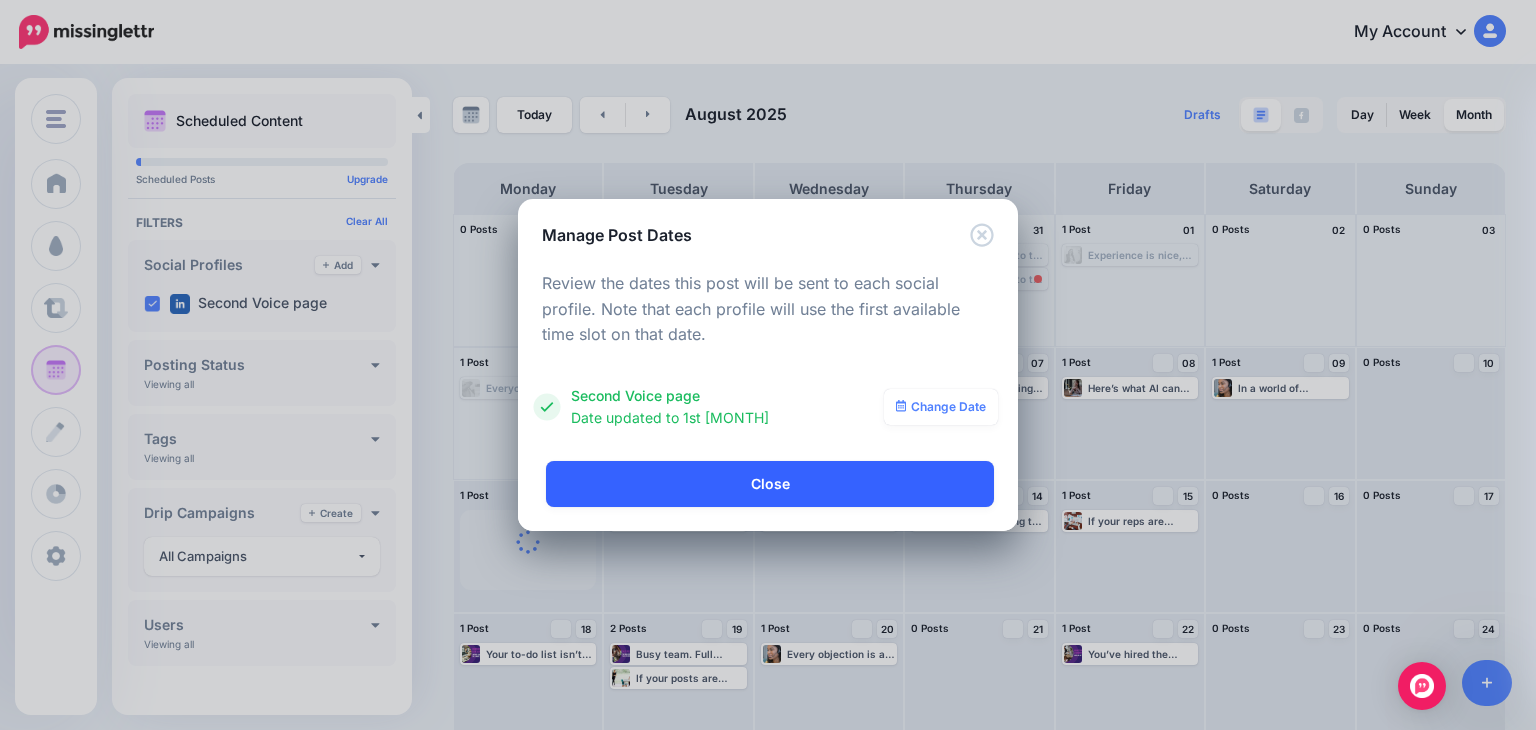 click on "Close" at bounding box center (770, 484) 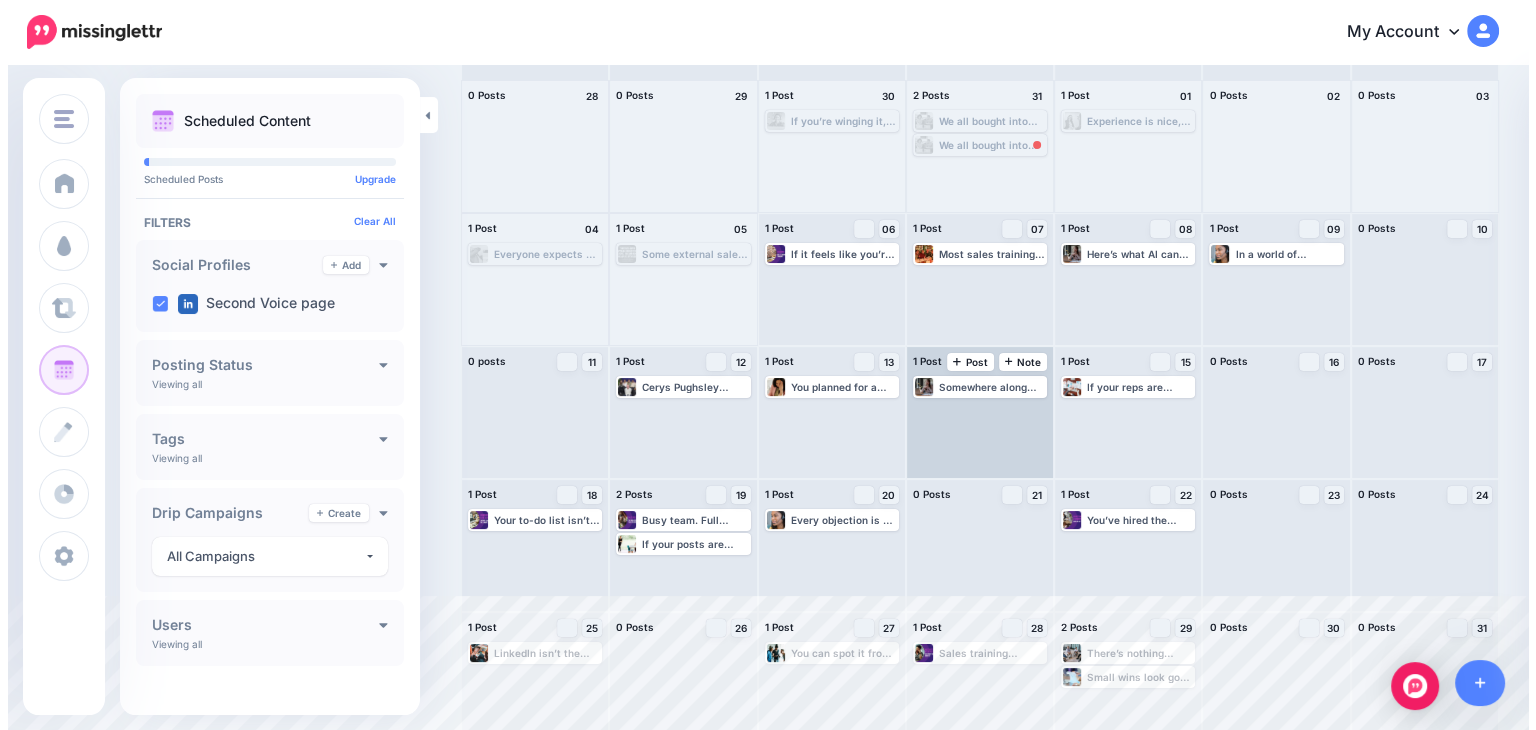 scroll, scrollTop: 149, scrollLeft: 0, axis: vertical 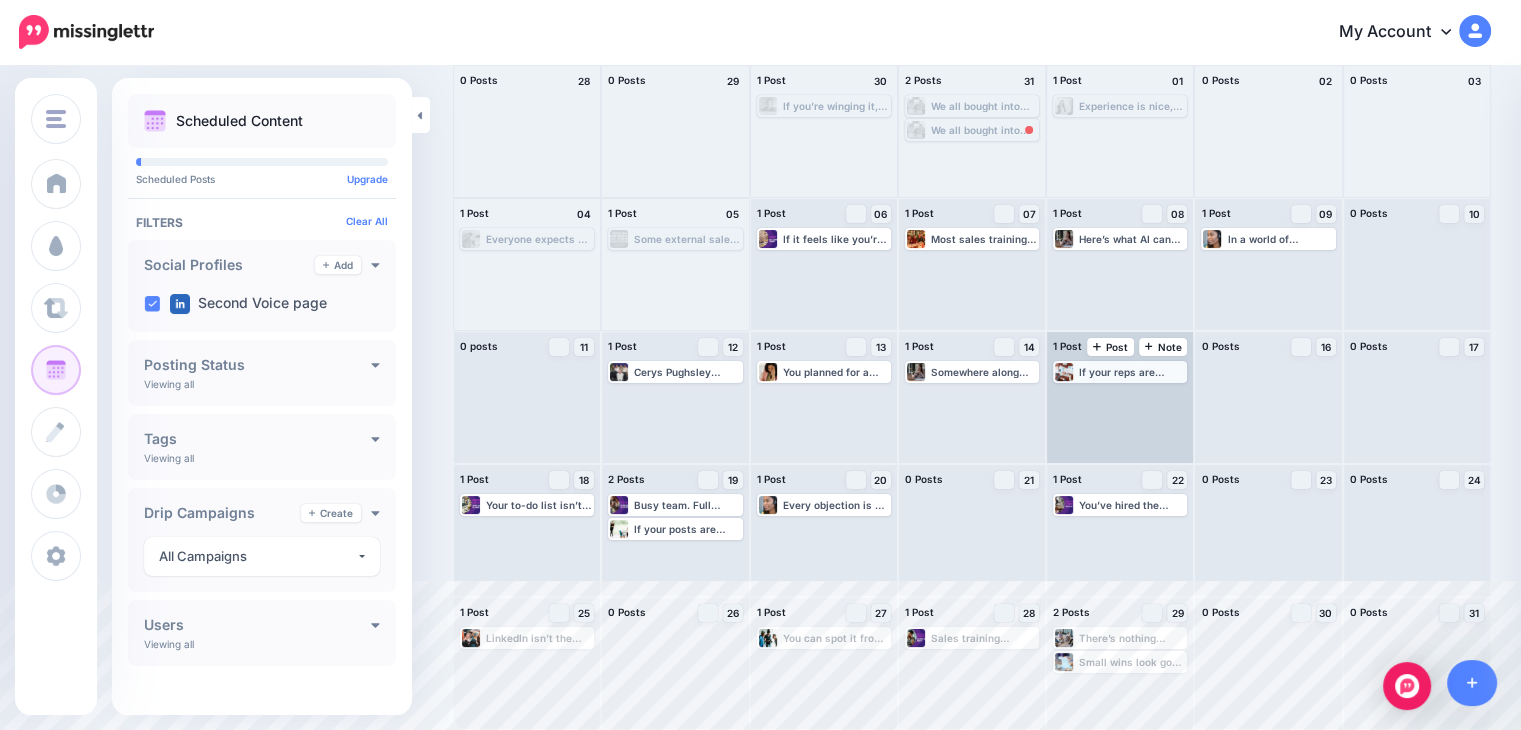 click on "If your reps are always “in meetings” but never closing… You don’t have a people problem. You’ve got a pipeline quality problem. Low opportunity volume often means: Reps are stuck prospecting, not selling Lead gen is patchy or ineffective And here’s the kicker - You could double your team and still see zero growth. 📉 Fewer real opps = slower sales, stretched reps, missed targets. 📈 Fix the top of funnel, and your team can actually sell. Thinking of scaling your sales team? Read this first: https://lttr.ai/AhIaO" at bounding box center (1132, 372) 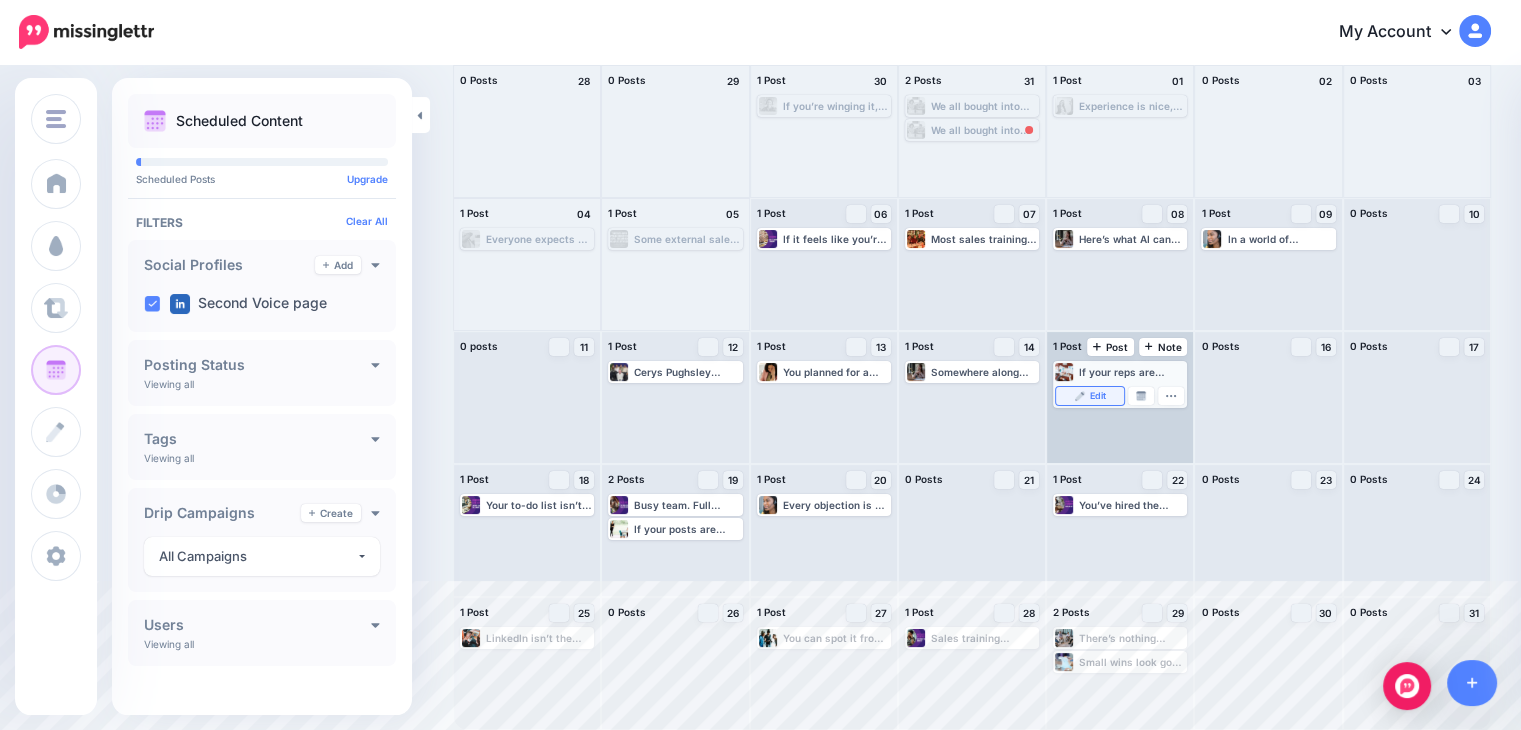 click on "Edit" at bounding box center (1098, 396) 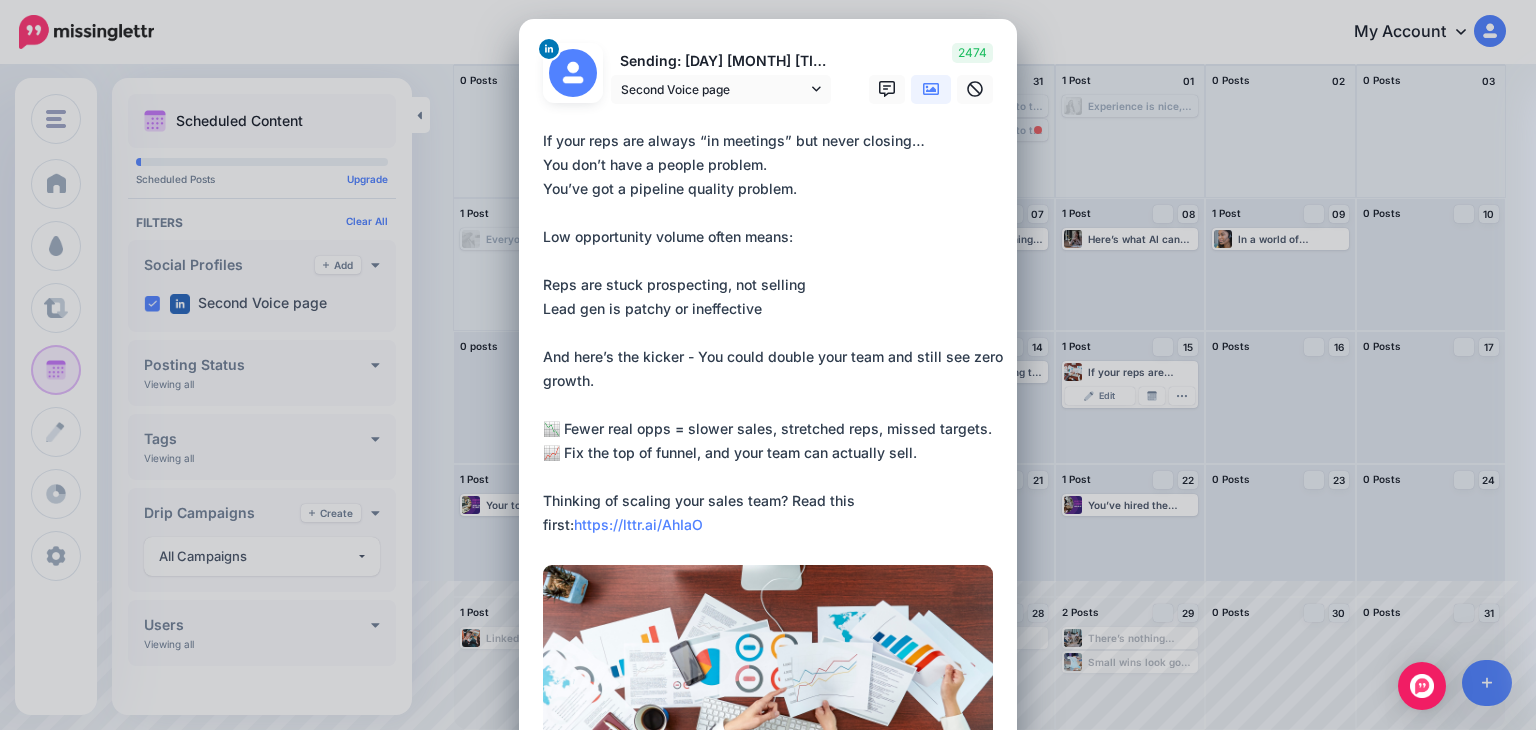 scroll, scrollTop: 397, scrollLeft: 0, axis: vertical 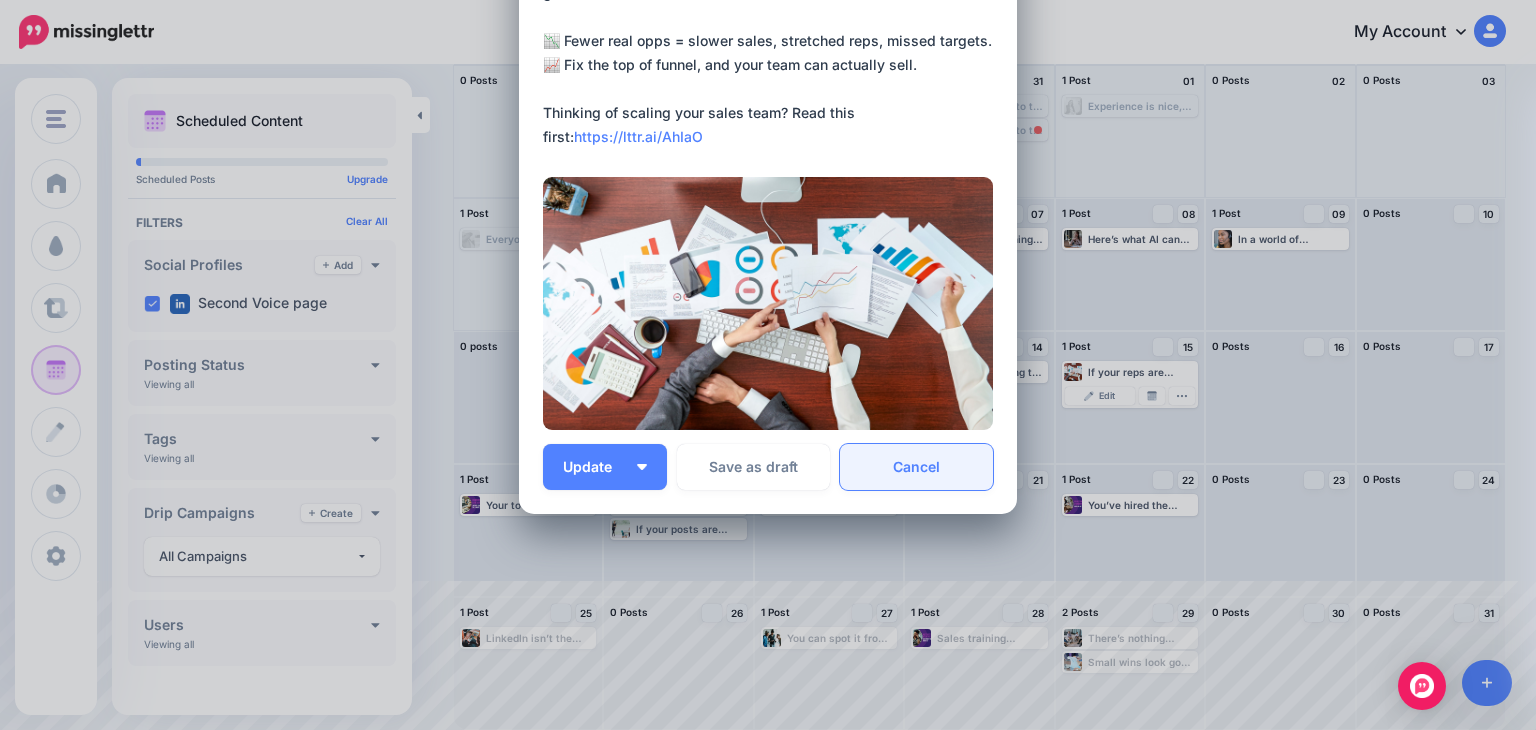 click on "Cancel" at bounding box center (916, 467) 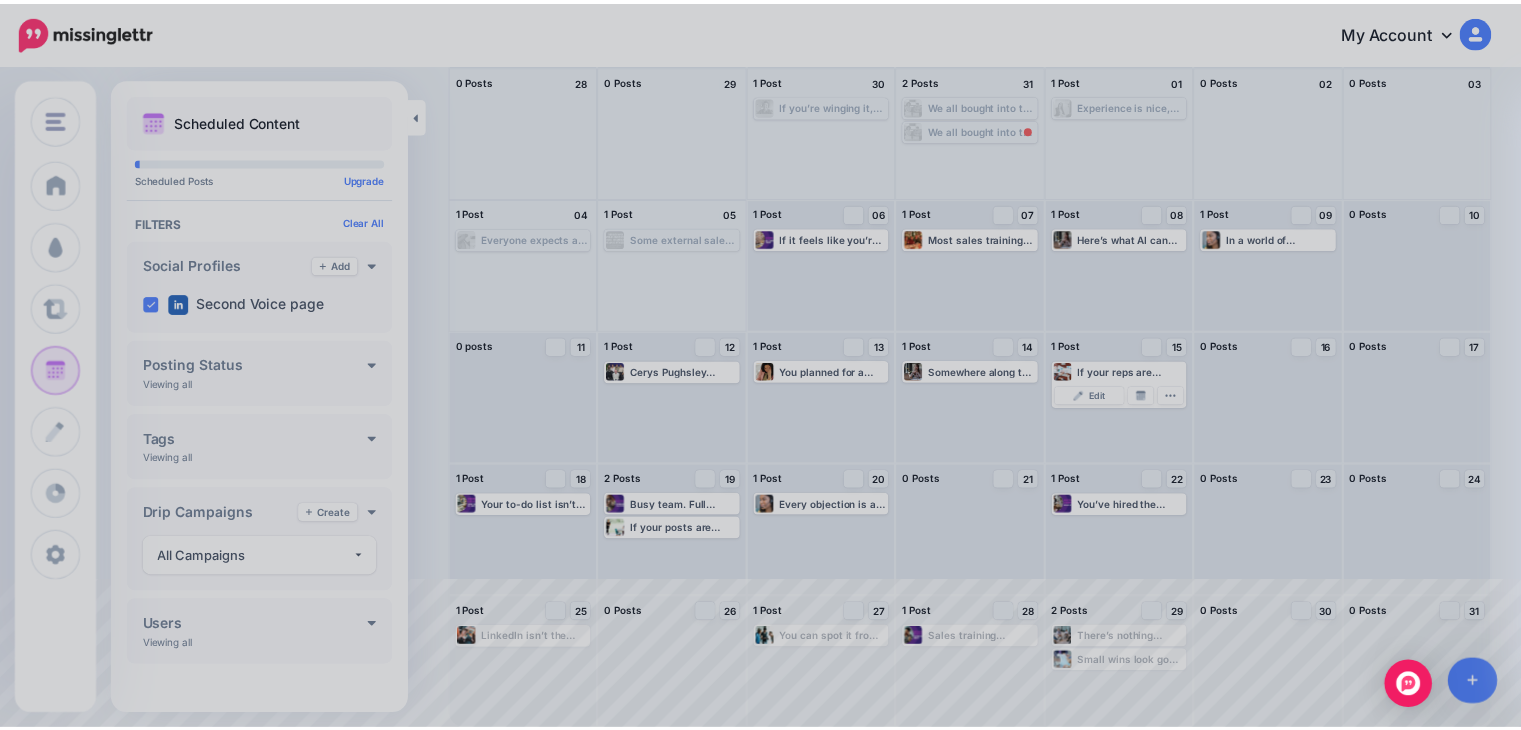 scroll, scrollTop: 0, scrollLeft: 0, axis: both 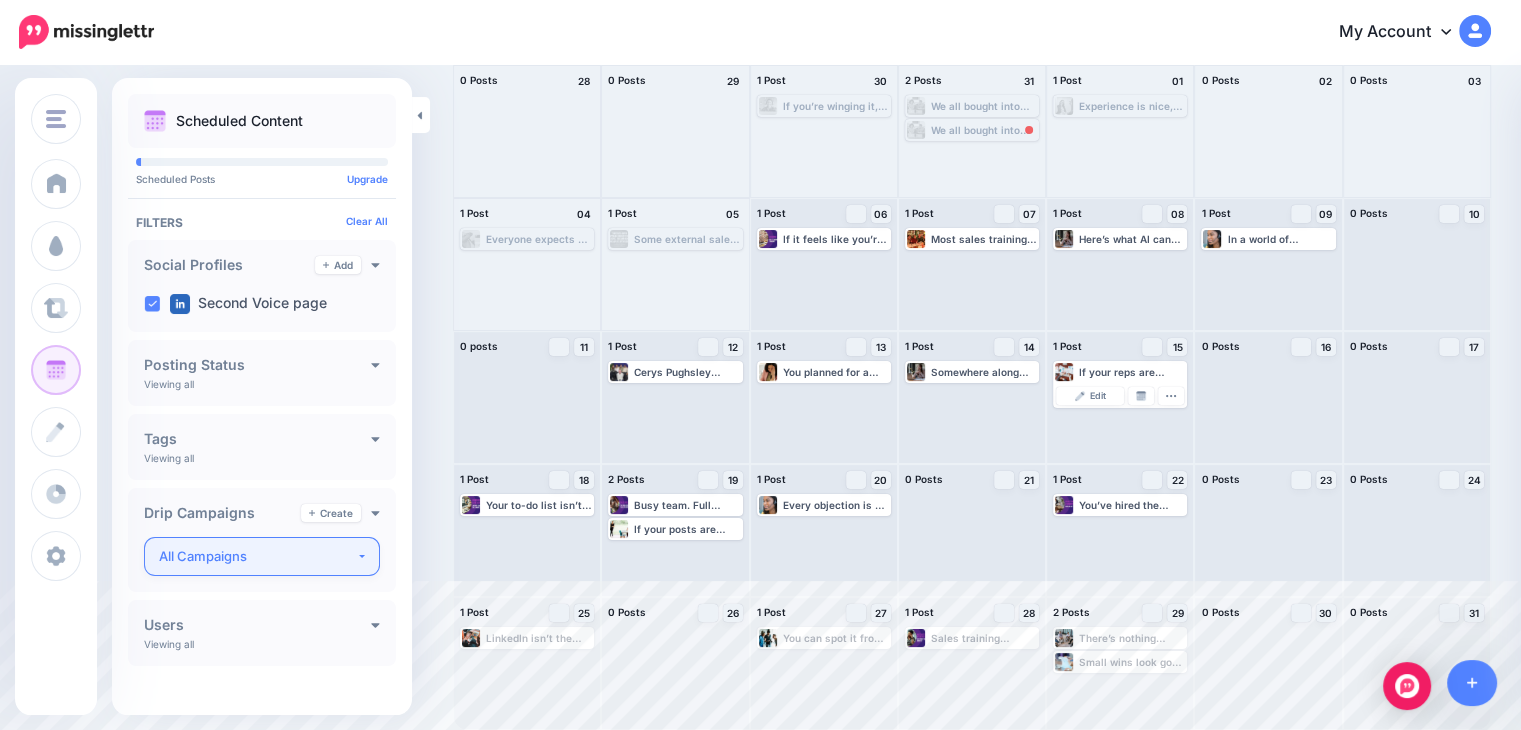 click on "All Campaigns" at bounding box center (257, 556) 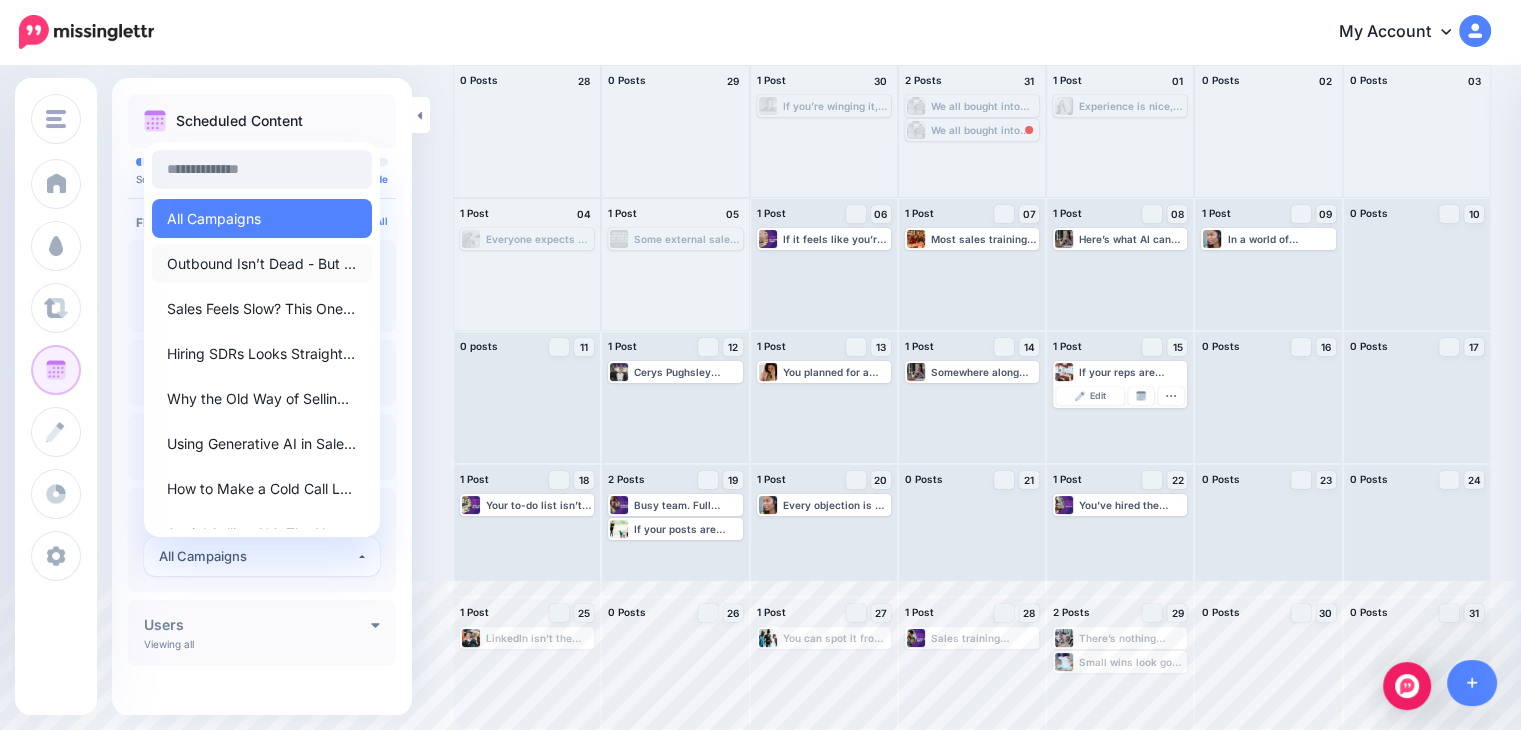 click on "Outbound Isn’t Dead - But It’s Definitely Changing" at bounding box center [262, 264] 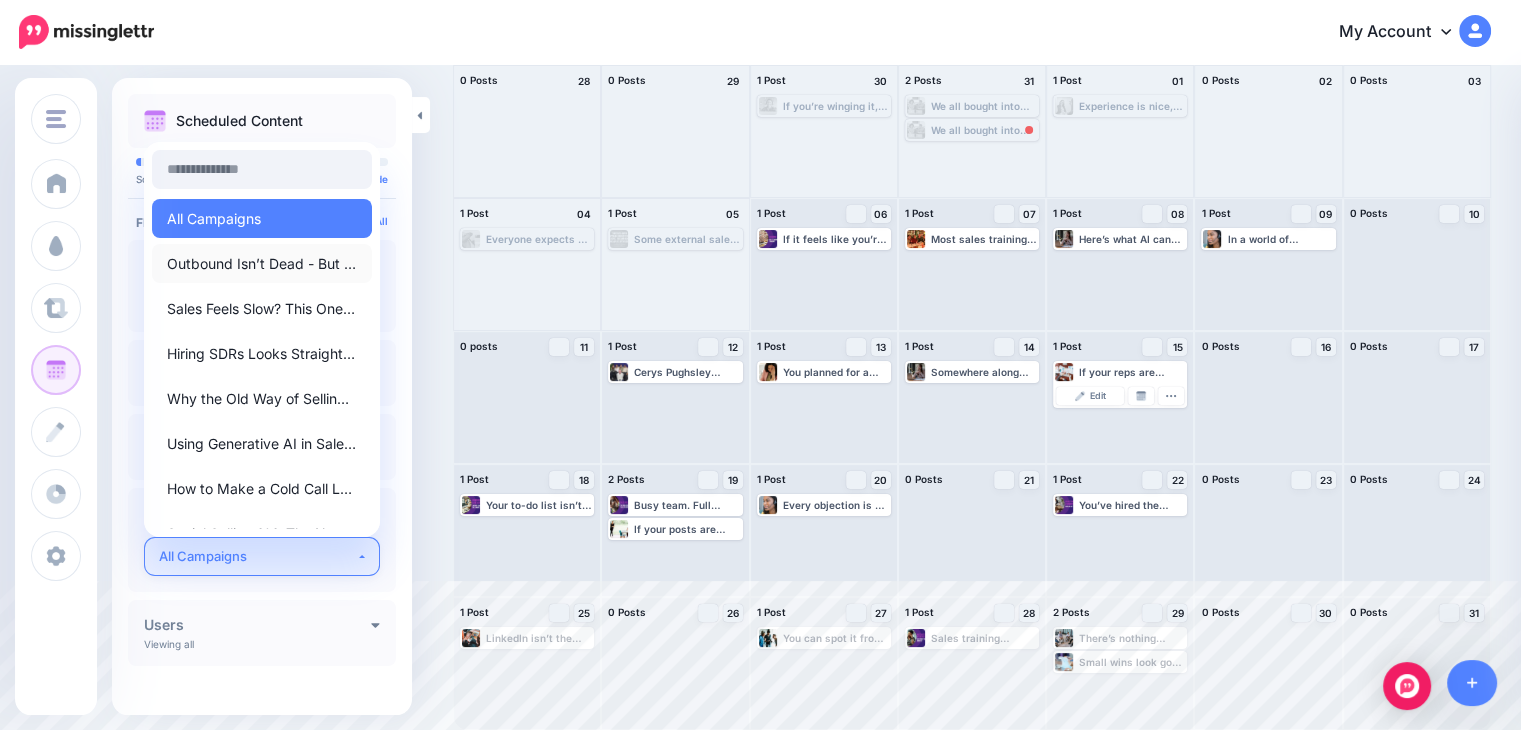 select on "********" 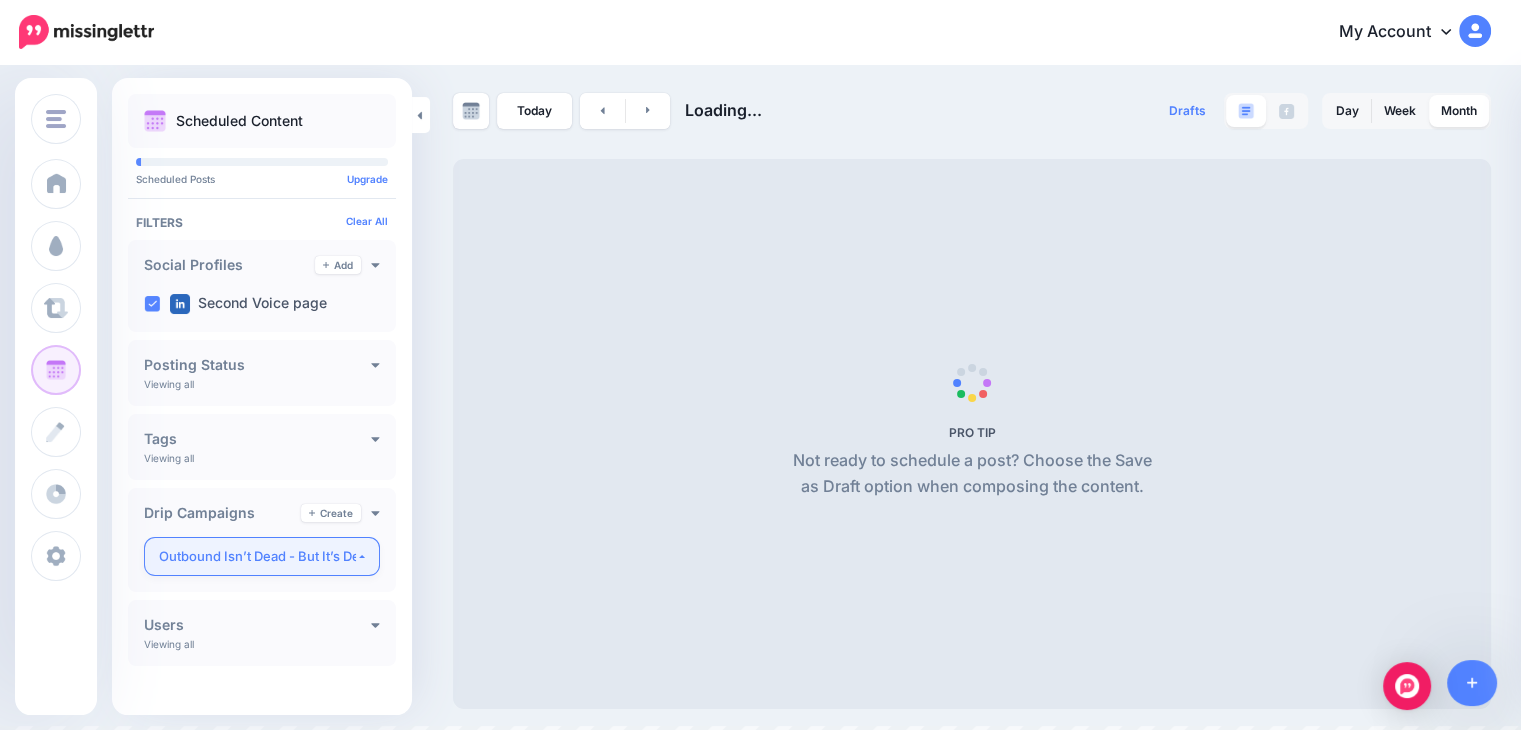 scroll, scrollTop: 149, scrollLeft: 0, axis: vertical 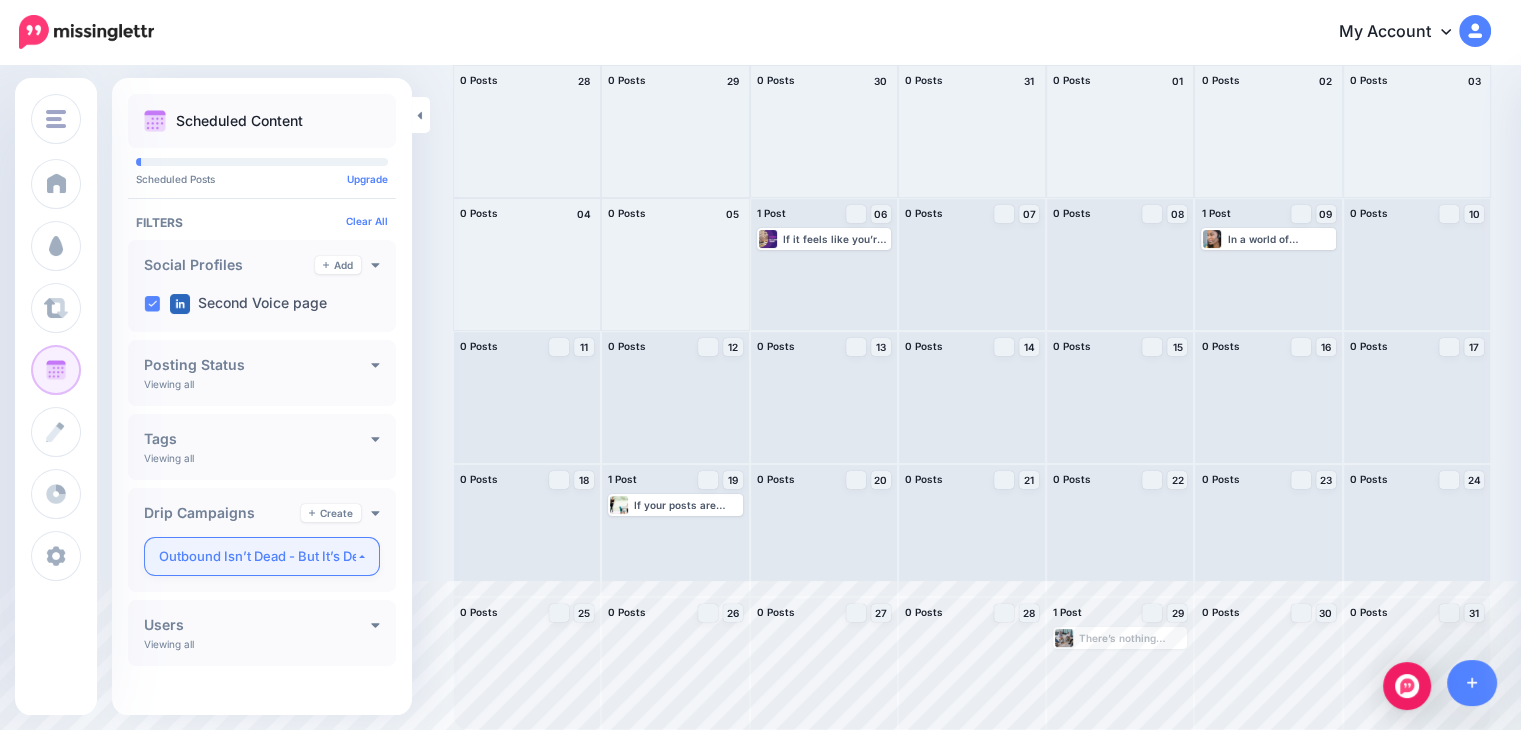 click on "Outbound Isn’t Dead - But It’s Definitely Changing" at bounding box center (257, 556) 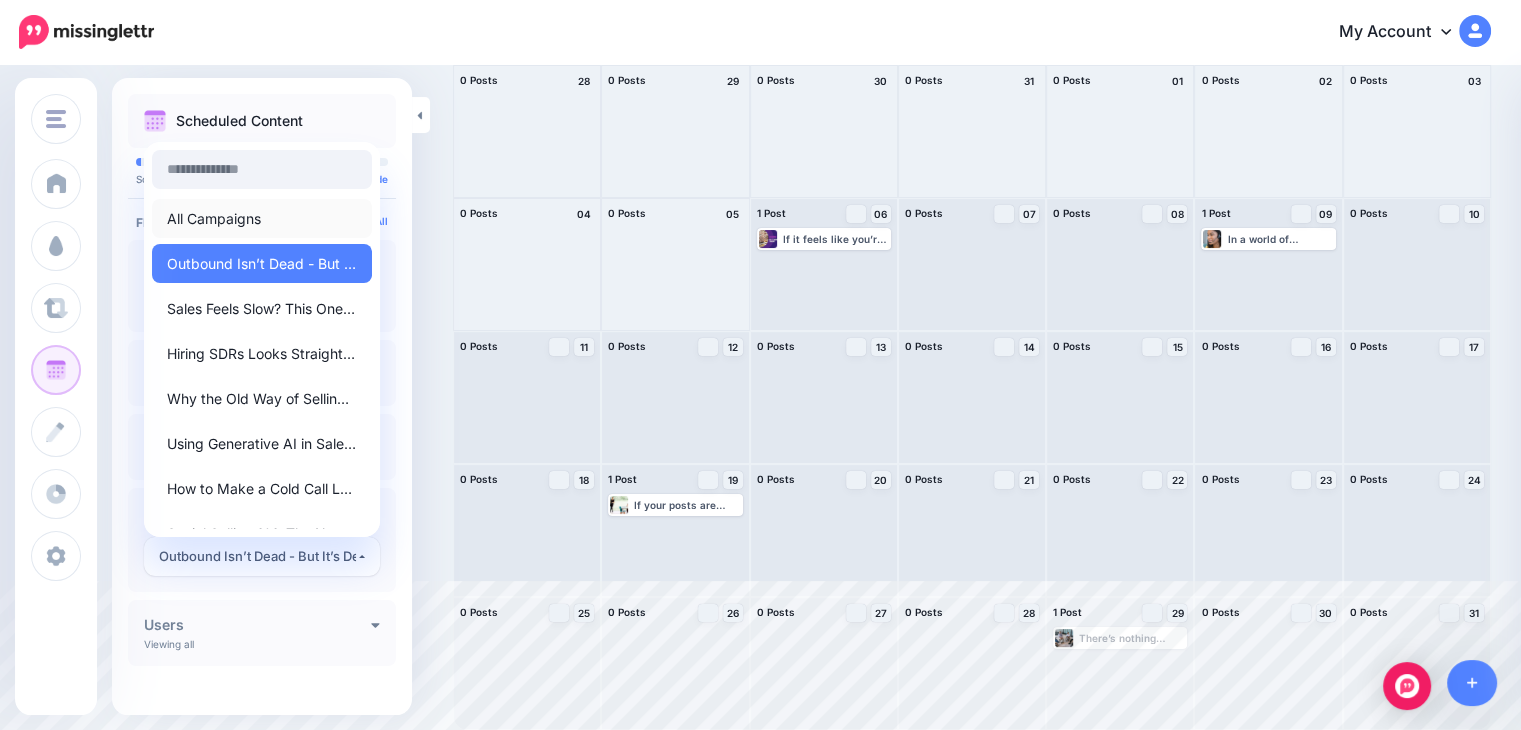 click on "All Campaigns" at bounding box center (262, 218) 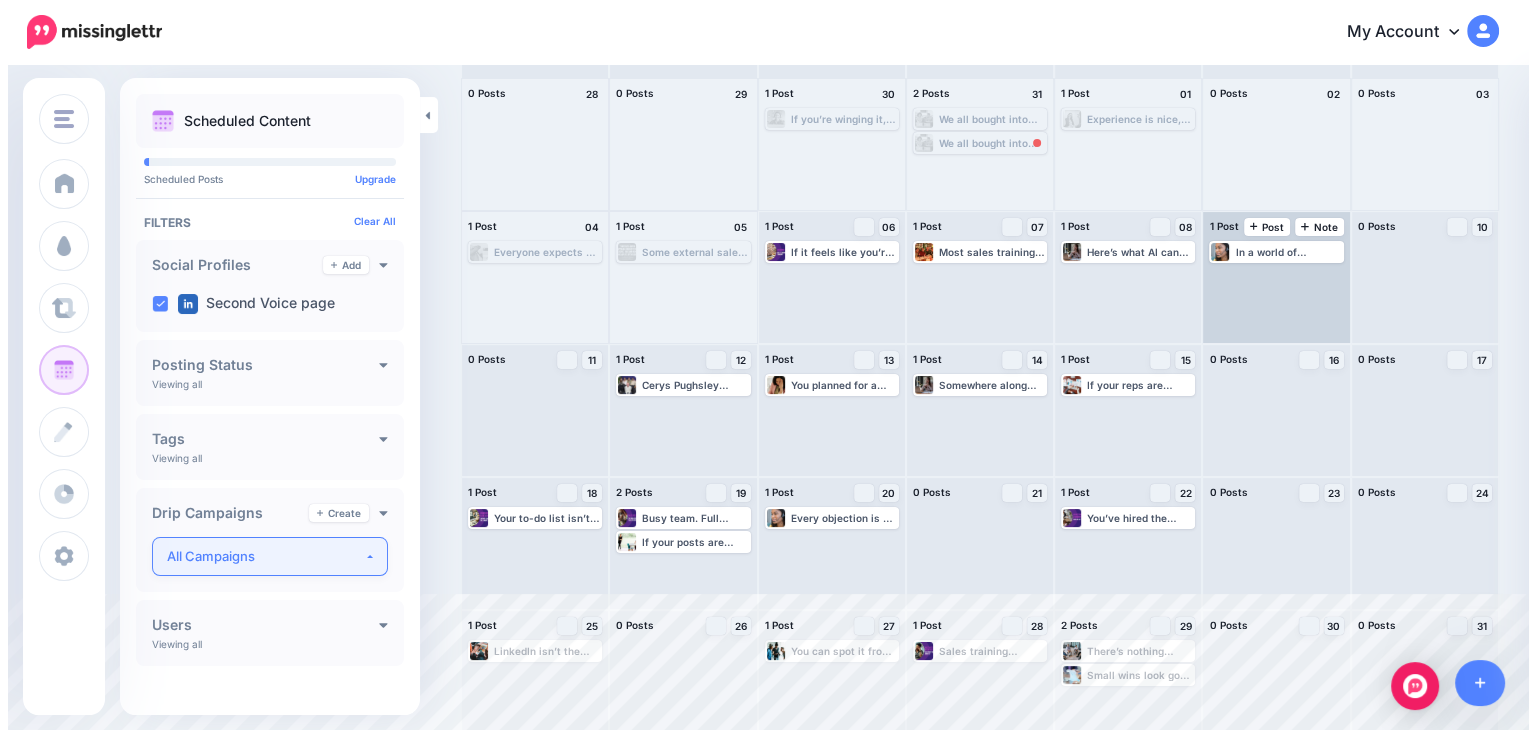 scroll, scrollTop: 149, scrollLeft: 0, axis: vertical 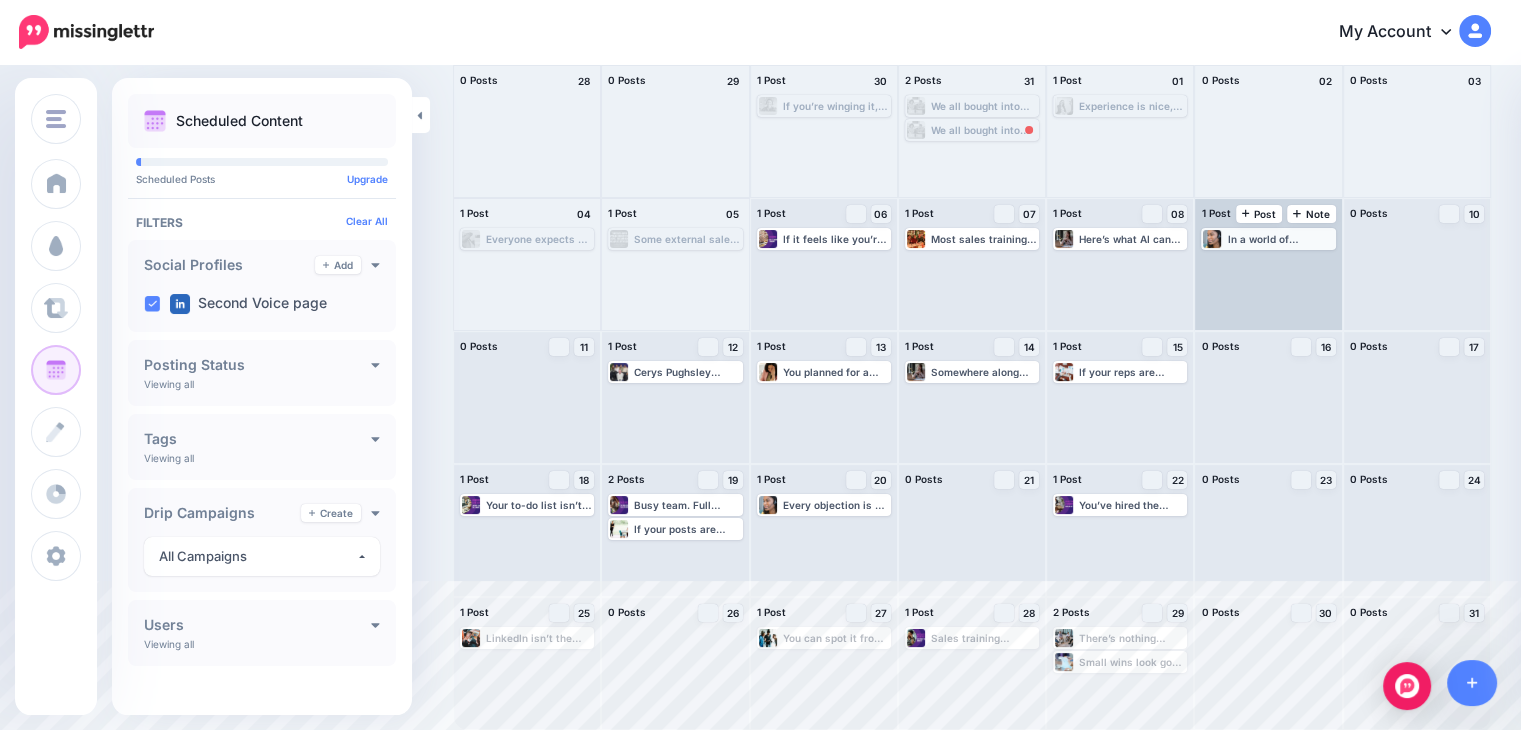 click on "In a world of sameness, a real conversation still stands out. Cold calling hasn’t lost its power. But it has lost its novelty - and its margin for error. Buyers are sharper. Trust takes longer. And tone matters more than ever. The calls that convert now are the ones that feel: ✔ Relevant ✔ Low-pressure ✔ Actually useful It’s less about technique, more about timing and tone. 🎯 If cold calling is still part of your mix there’s a way to make it work better, for longer. We’ve outlined the shifts we’re seeing (and using) to keep this channel warm in this blog: https://lttr.ai/AhWAy" at bounding box center (1280, 239) 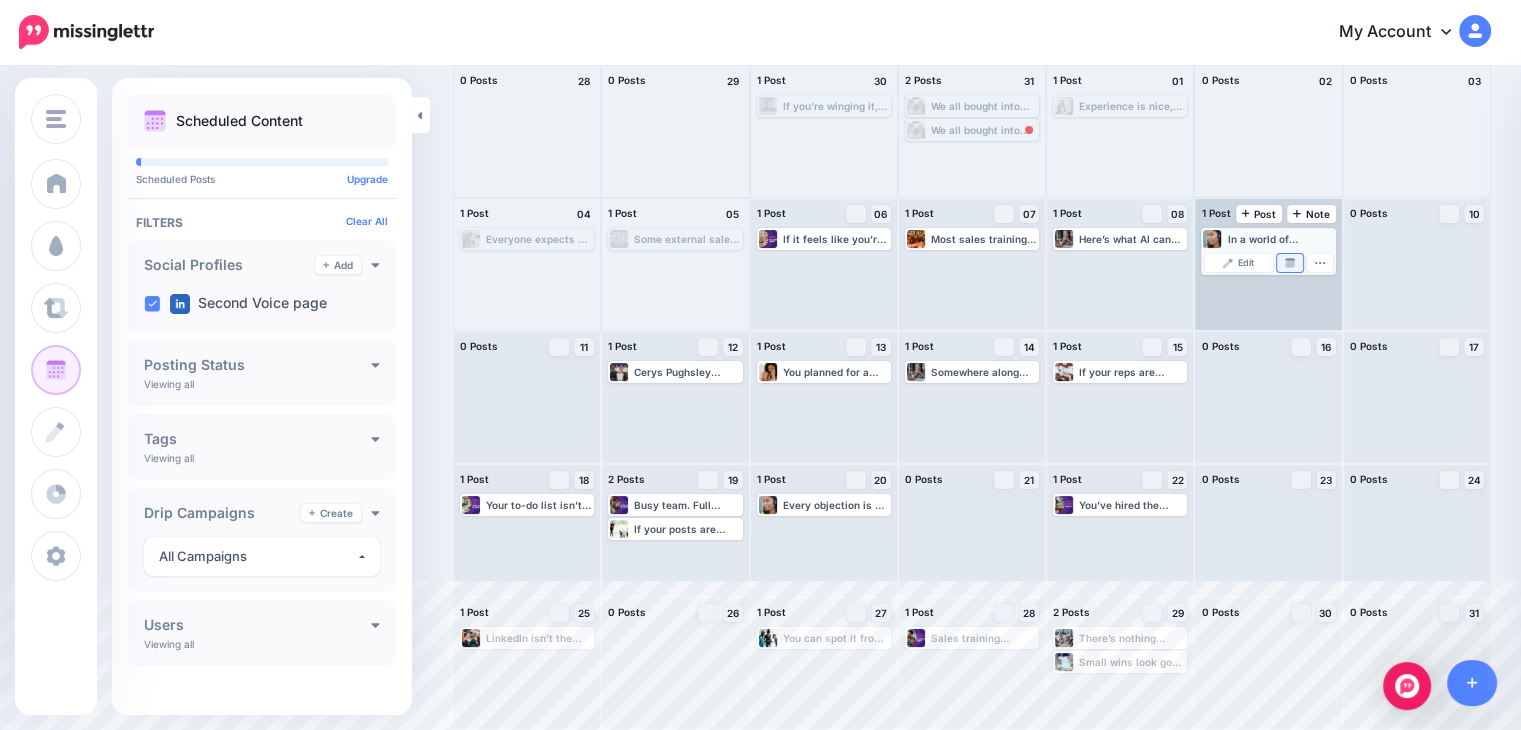 click on "Manage Dates" at bounding box center (1290, 263) 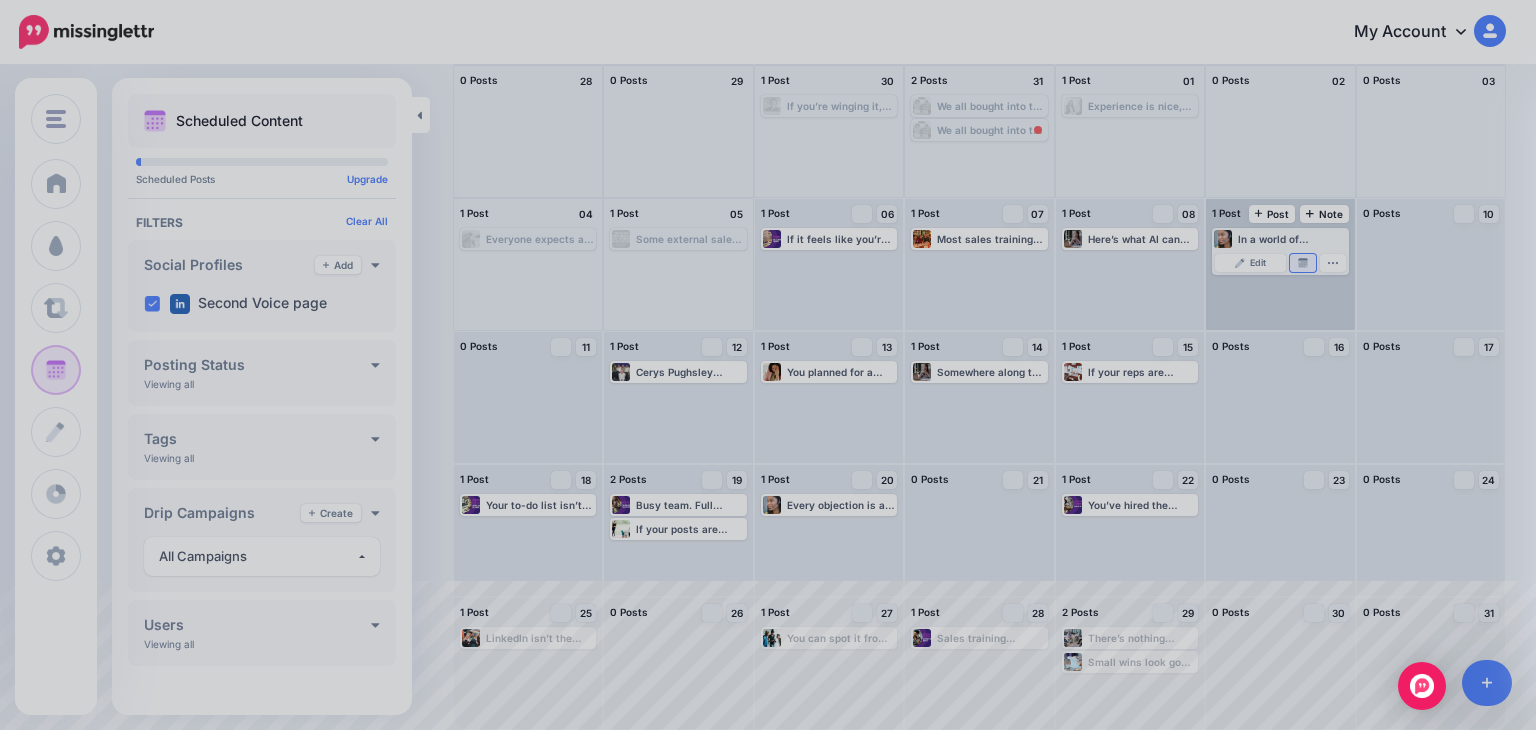 scroll, scrollTop: 0, scrollLeft: 0, axis: both 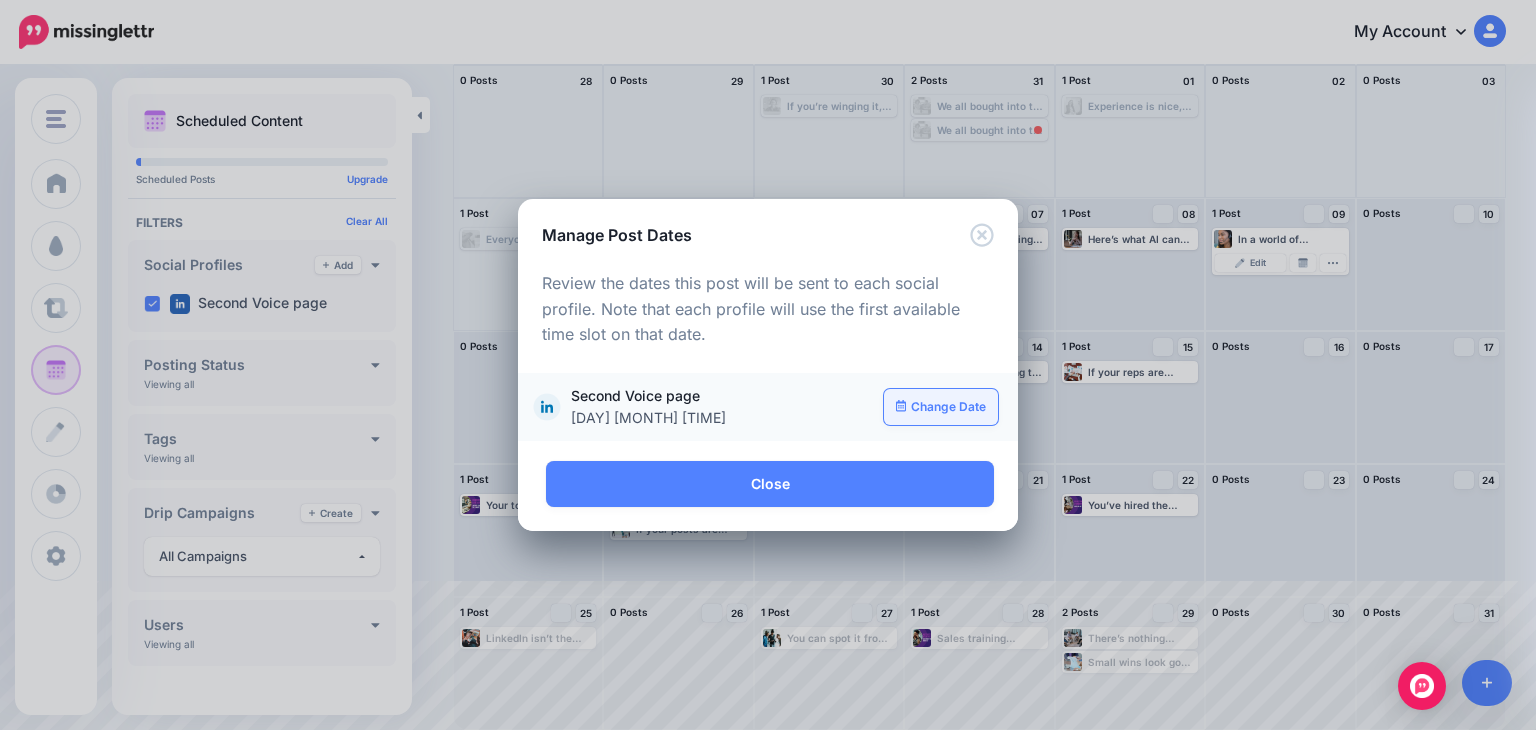 click on "Change Date" at bounding box center (941, 407) 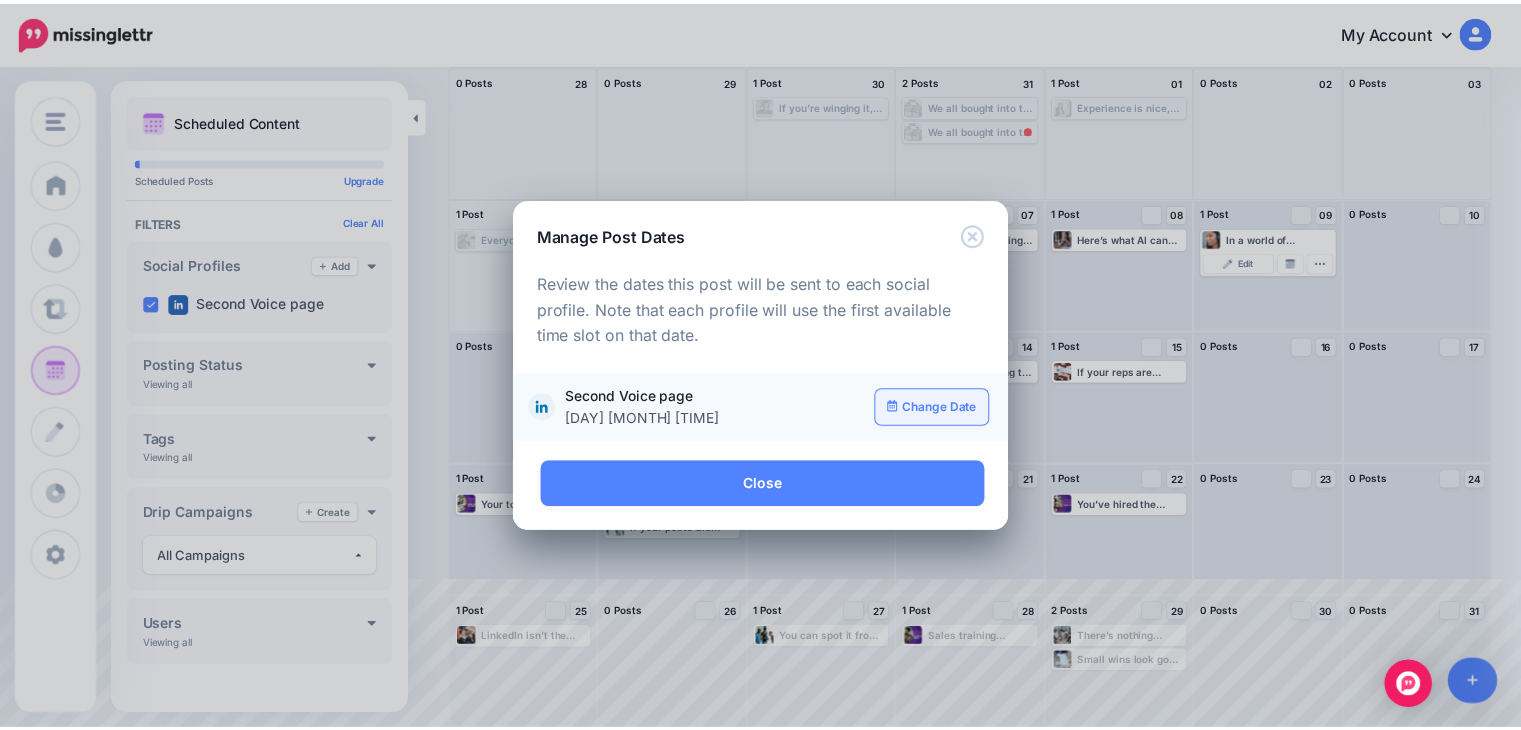 scroll, scrollTop: 0, scrollLeft: 0, axis: both 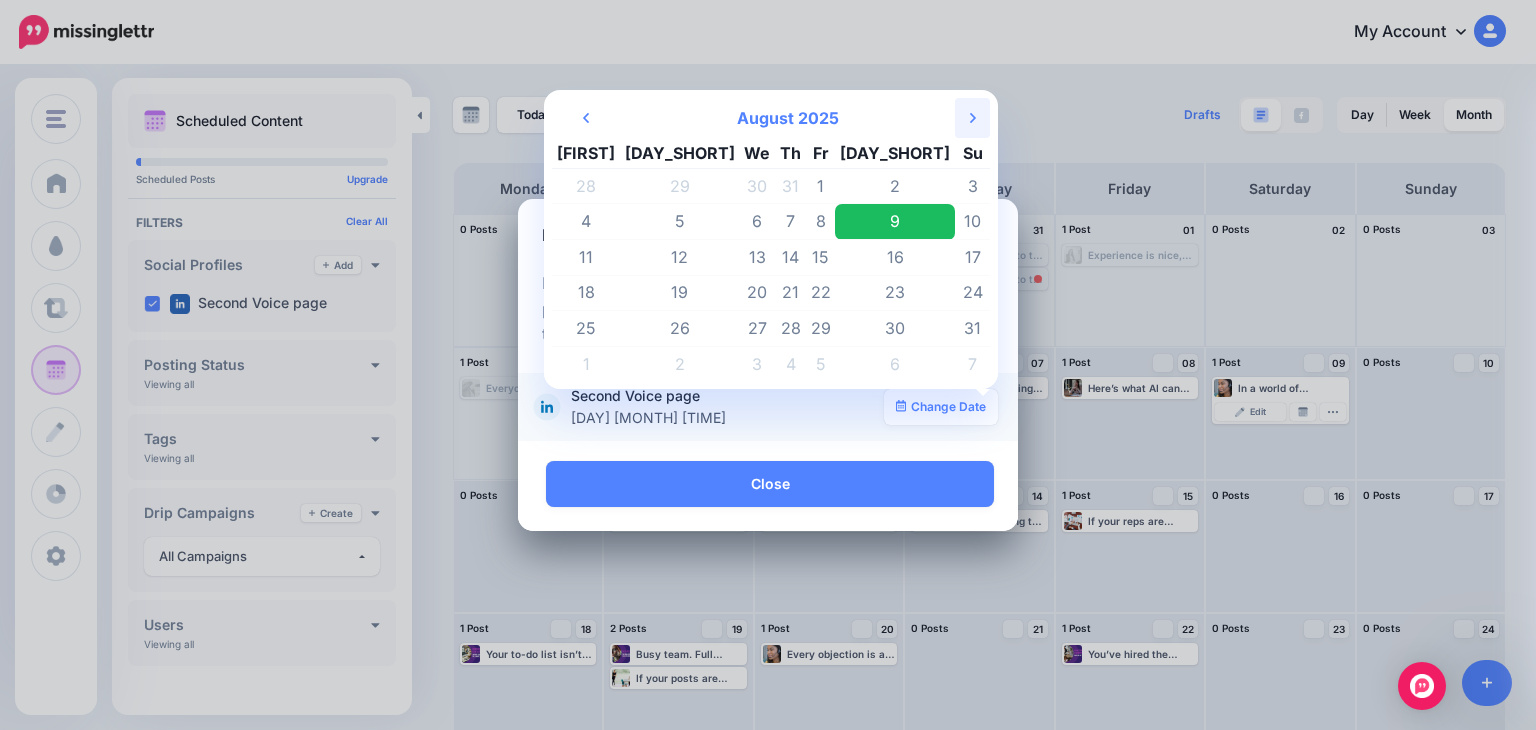 click on "Next Month" at bounding box center [972, 118] 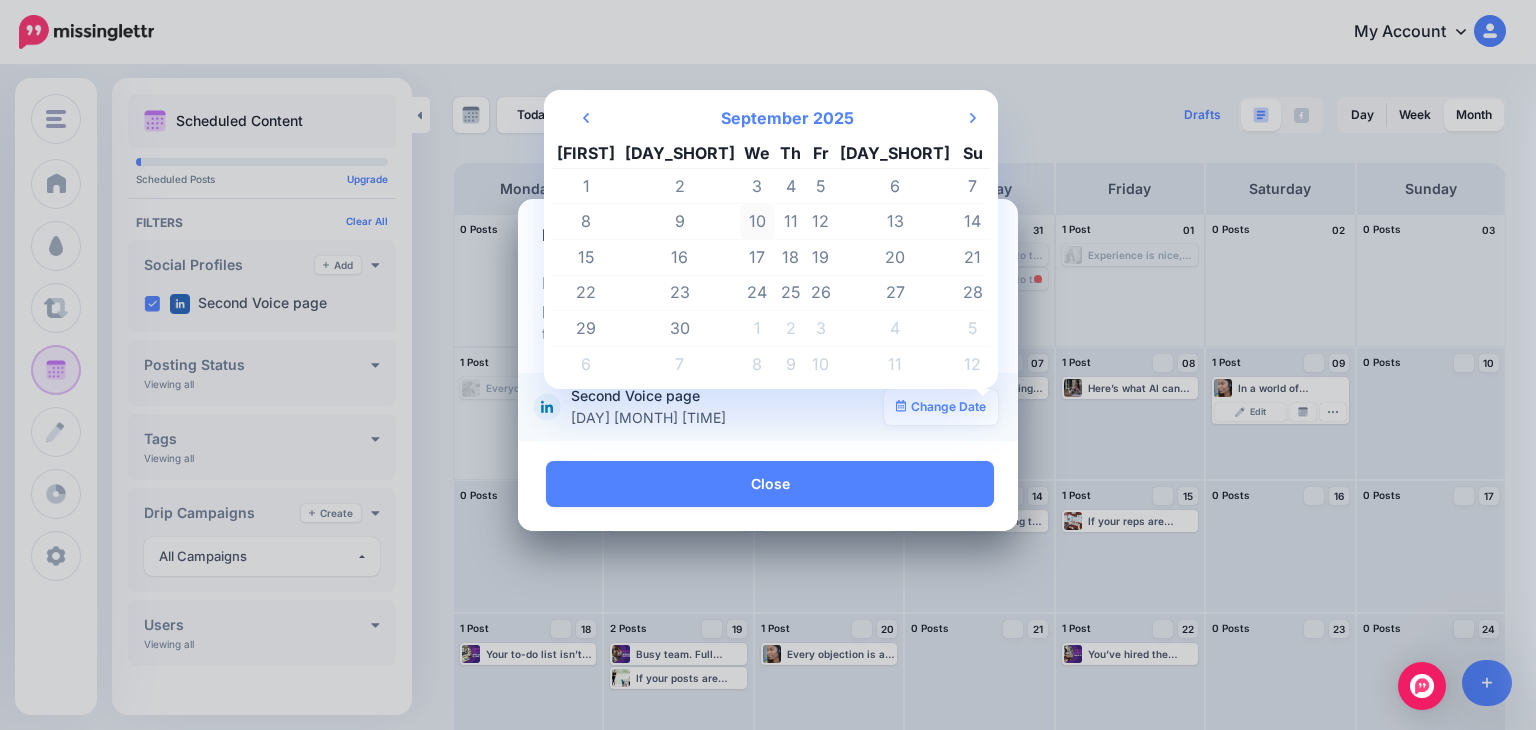 click on "10" at bounding box center [758, 222] 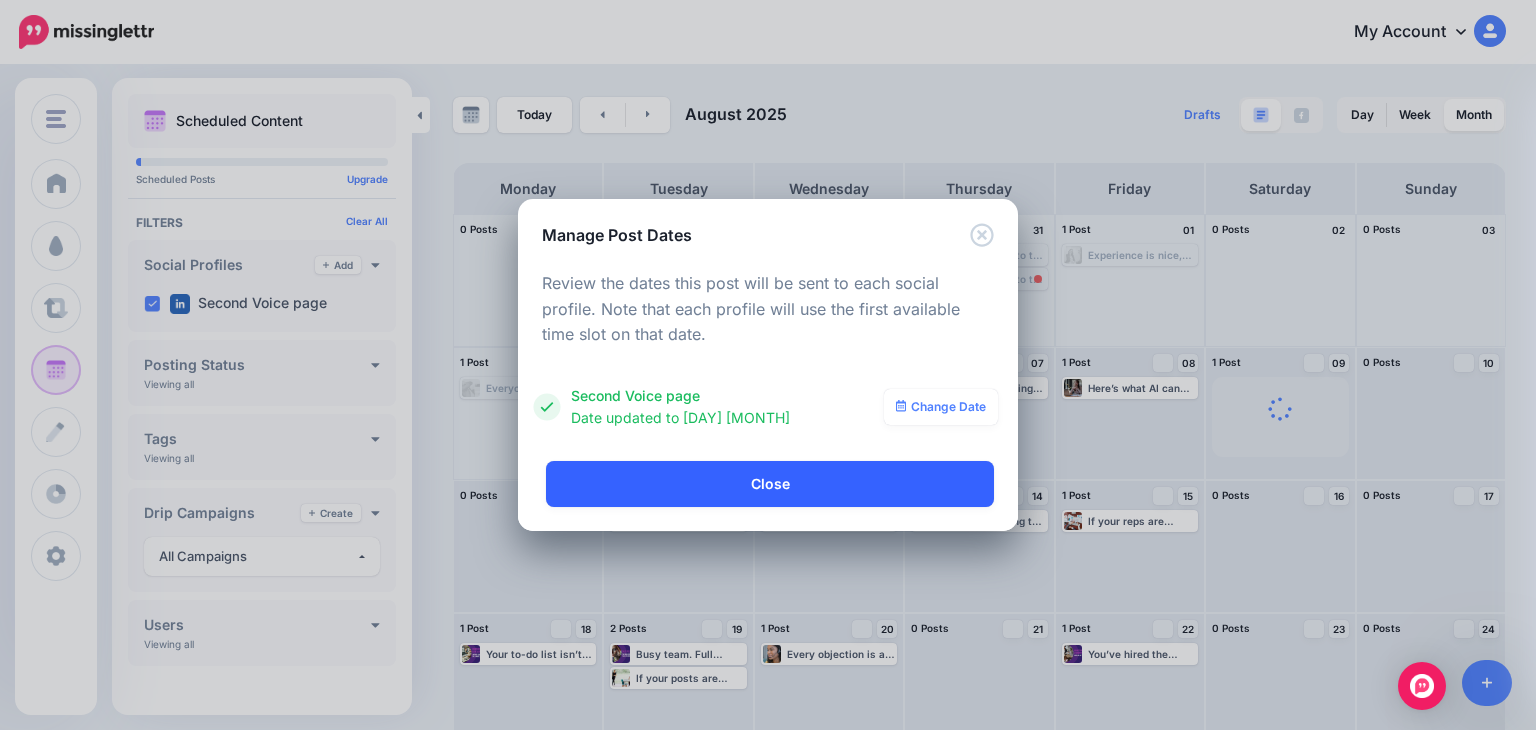 click on "Close" at bounding box center [770, 484] 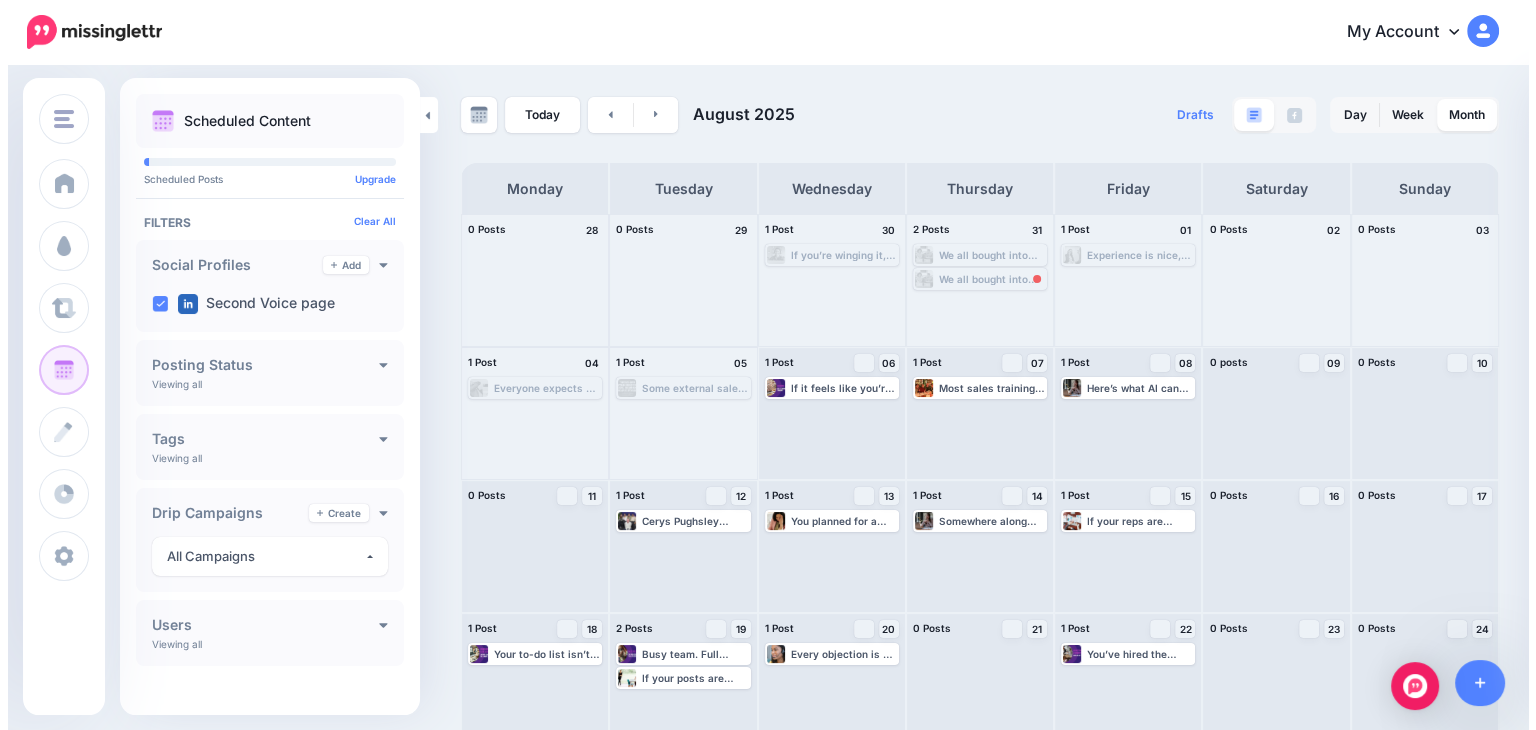 scroll, scrollTop: 149, scrollLeft: 0, axis: vertical 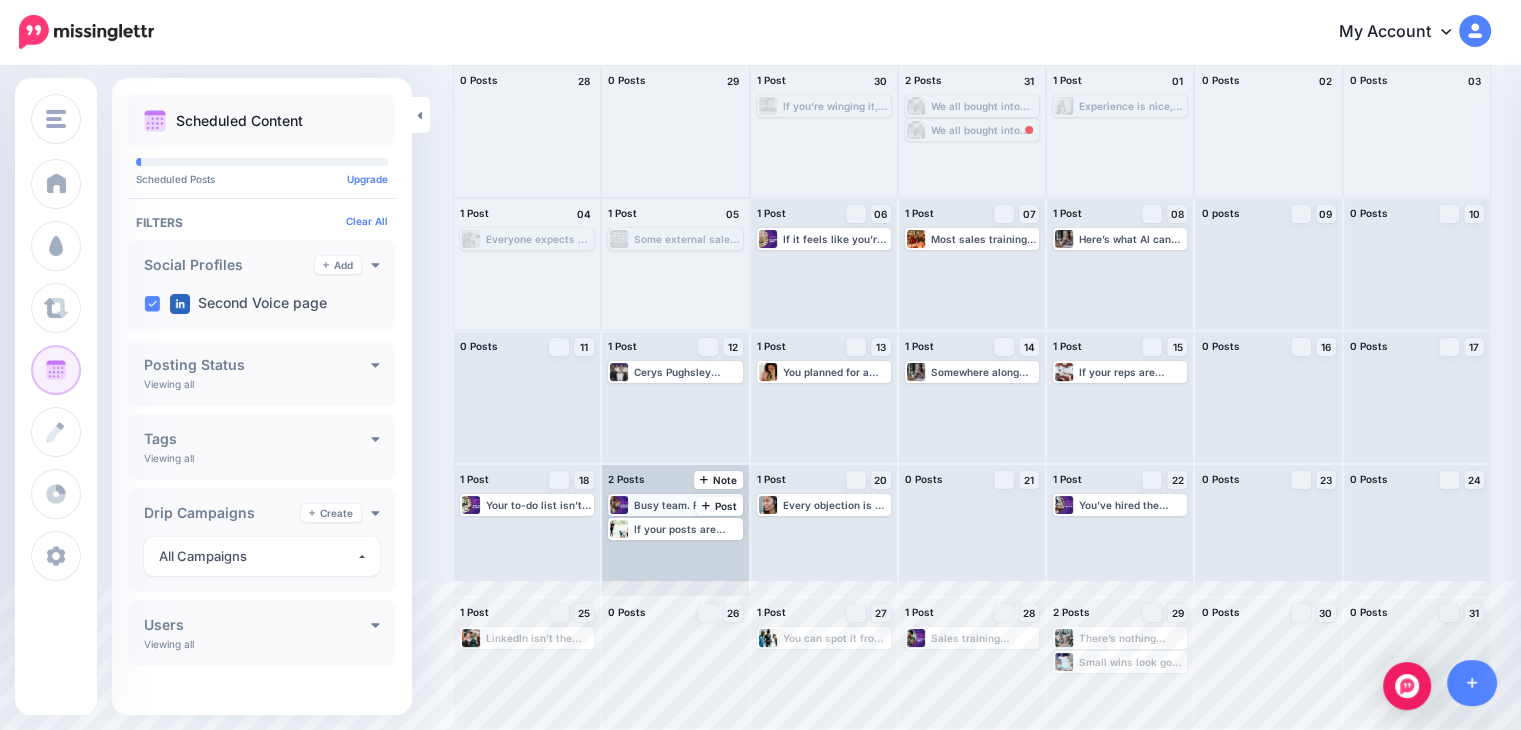 click on "Busy team. Full pipeline. Zero momentum. It’s the classic sales paradox: 🔹 Reps are working flat out 🔹 The board’s asking for growth 🔹 You’re tempted to hire another head (or three) But if deals are stalling, doing more won’t solve it. The smarter move? Figure out why things are slowing down. That’s where Sales Velocity comes in. A simple formula that tells you: 📊 Where you’re stuck 📊 Why deals are dragging 📊 What to fix first Think of it as your pipeline’s speedometer. If it’s crawling, don’t step harder on the gas. Fix what’s jamming the brakes. We break down what Sales Velocity is - and how to use it to rebuild momentum - in this blog: https://lttr.ai/AhIaO" at bounding box center (687, 505) 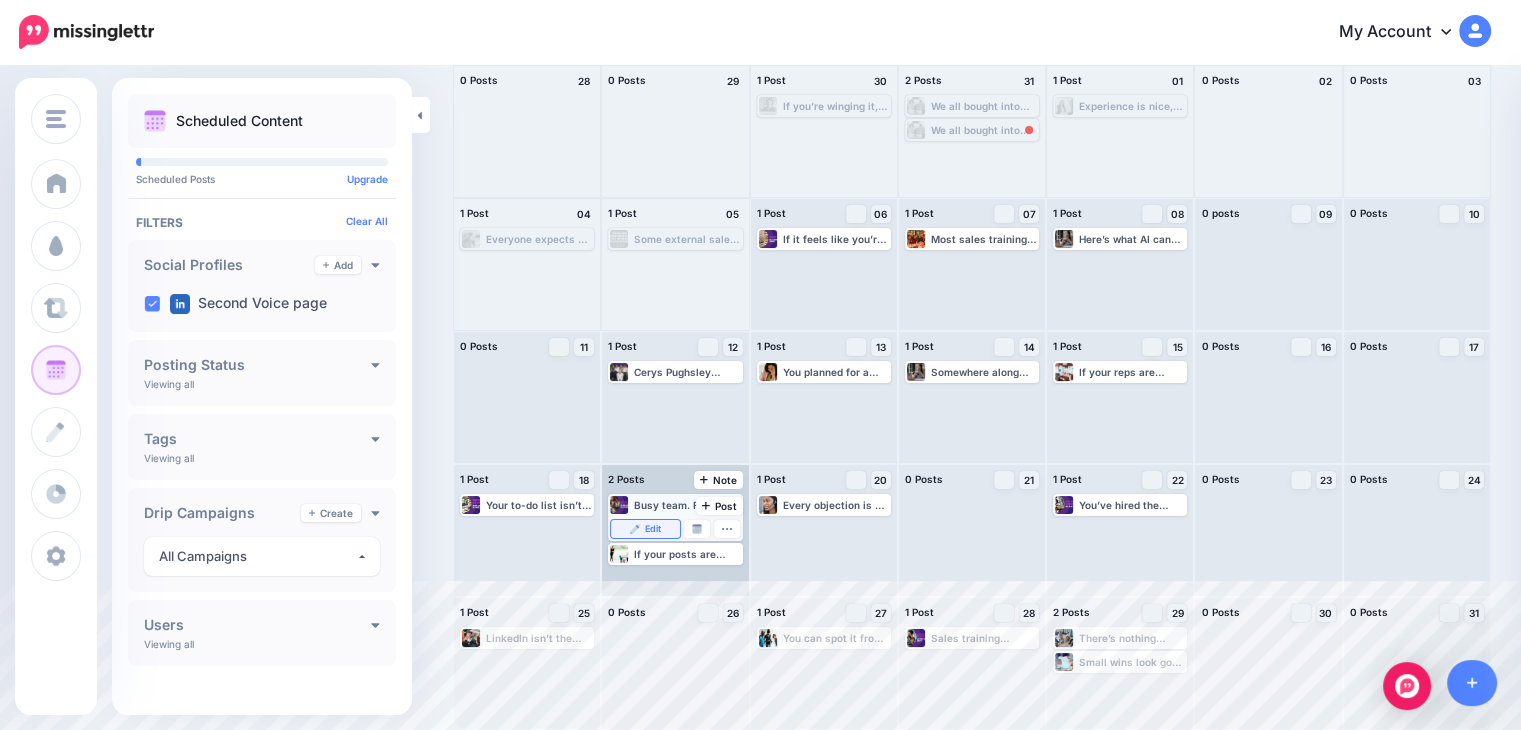 click on "Edit" at bounding box center [653, 529] 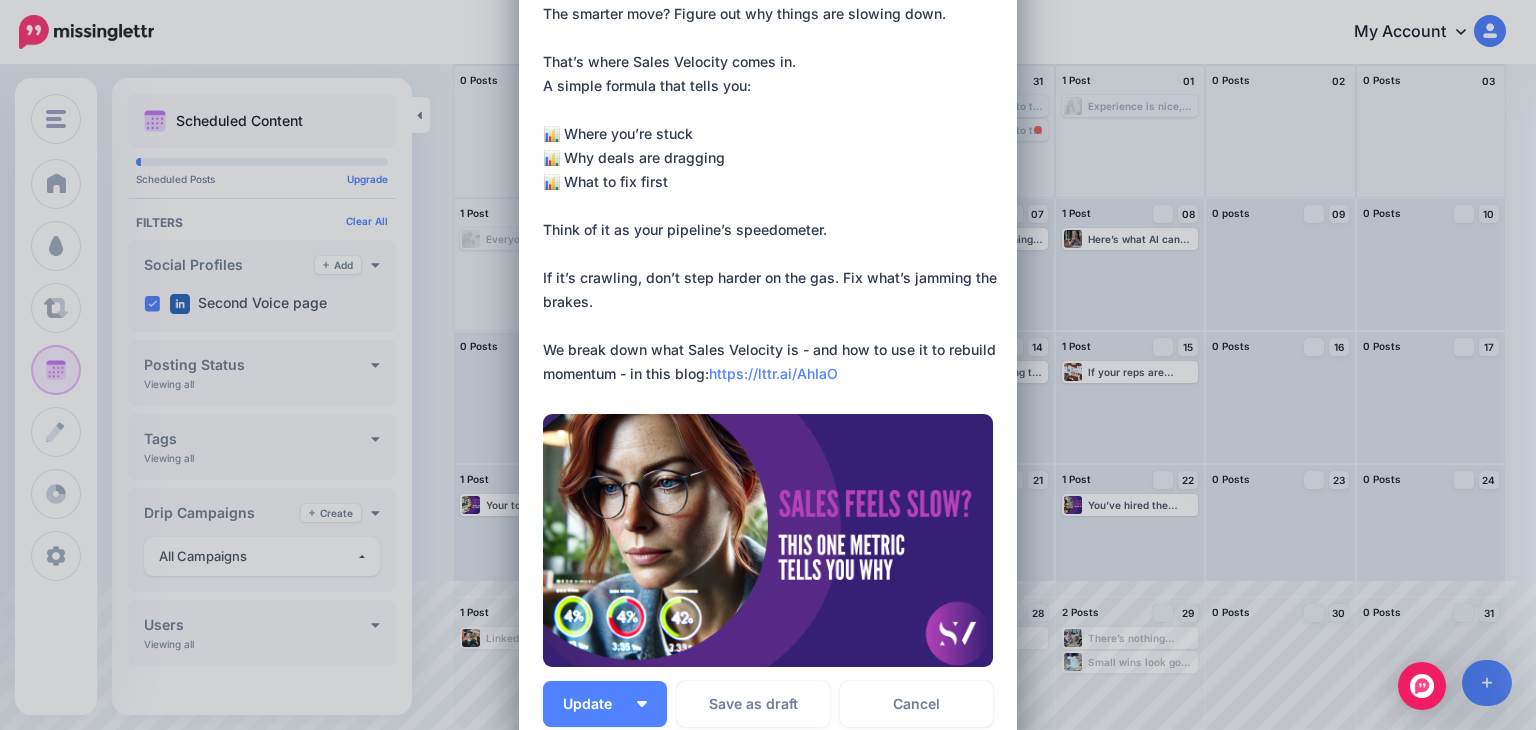 scroll, scrollTop: 565, scrollLeft: 0, axis: vertical 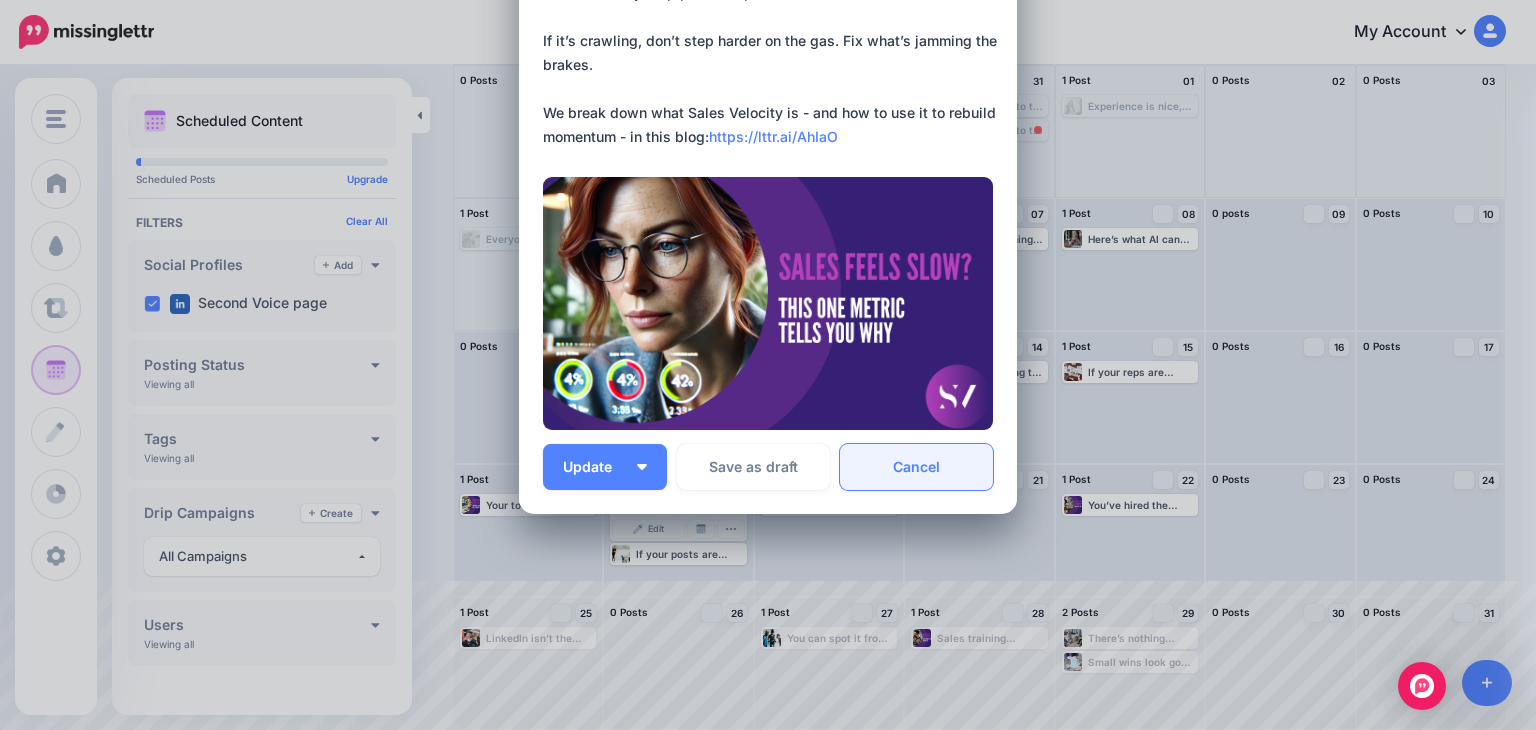 click on "Cancel" at bounding box center (916, 467) 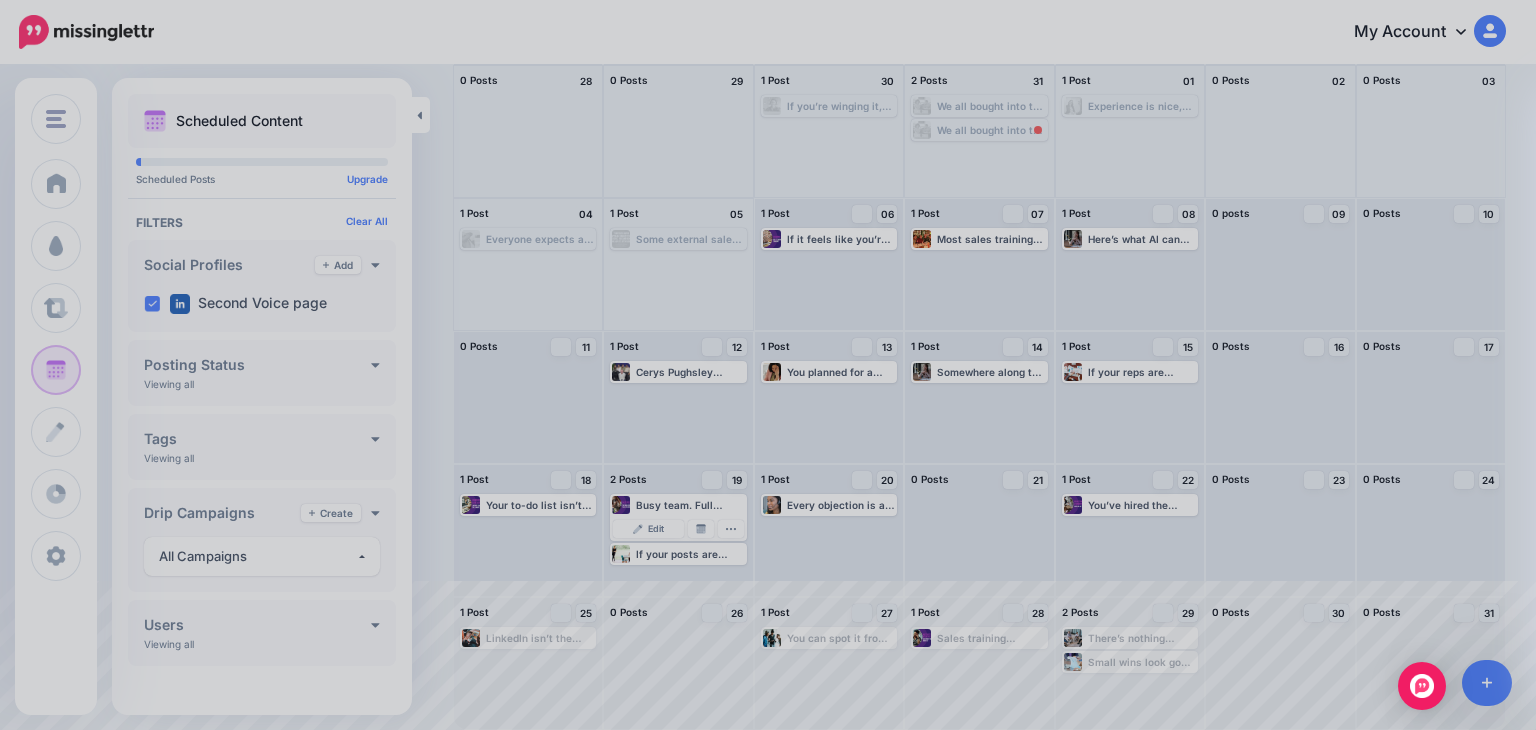 scroll, scrollTop: 0, scrollLeft: 0, axis: both 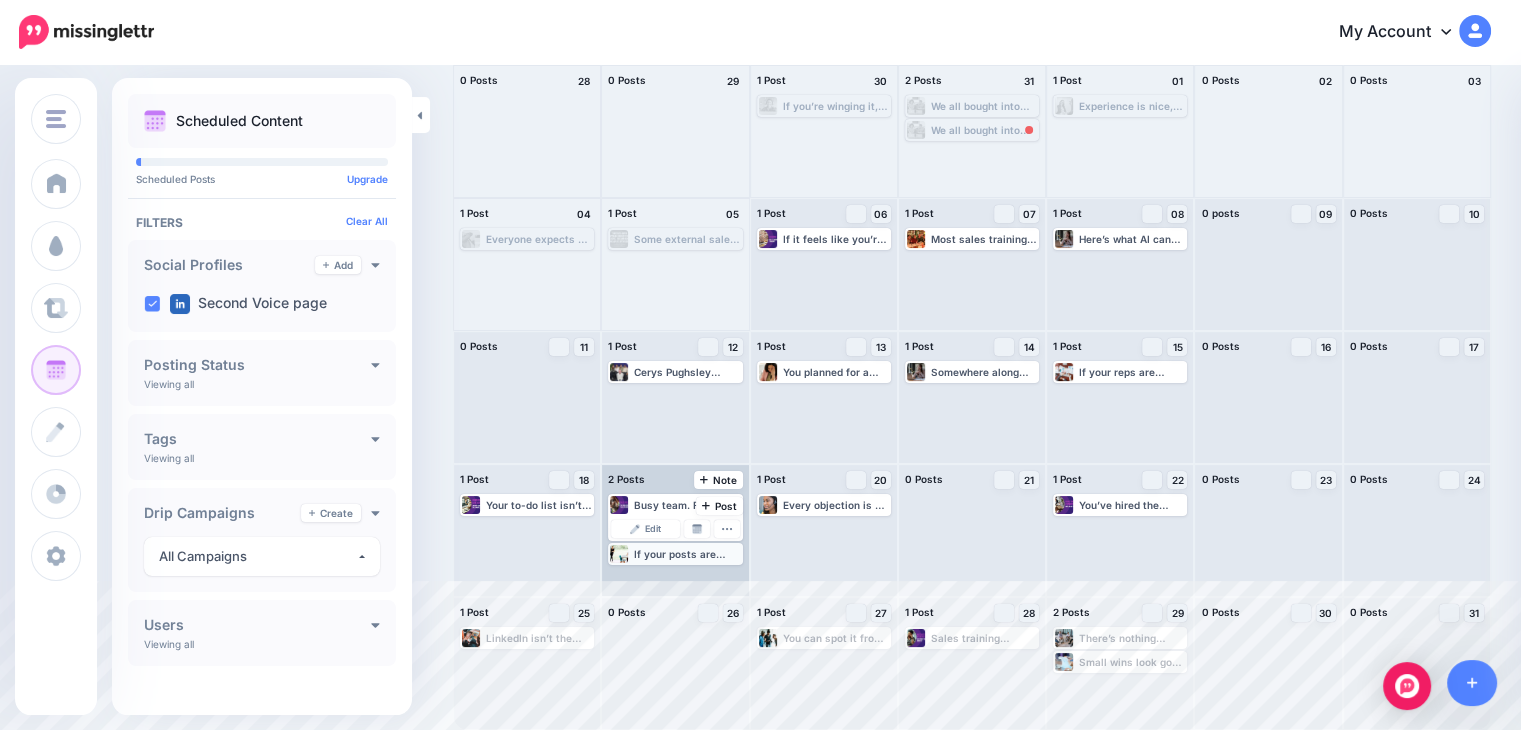 click on "If your posts are getting less traction lately - you’re not the only one. LinkedIn used to feel like a shortcut. Post something smart, get conversations going. Now? It’s flooded with bots, and “thought leadership” generated in 0.3 seconds. But the platform still works - if you treat it less like a loudspeaker and more like a discussion. What’s helping us and others: ✔ Speak like a human ✔ Focus on signal over noise ✔ Write like you’re talking to someone smart who’s short on time 🎭 The voice that sounds like you - not your brand - is usually the one that cuts through. If LinkedIn’s feeling a bit off lately, we unpacked what’s still working in a blog: https://lttr.ai/AhWA0" at bounding box center (687, 554) 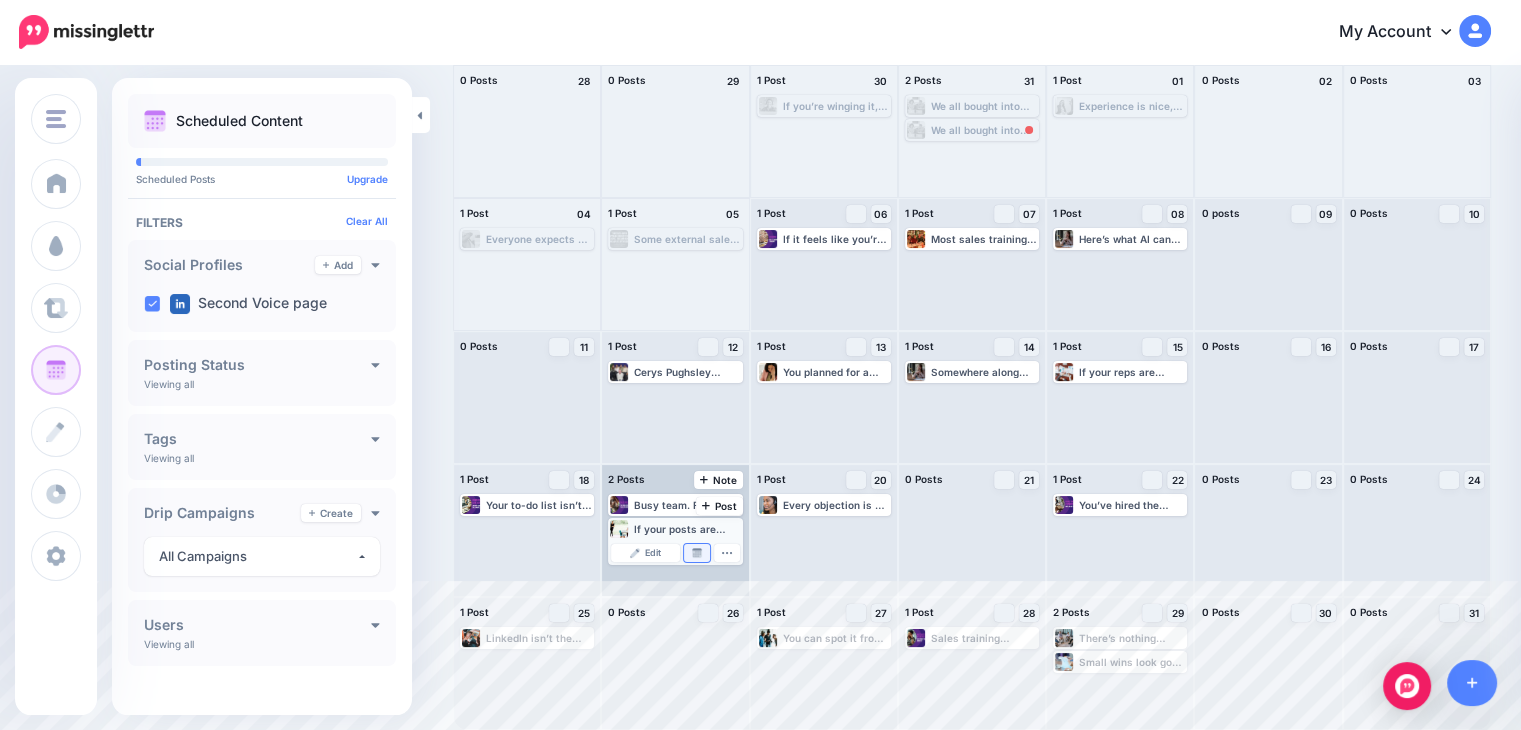 click at bounding box center [697, 553] 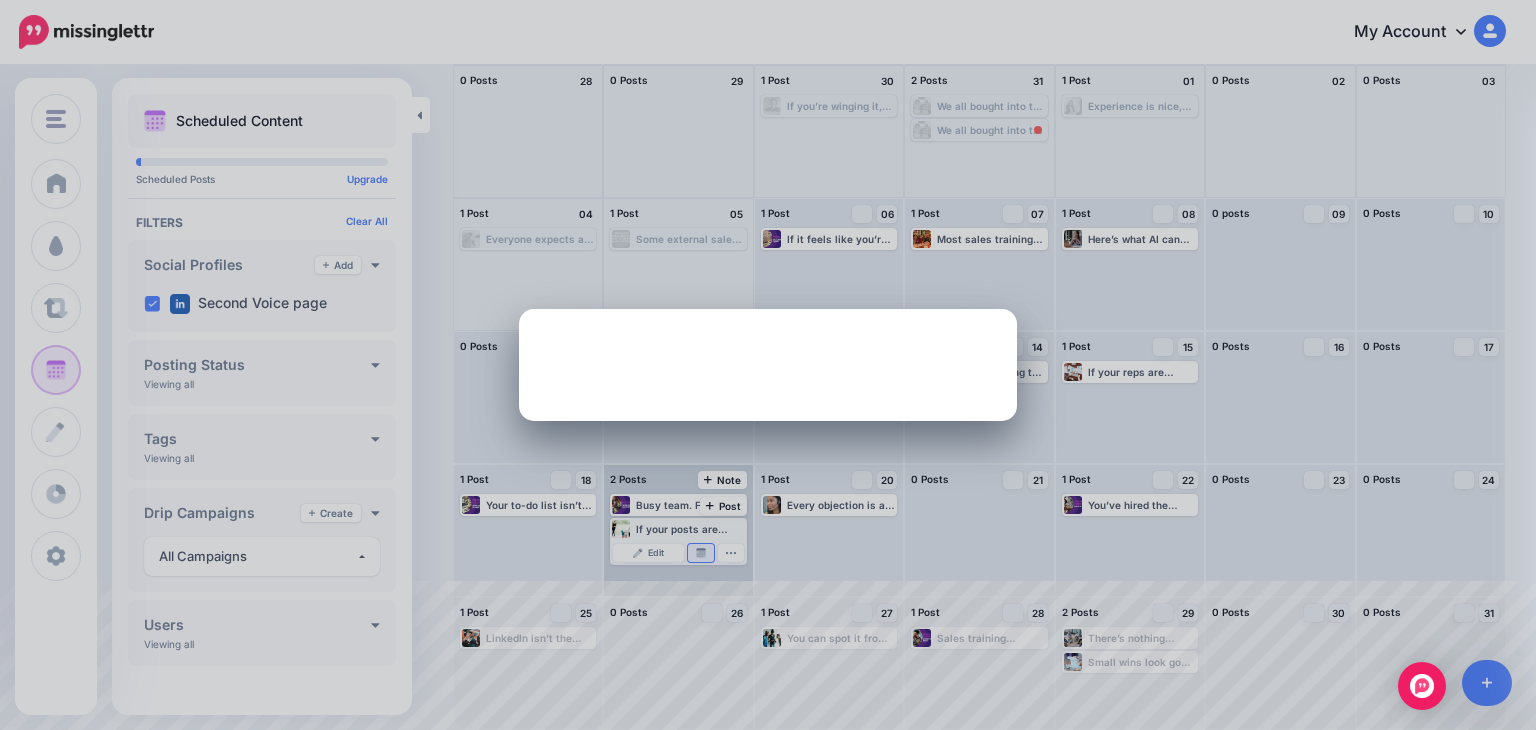 scroll, scrollTop: 0, scrollLeft: 0, axis: both 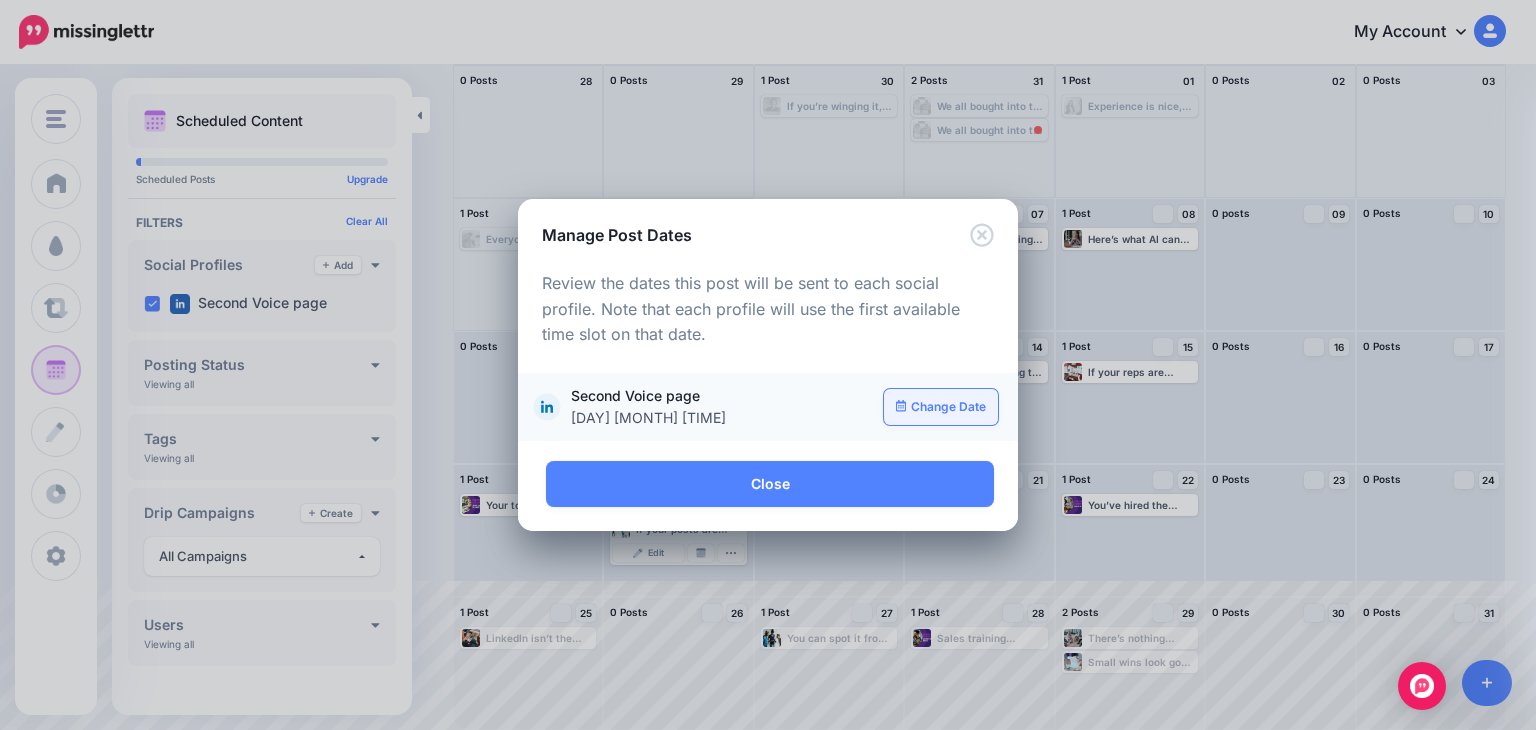 click on "Change Date" at bounding box center (941, 407) 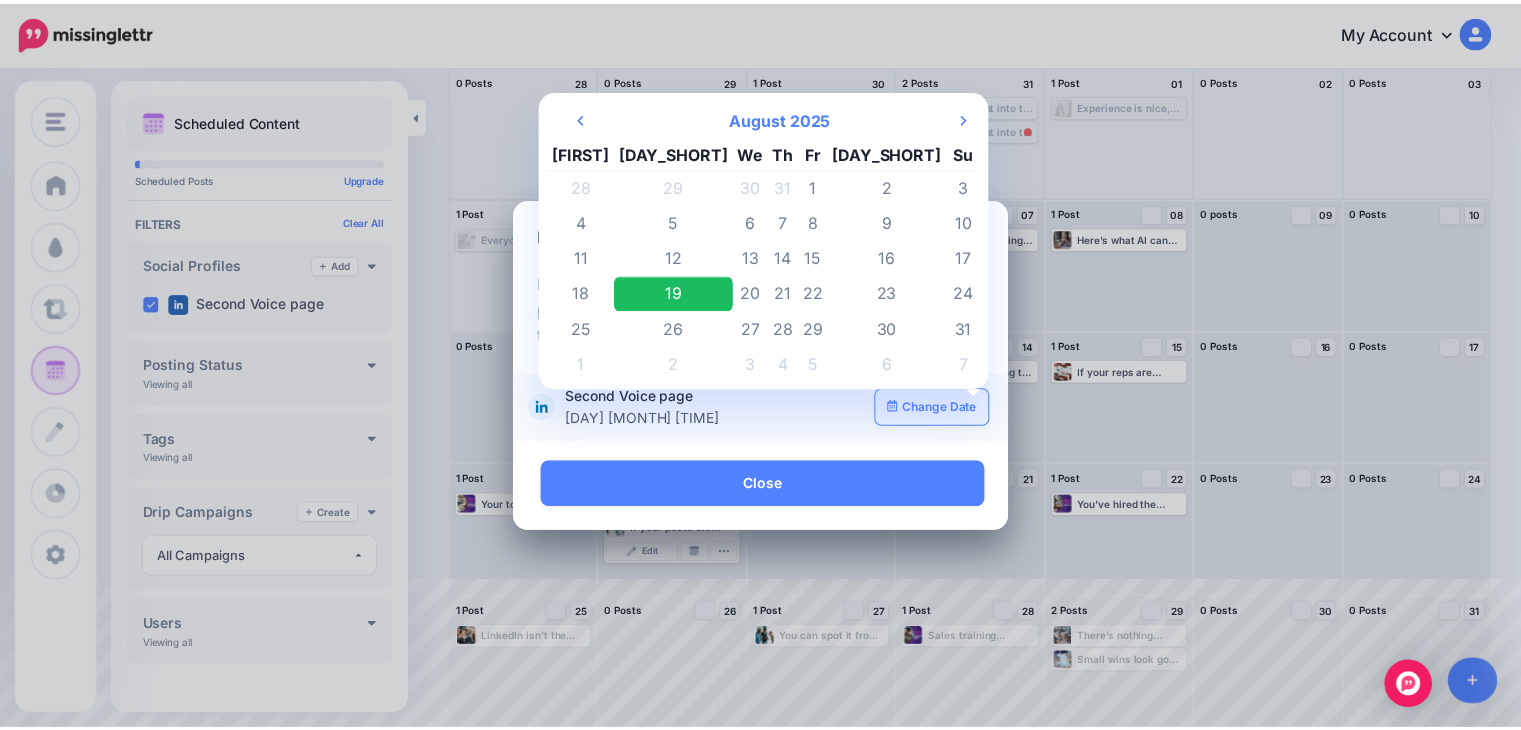 scroll, scrollTop: 0, scrollLeft: 0, axis: both 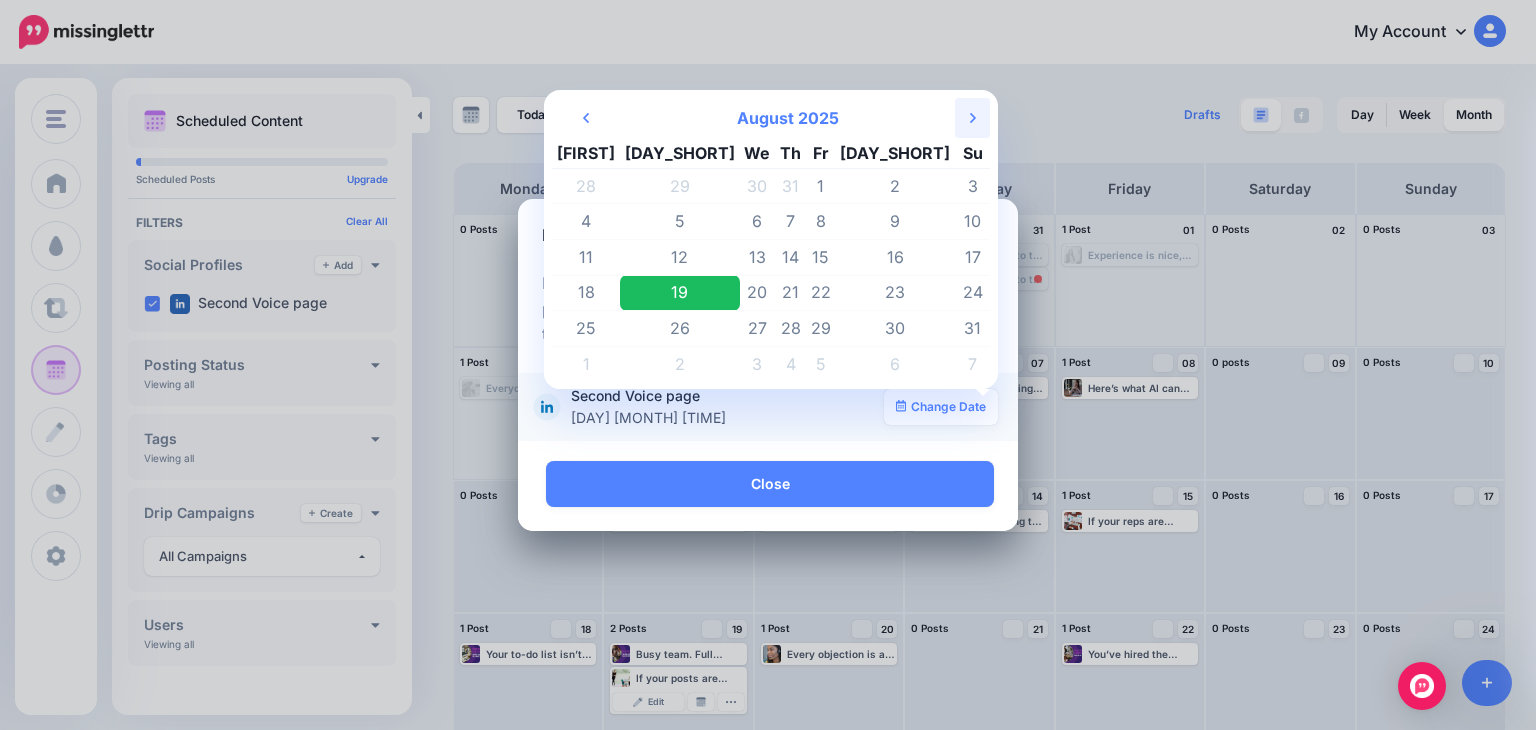 click on "Next Month" at bounding box center (972, 118) 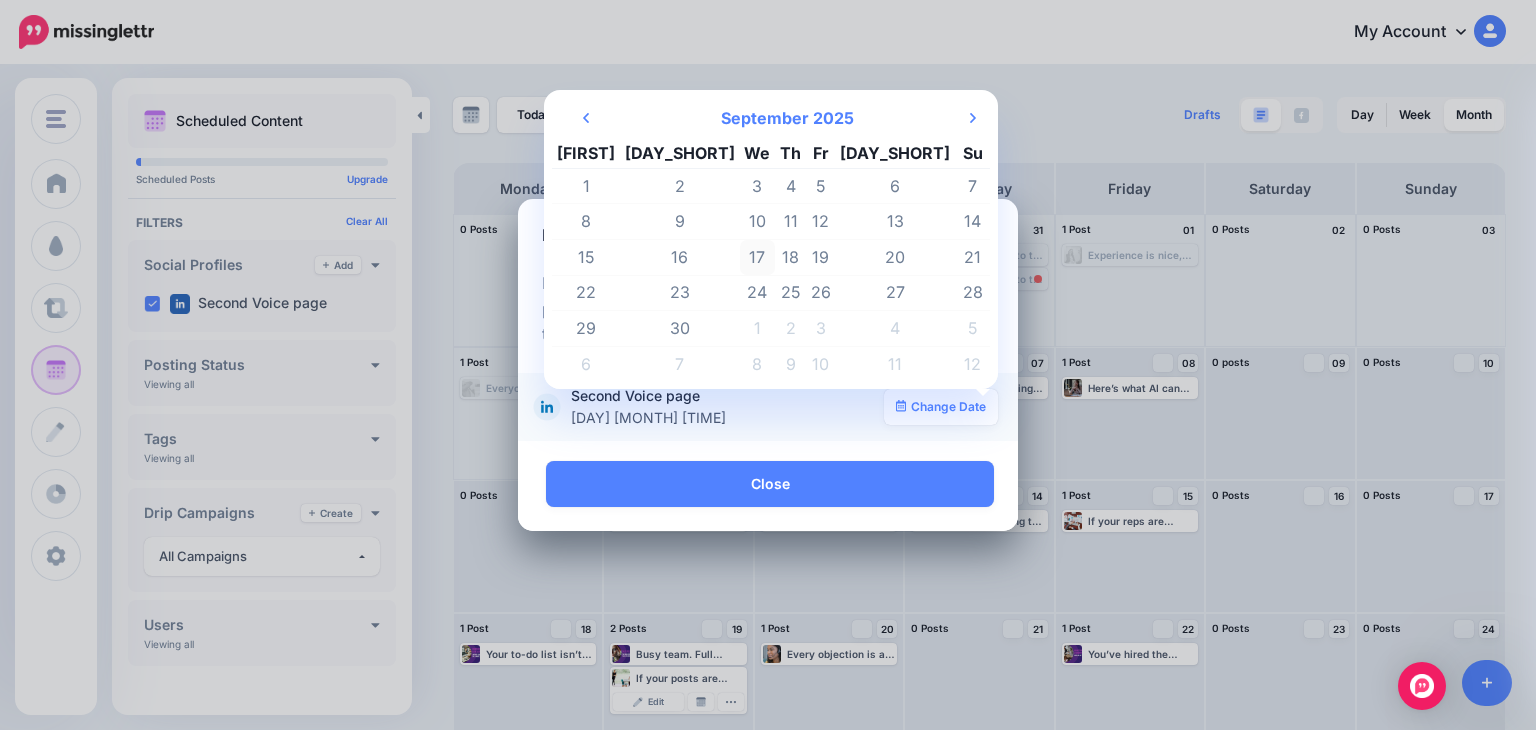 click on "17" at bounding box center (758, 258) 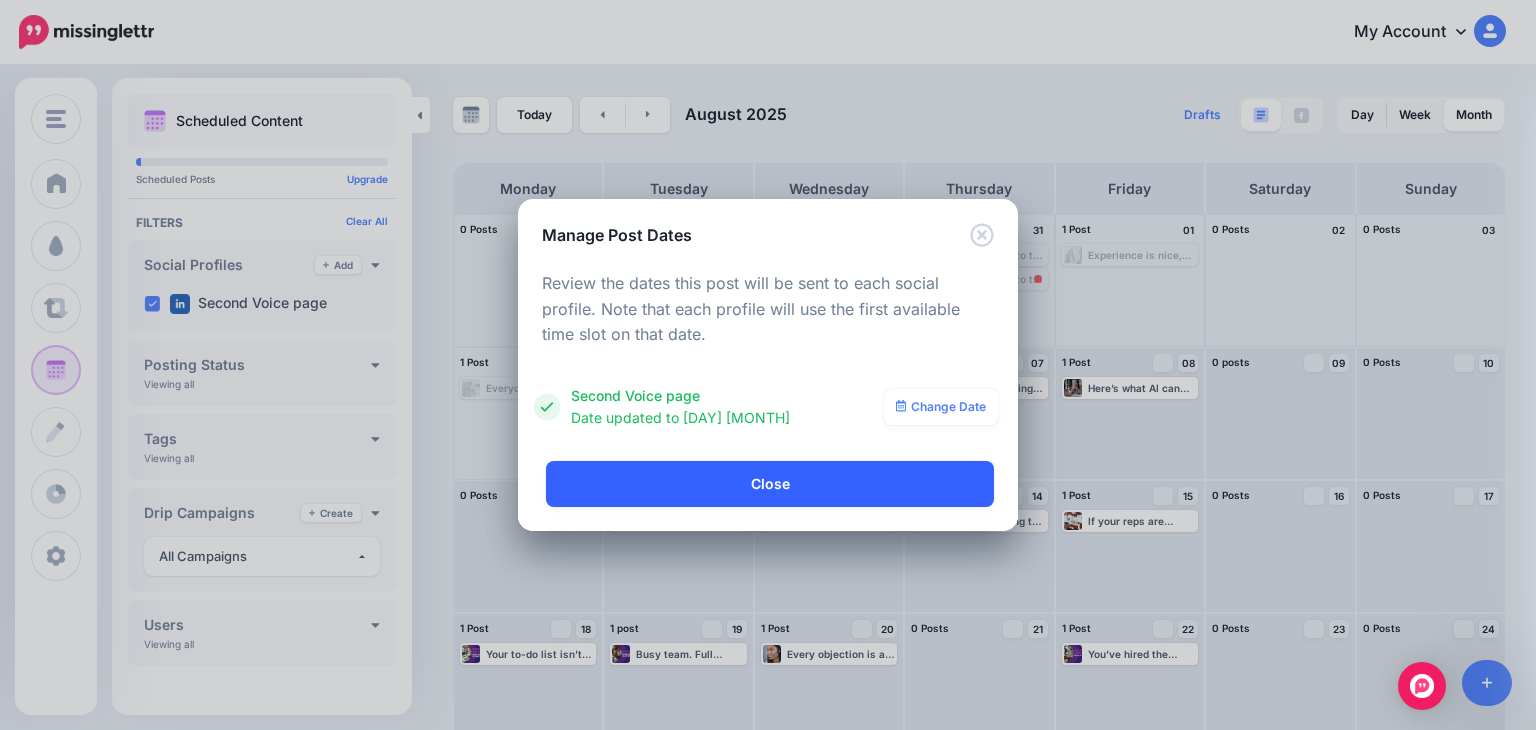 click on "Close" at bounding box center [770, 484] 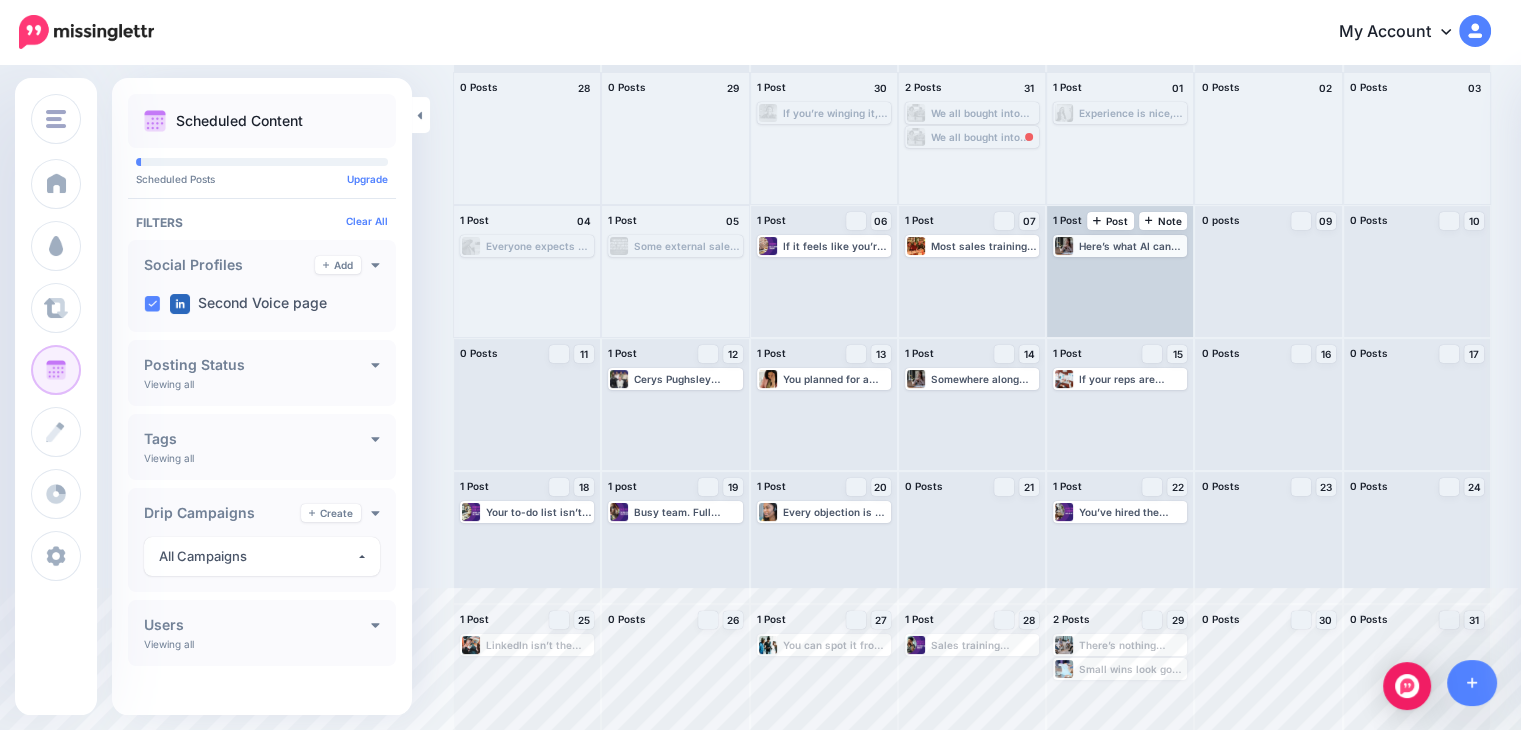 scroll, scrollTop: 149, scrollLeft: 0, axis: vertical 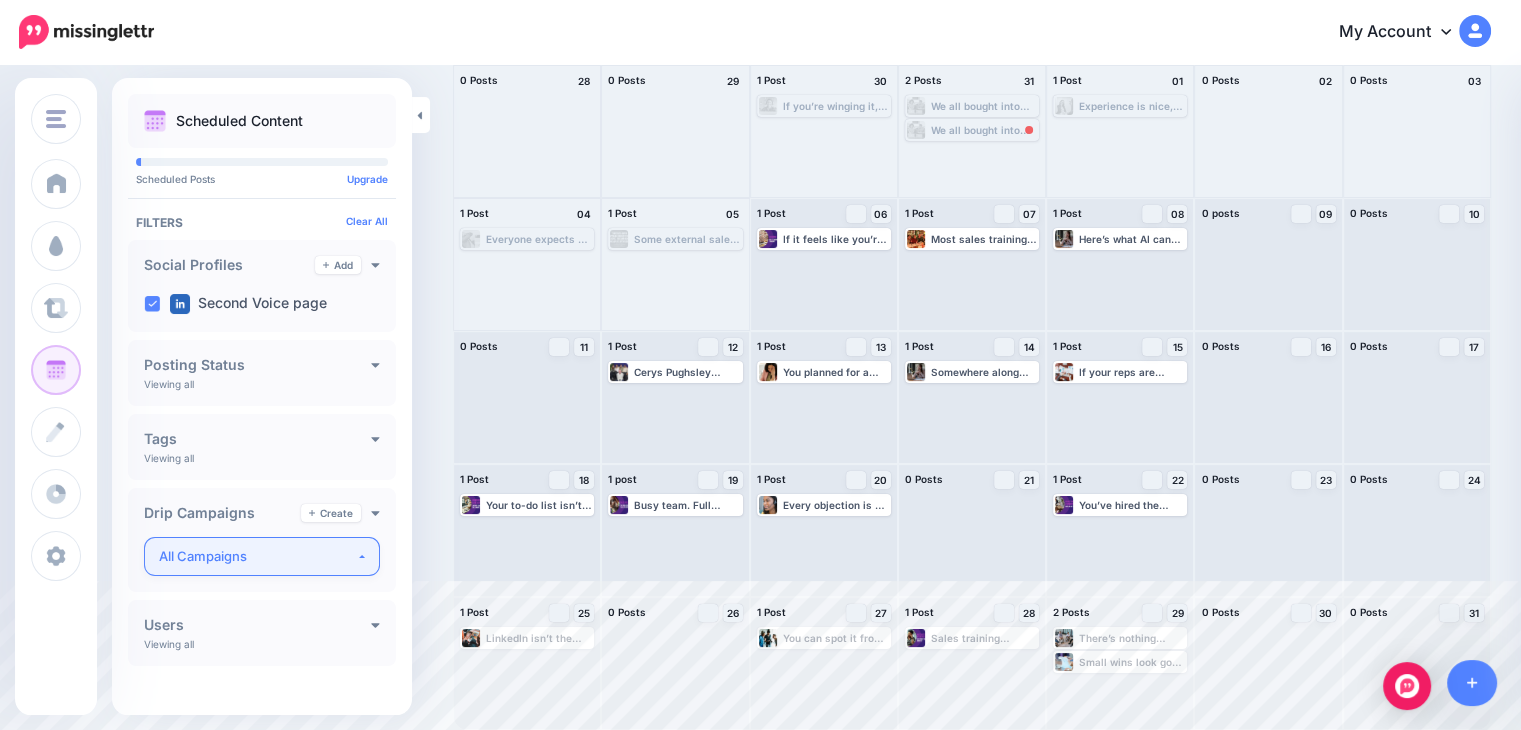 click on "All Campaigns" at bounding box center (257, 556) 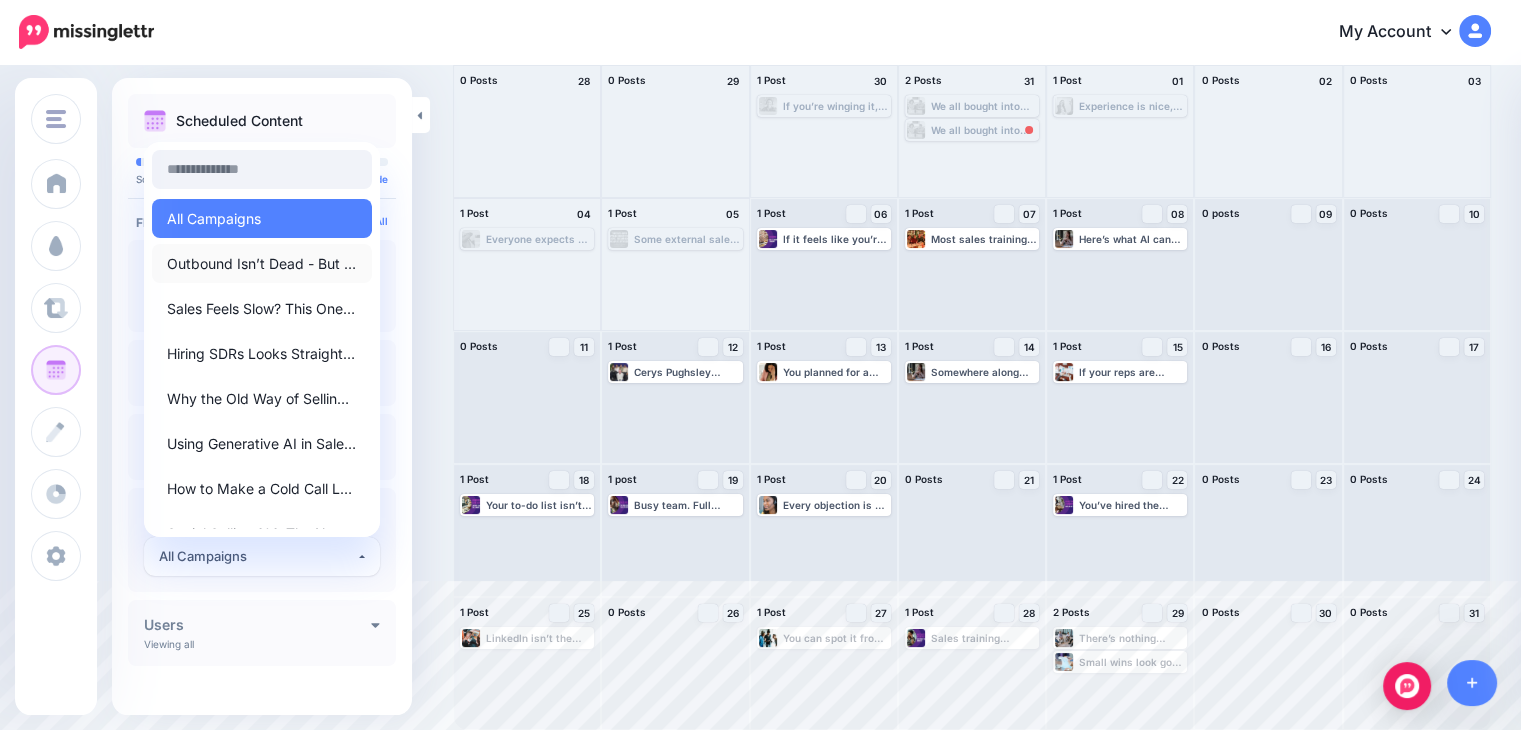 click on "Outbound Isn’t Dead - But It’s Definitely Changing" at bounding box center (262, 264) 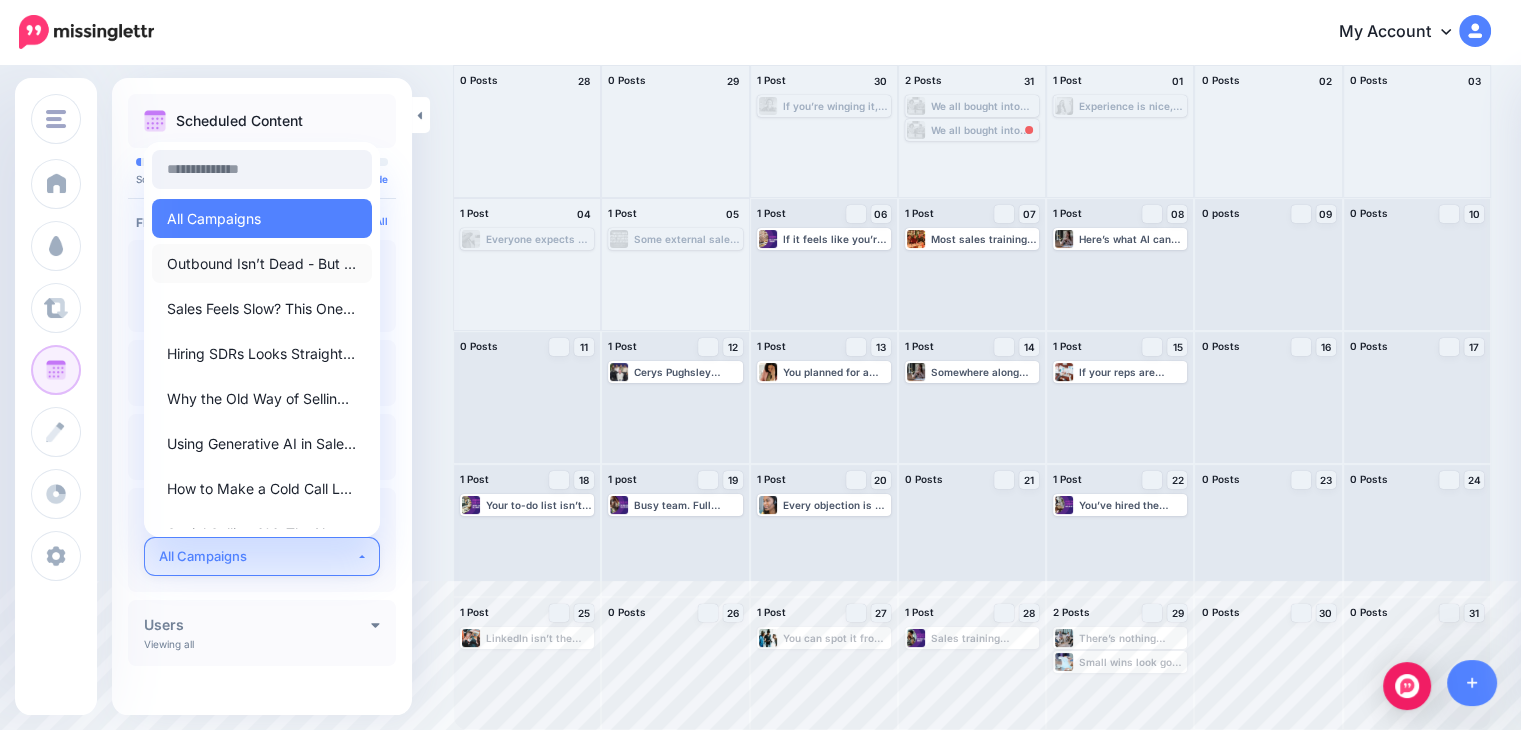 select on "********" 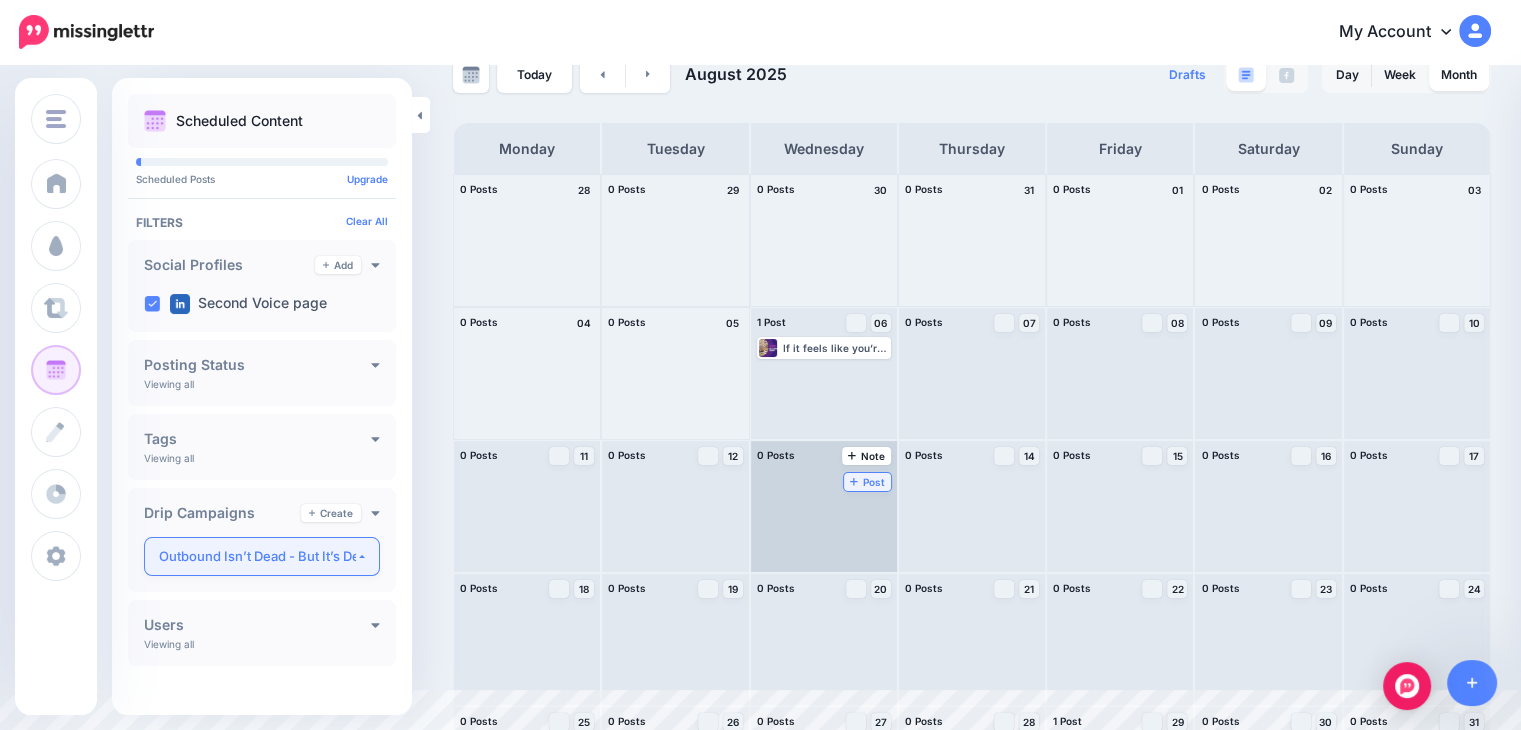 scroll, scrollTop: 149, scrollLeft: 0, axis: vertical 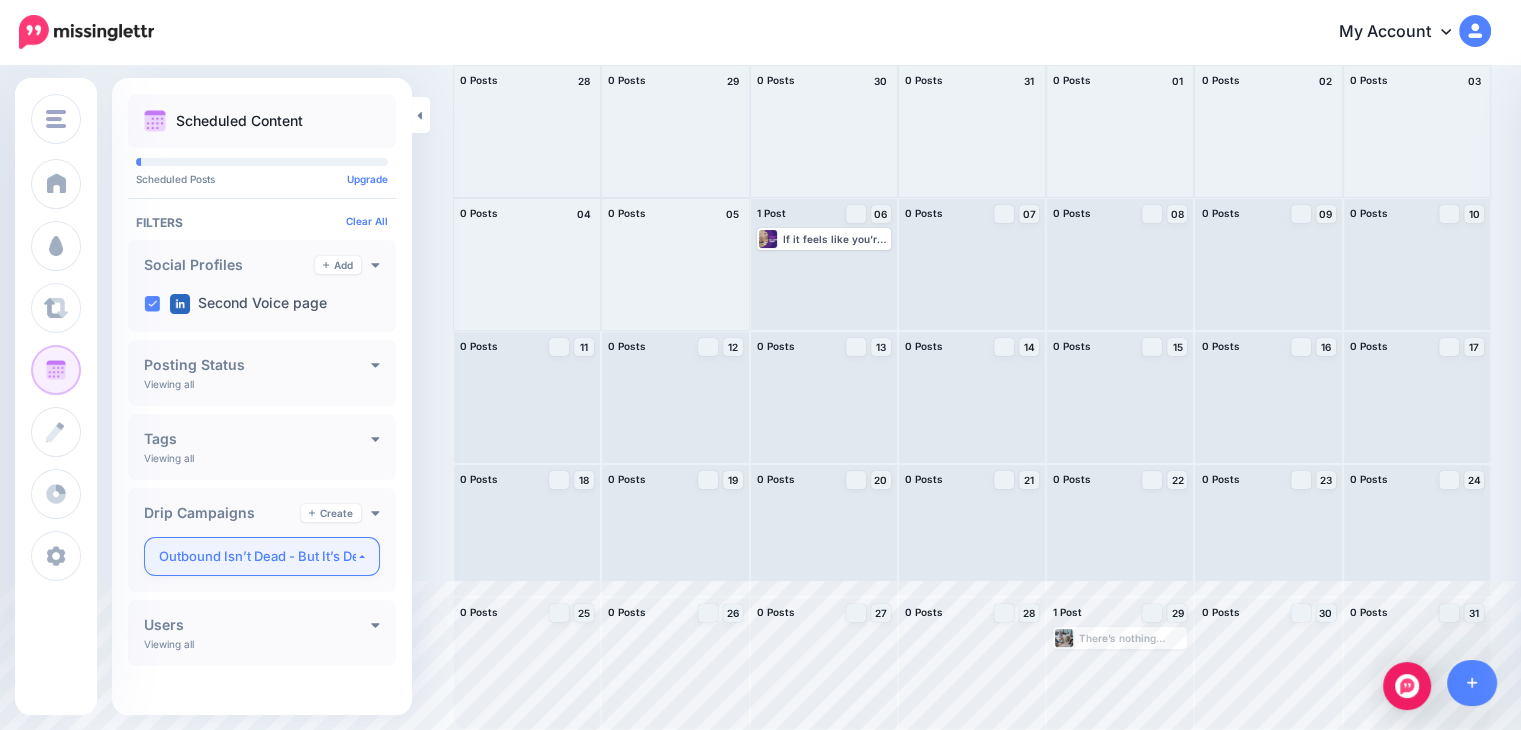 click on "Outbound Isn’t Dead - But It’s Definitely Changing" at bounding box center [257, 556] 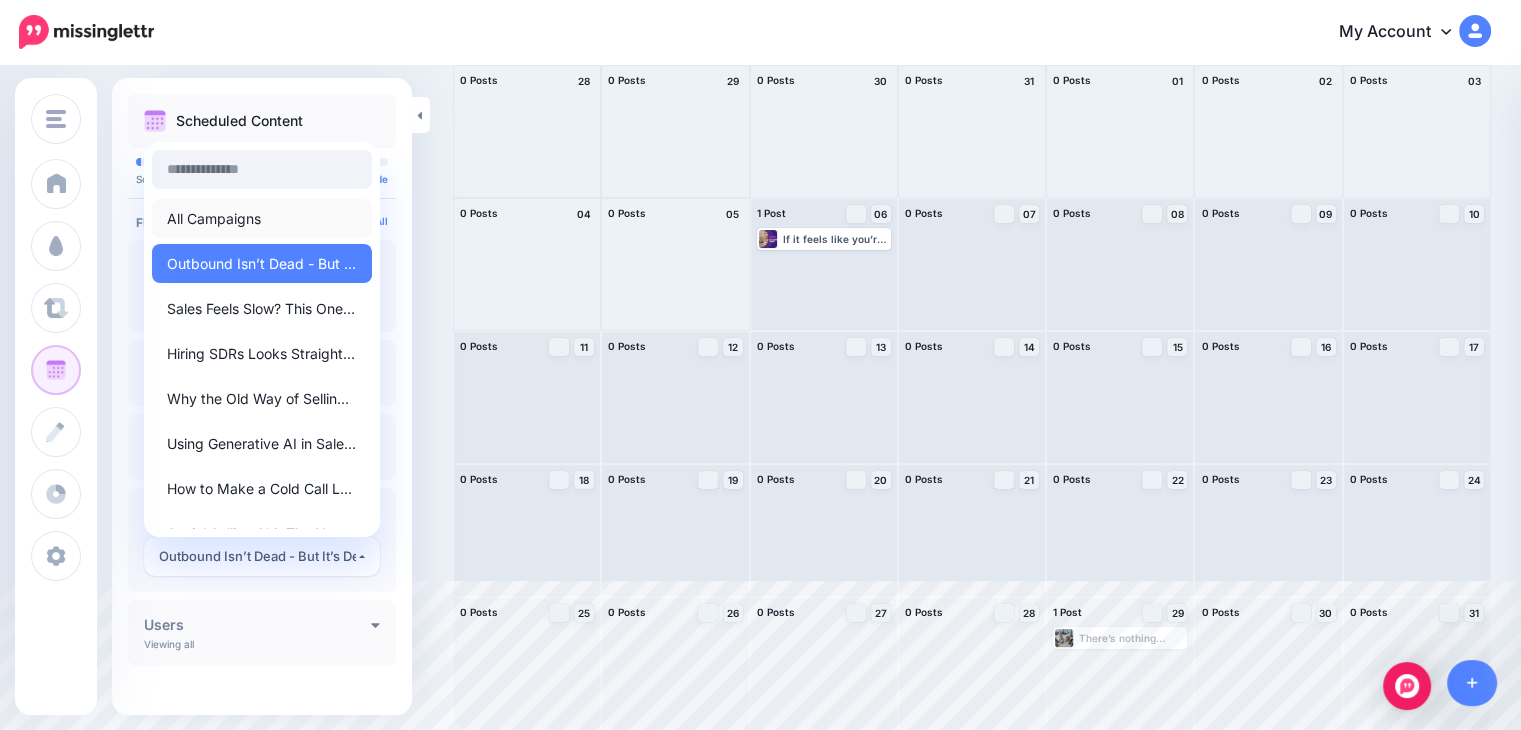 click on "All Campaigns" at bounding box center [214, 219] 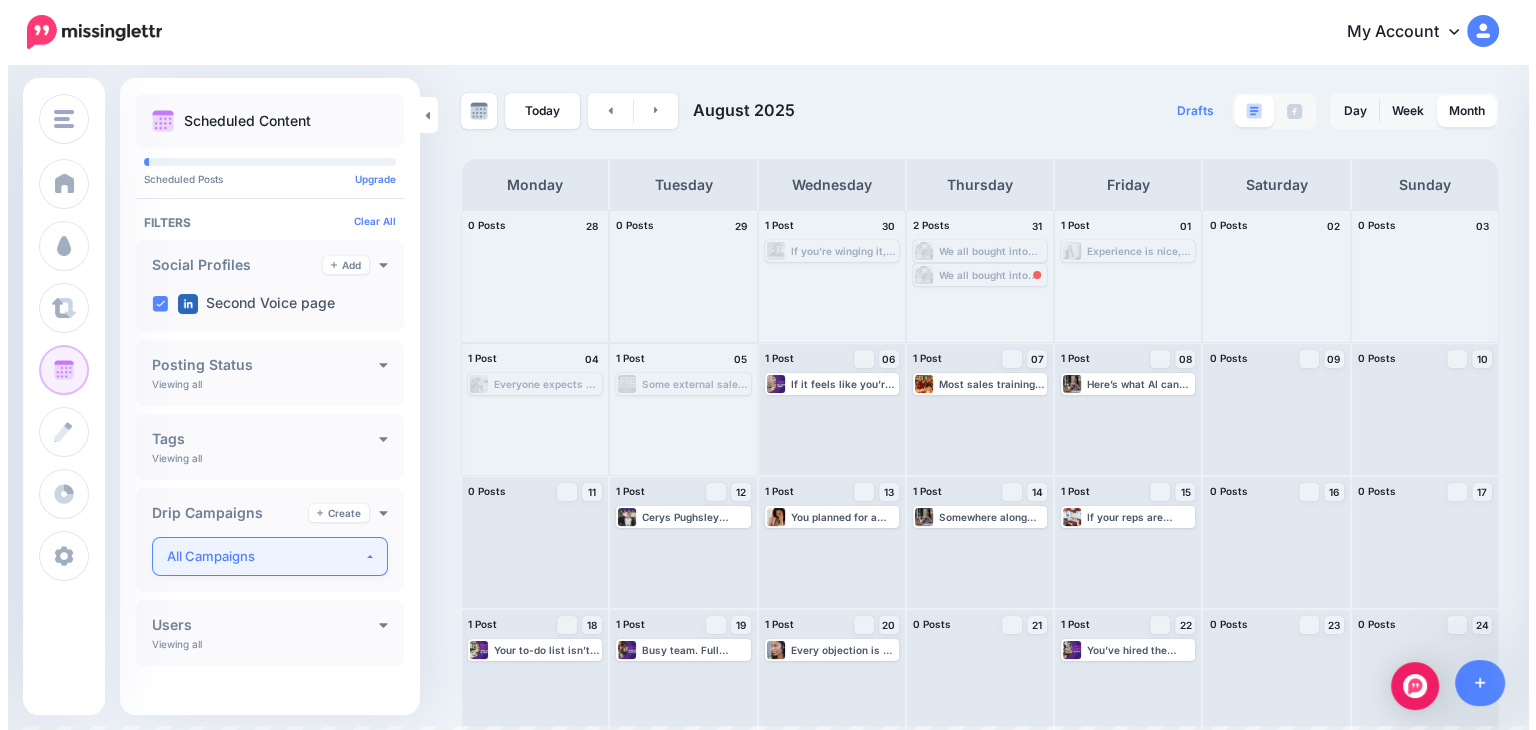 scroll, scrollTop: 149, scrollLeft: 0, axis: vertical 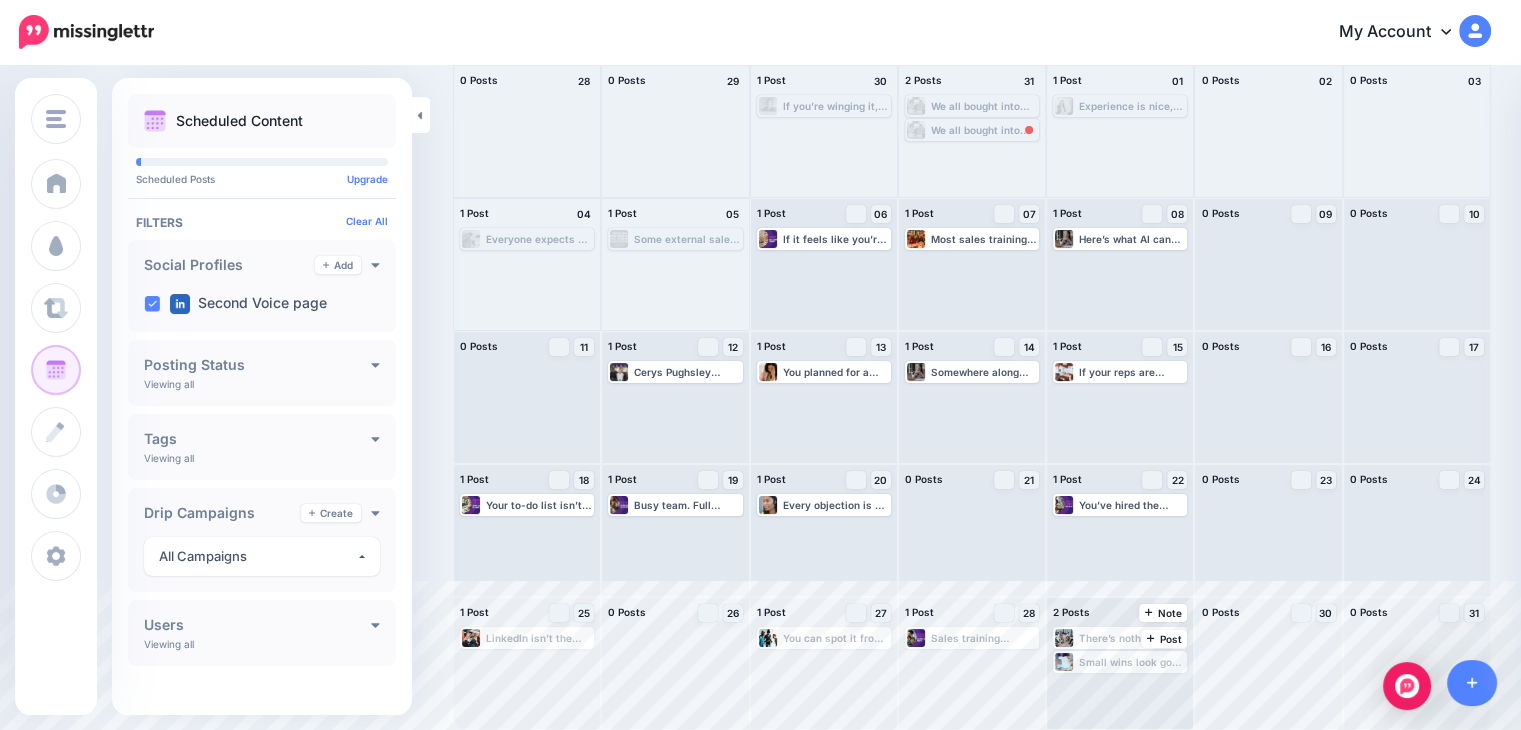 click on "Small wins look good on dashboards. Until they don’t. If your team’s racking up tiny deals that keep the board quiet but don’t actually drive growth… it’s time for a rethink. Low Average Deal Value is usually a sign that: 💡 You’re optimising for what’s fast, not what’s valuable 💡 Bigger deals are getting ignored because they feel “harder” 💡 The pipe is full of busy work, not business growth Chasing small fish can feel productive but it’s not sustainable. You hit quota faster when each win actually moves the needle. Sales velocity helps you zoom out: are you building a pipeline of value, or just volume? This blog explores how to shift focus to bigger, better-fit deals - and stop confusing movement with momentum: https://lttr.ai/AhIaO" at bounding box center (1132, 662) 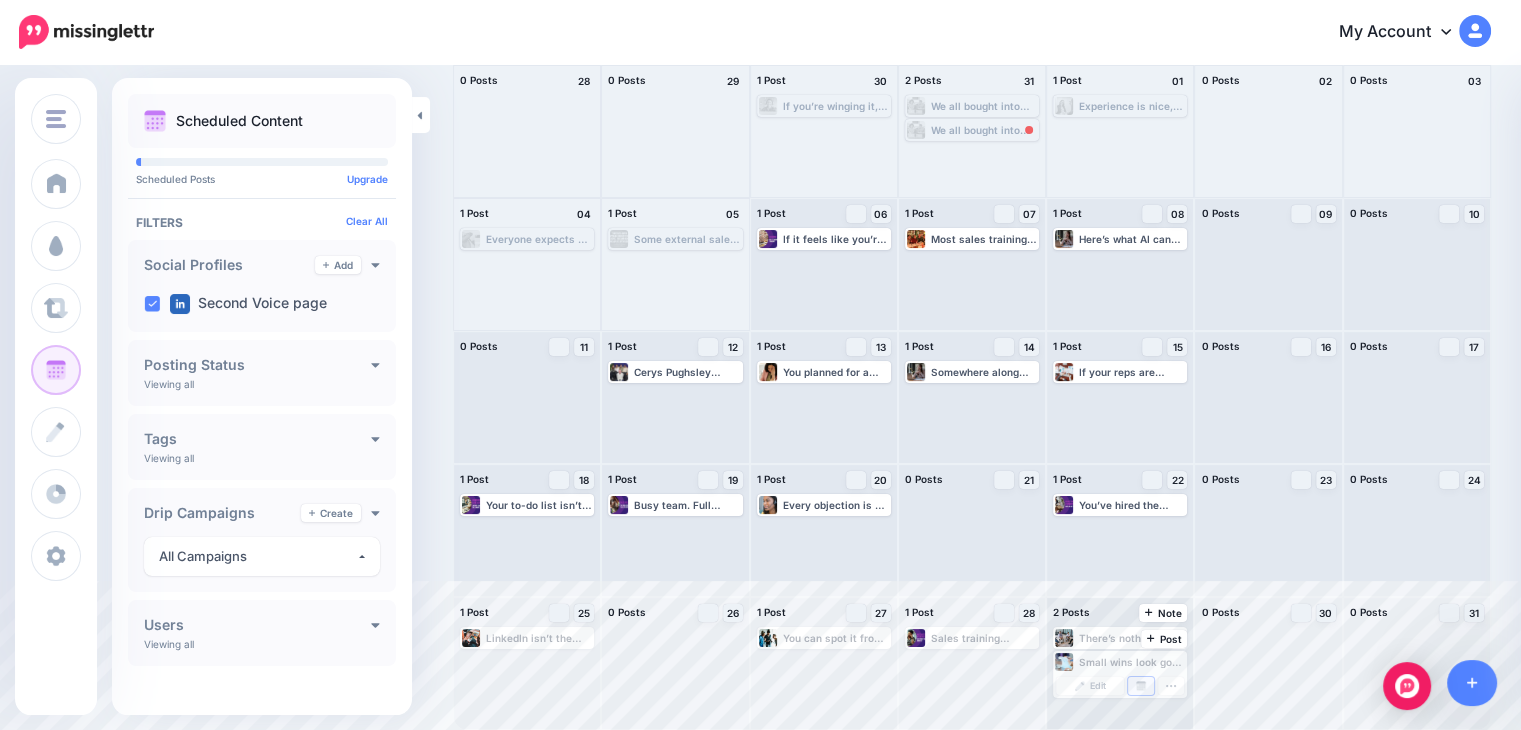 click on "Manage Dates" at bounding box center [1141, 686] 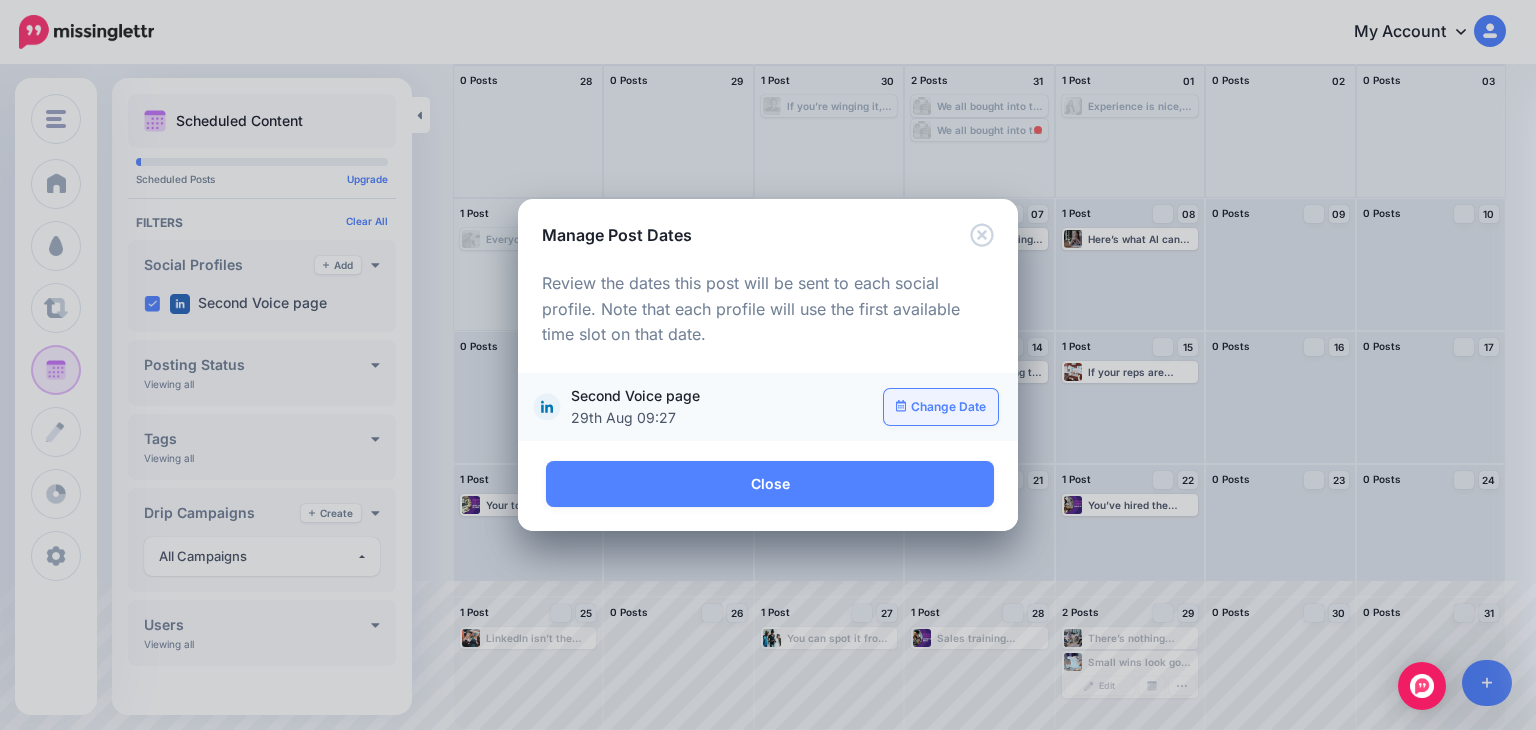 click on "Change Date" at bounding box center [941, 407] 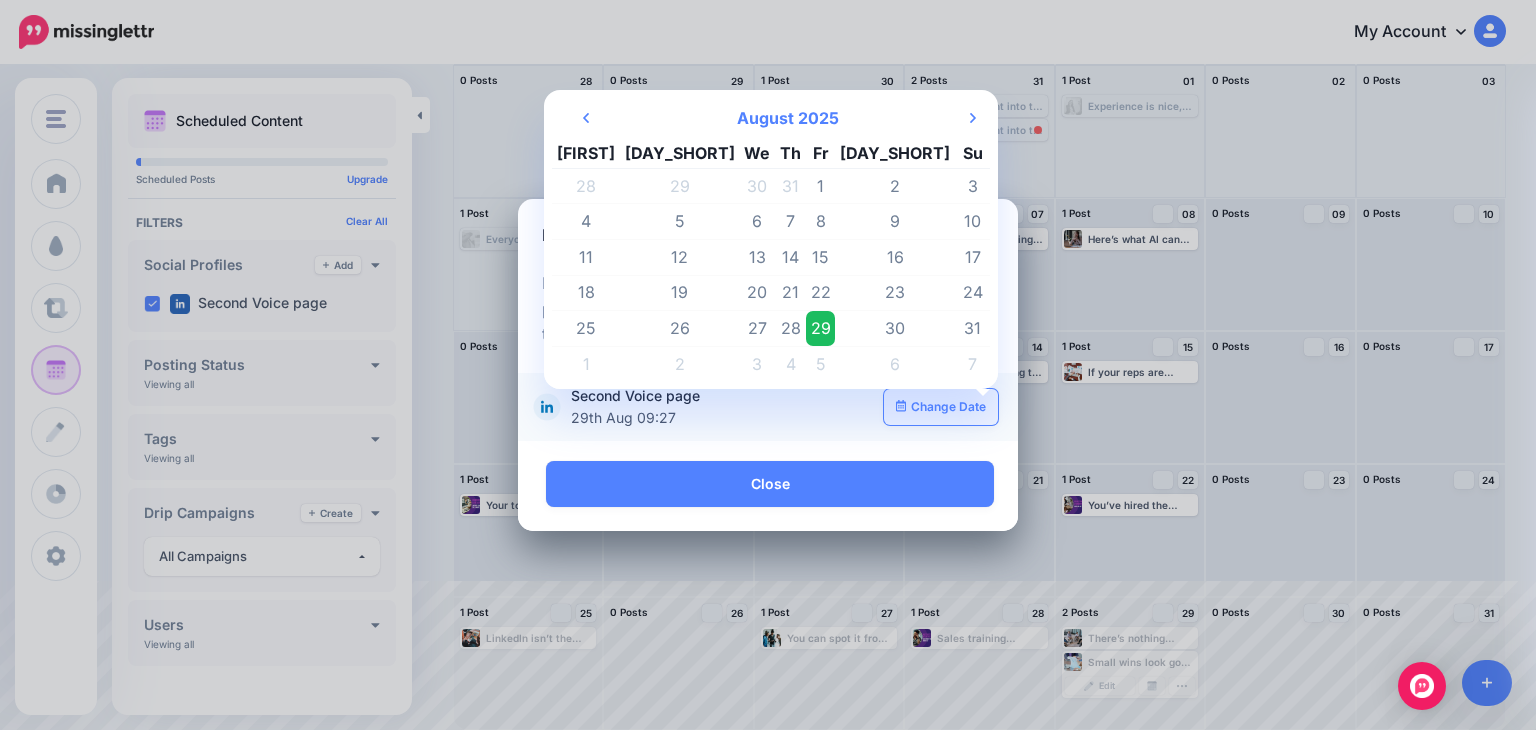 scroll, scrollTop: 0, scrollLeft: 0, axis: both 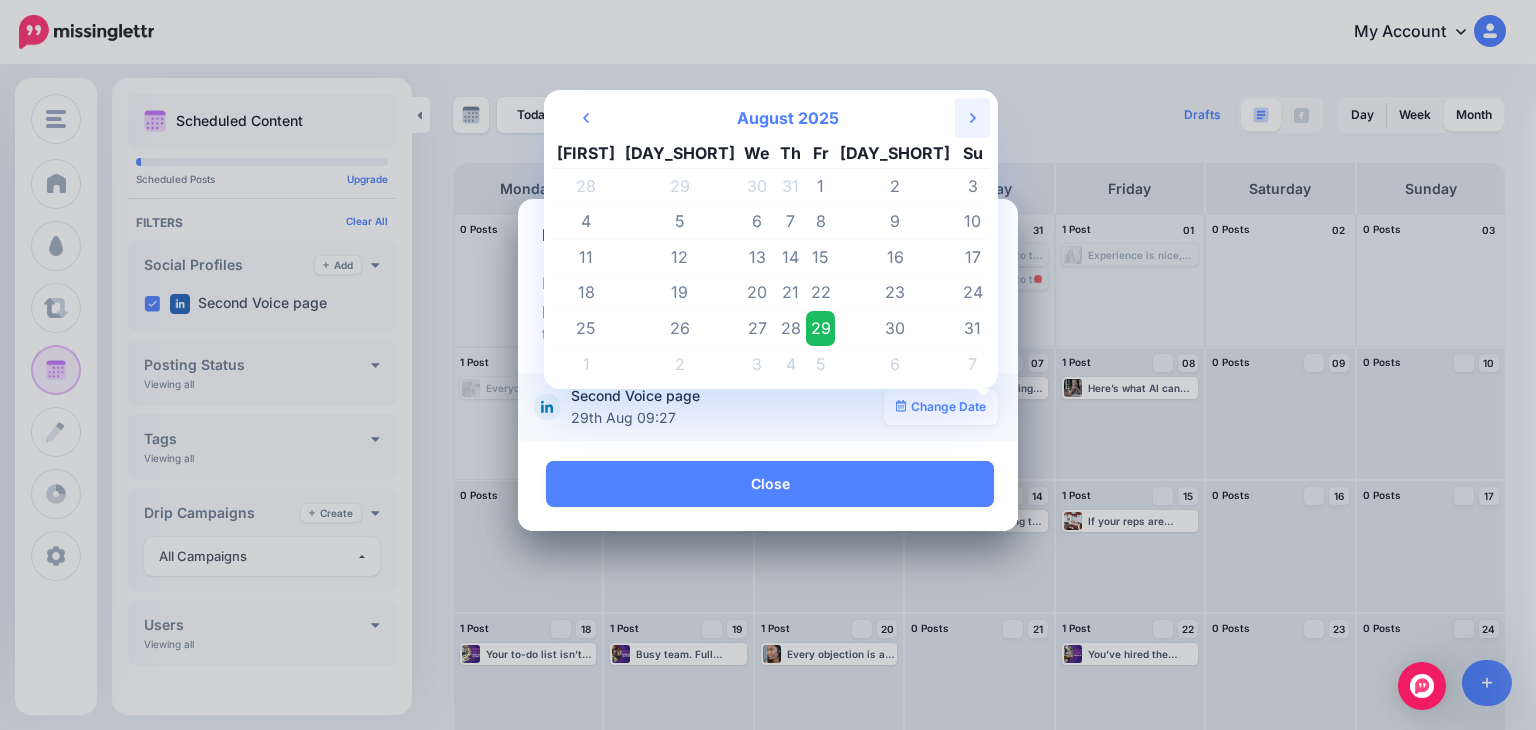 click on "Next Month" at bounding box center [972, 118] 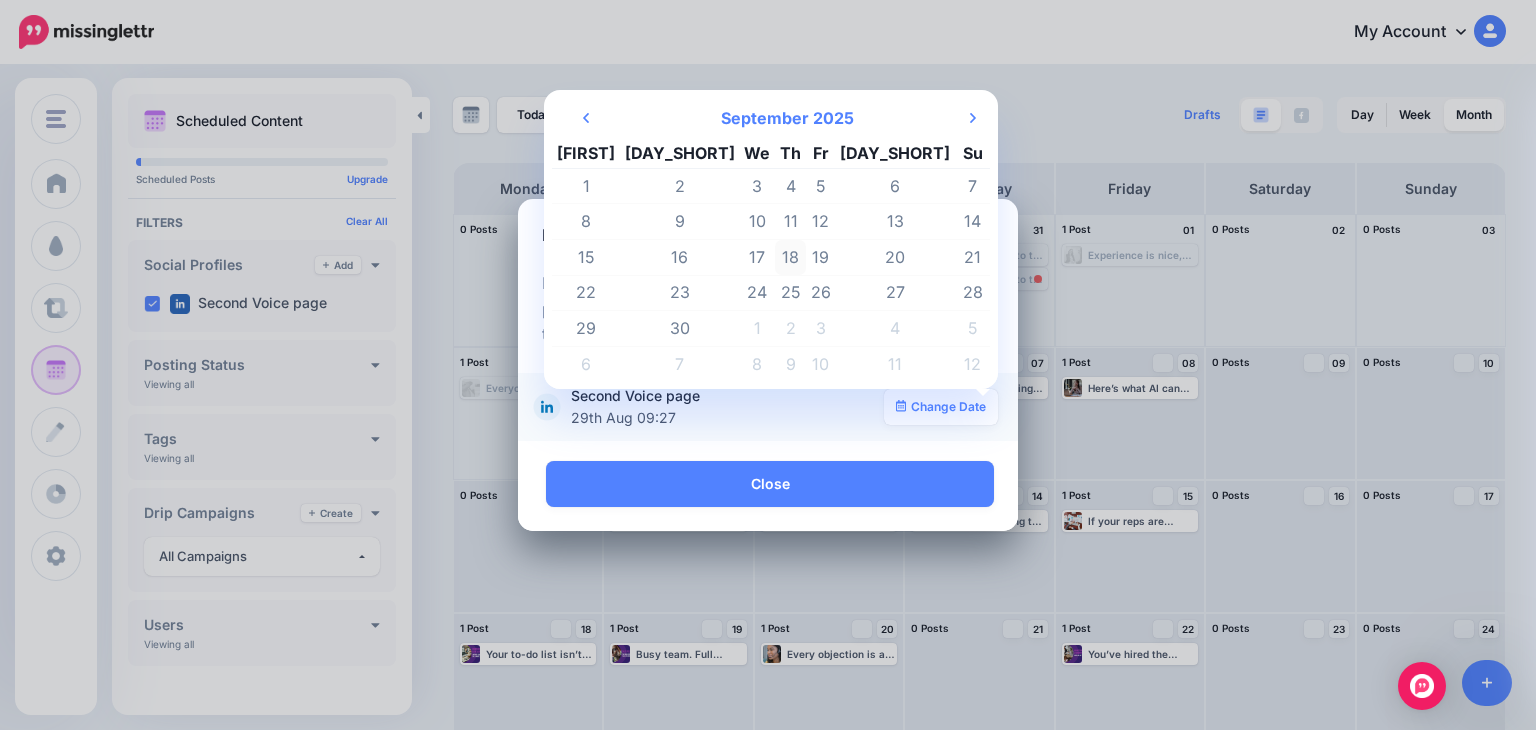 click on "18" at bounding box center (790, 258) 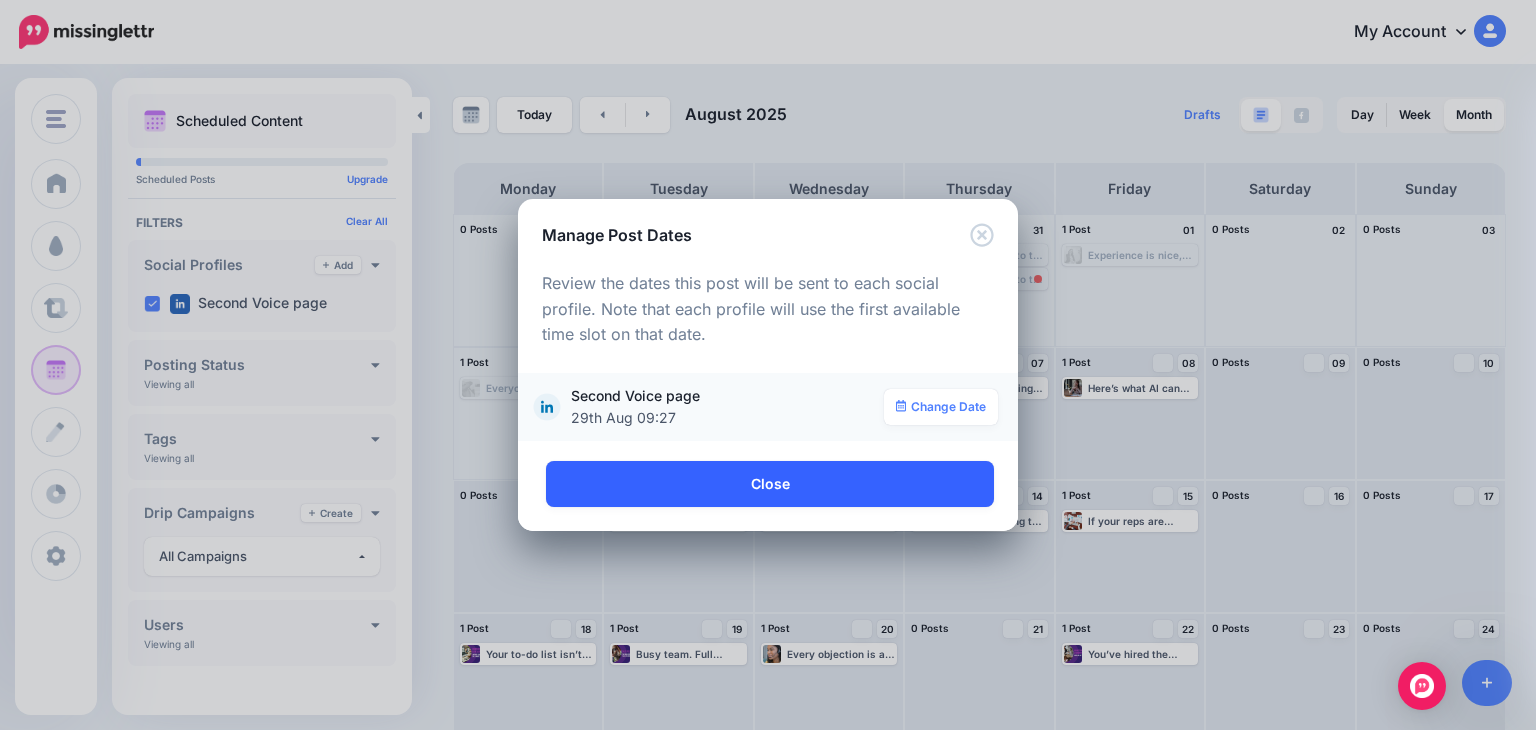 click on "Close" at bounding box center [770, 484] 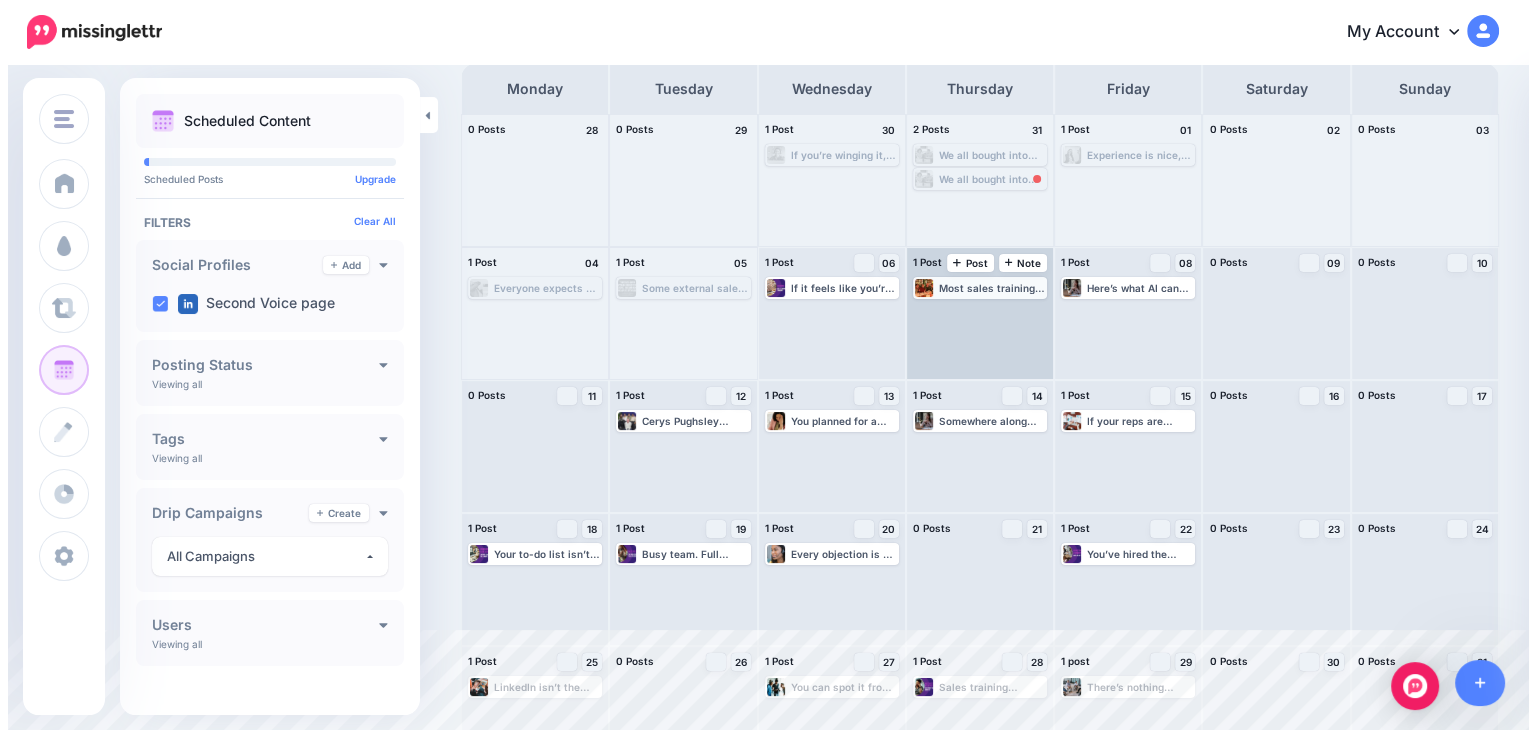 scroll, scrollTop: 149, scrollLeft: 0, axis: vertical 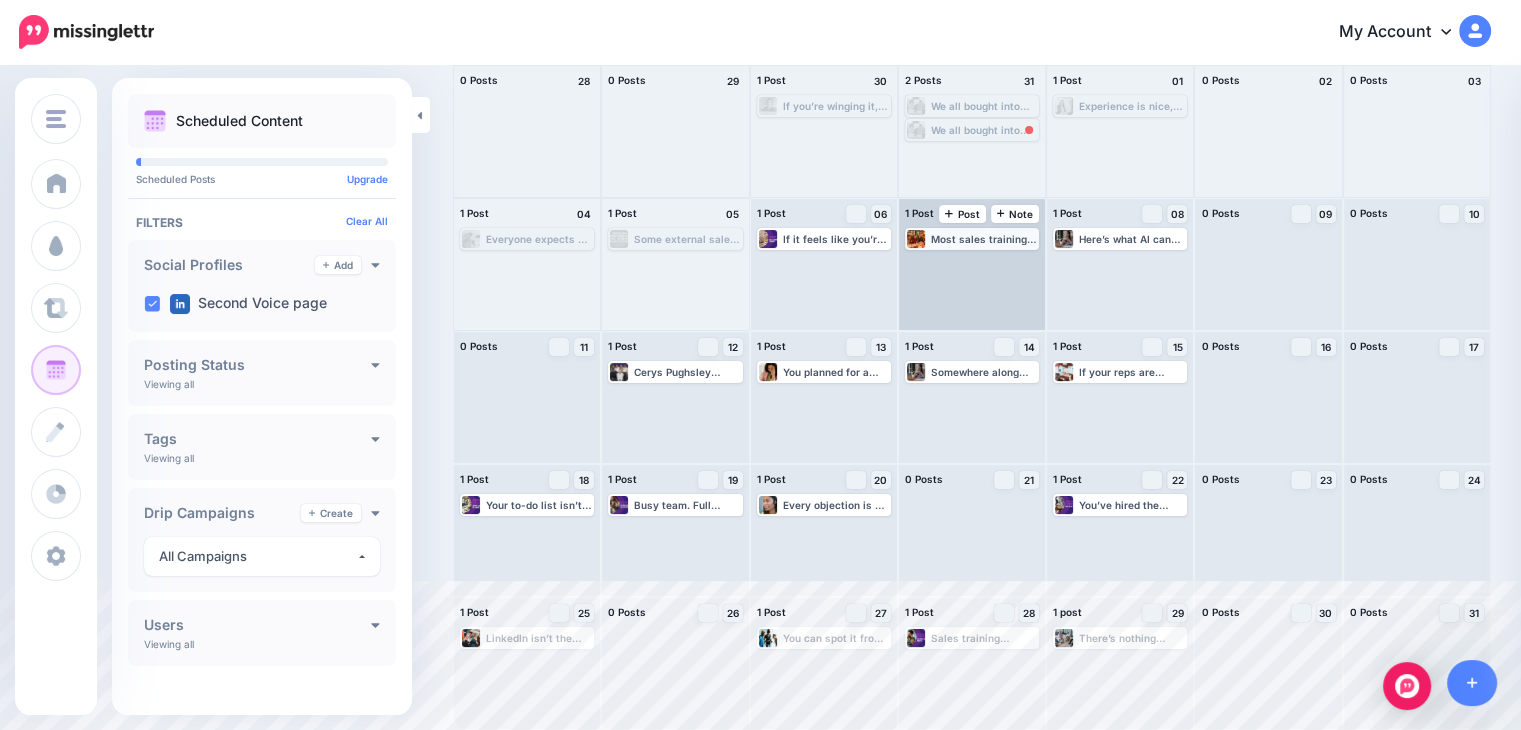 click on "Most sales training is like a gym membership - expensive, overwhelming, and easy to ignore. Second Voice’s training? That’s a different story. When Ben Baeza started at Second Voice, he didn’t just learn how to make calls - he learned how to build a career. "The training here isn’t about quick wins. It’s about understanding the process, testing what works, and improving over time," Ben explains. From time-blocking his calendar to understanding the nuances of client industries, Ben’s growth has been about more than just sales tactics - it’s been about becoming a confident, adaptable professional. "I’m still learning every day, but I’ve come so far from where I started. SV has made sure of that." If you’re looking for a company that invests in its people (and delivers results for clients), we like to think Second Voice is leading the way. Read more: https://lttr.ai/Ag0ol #Sdr #Everythingoutbound" at bounding box center (984, 239) 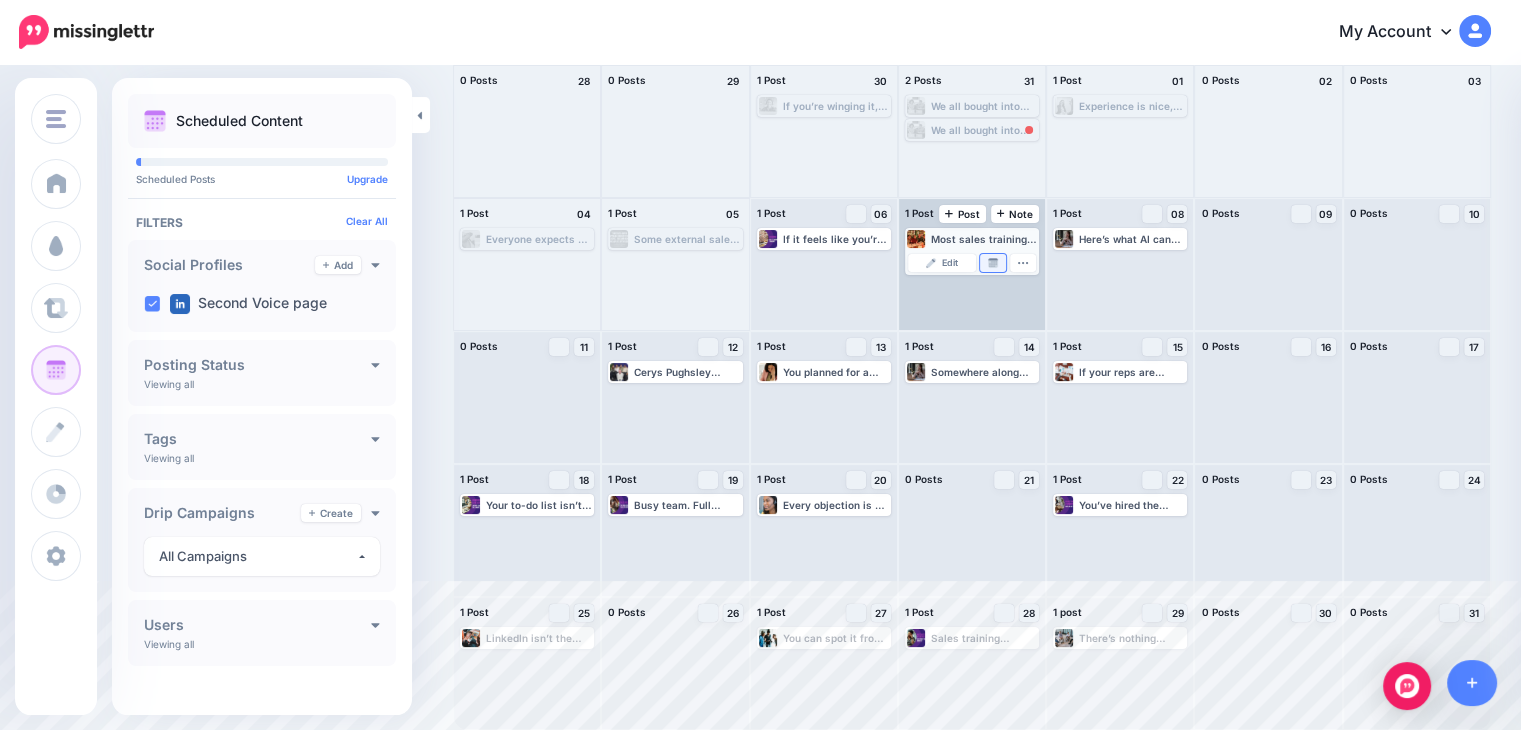 click at bounding box center (993, 263) 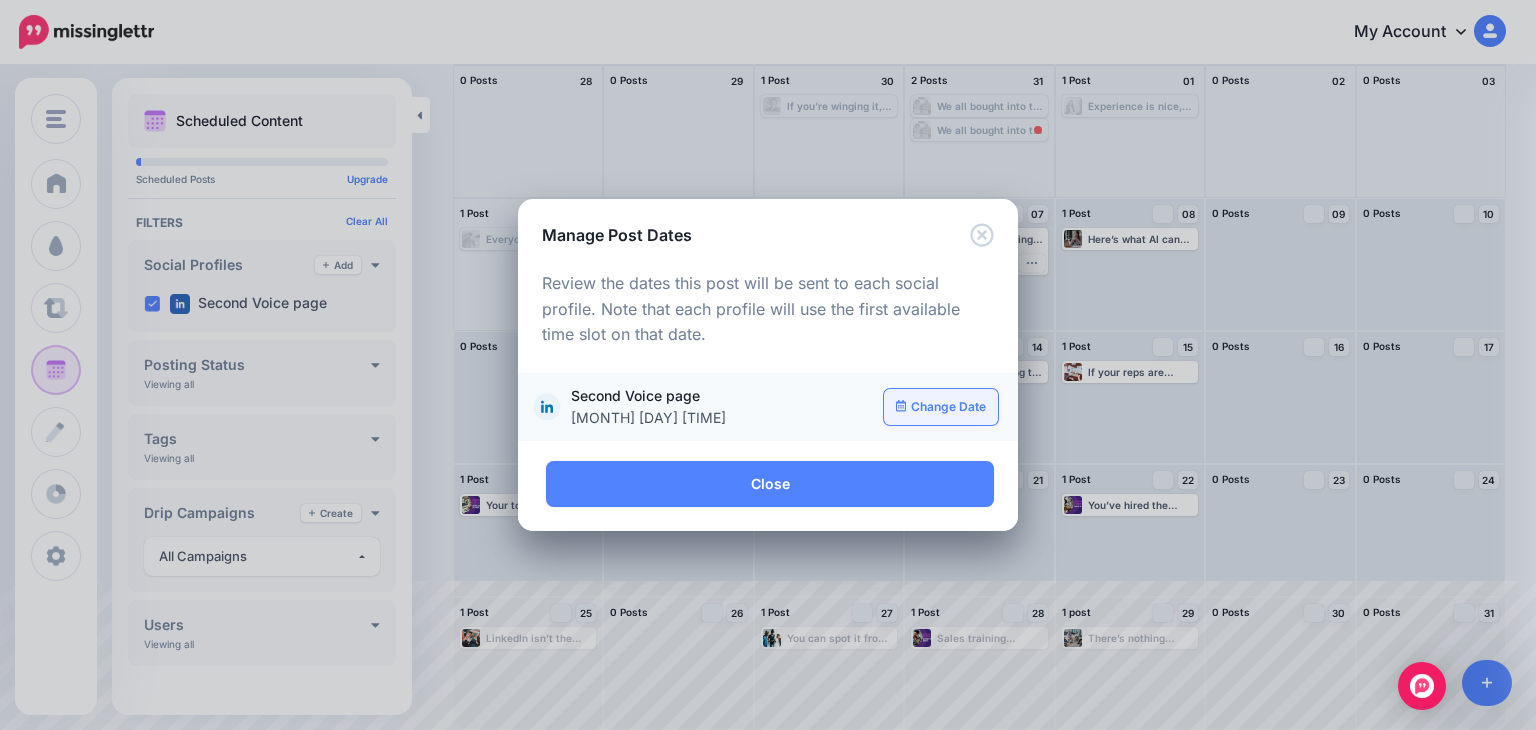 click on "Change Date" at bounding box center (941, 407) 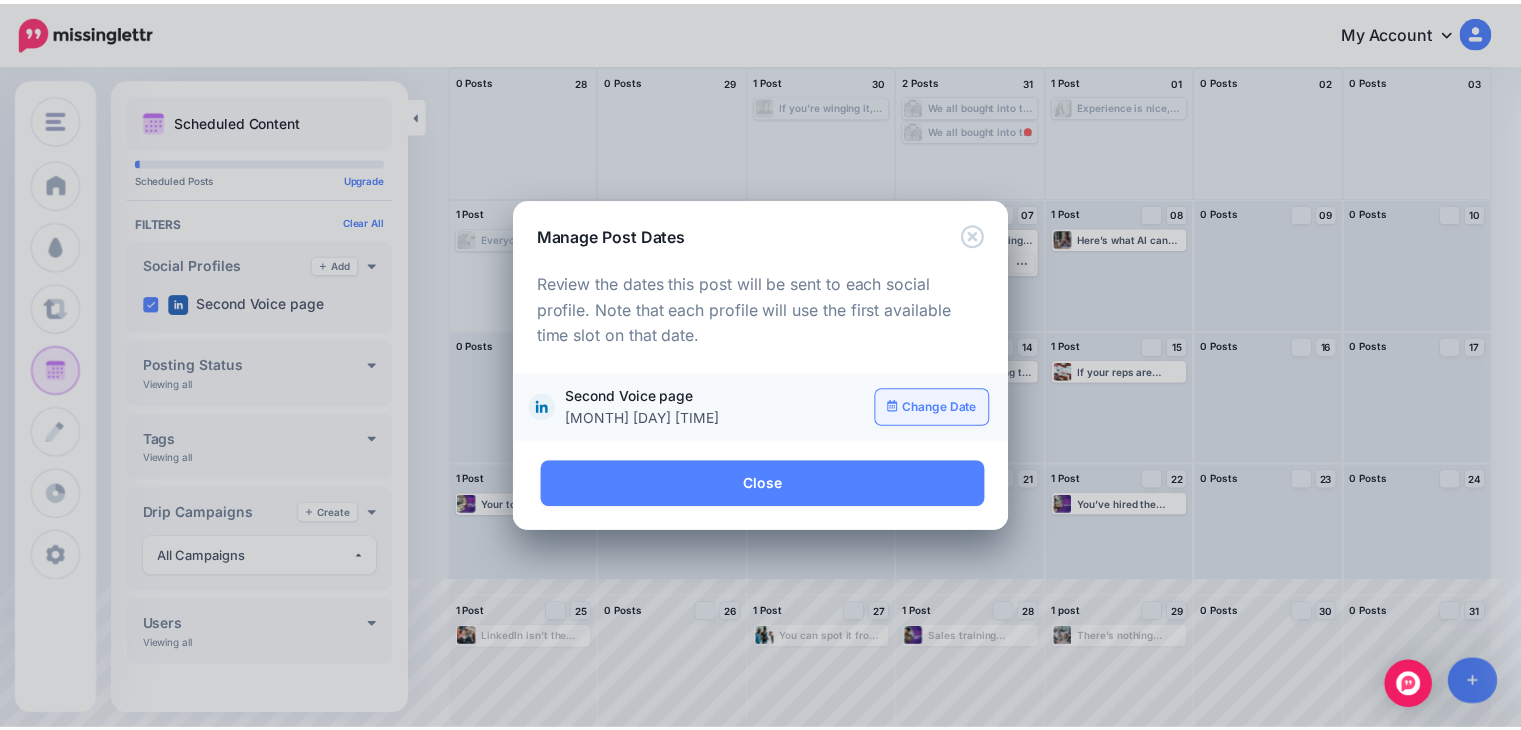 scroll, scrollTop: 0, scrollLeft: 0, axis: both 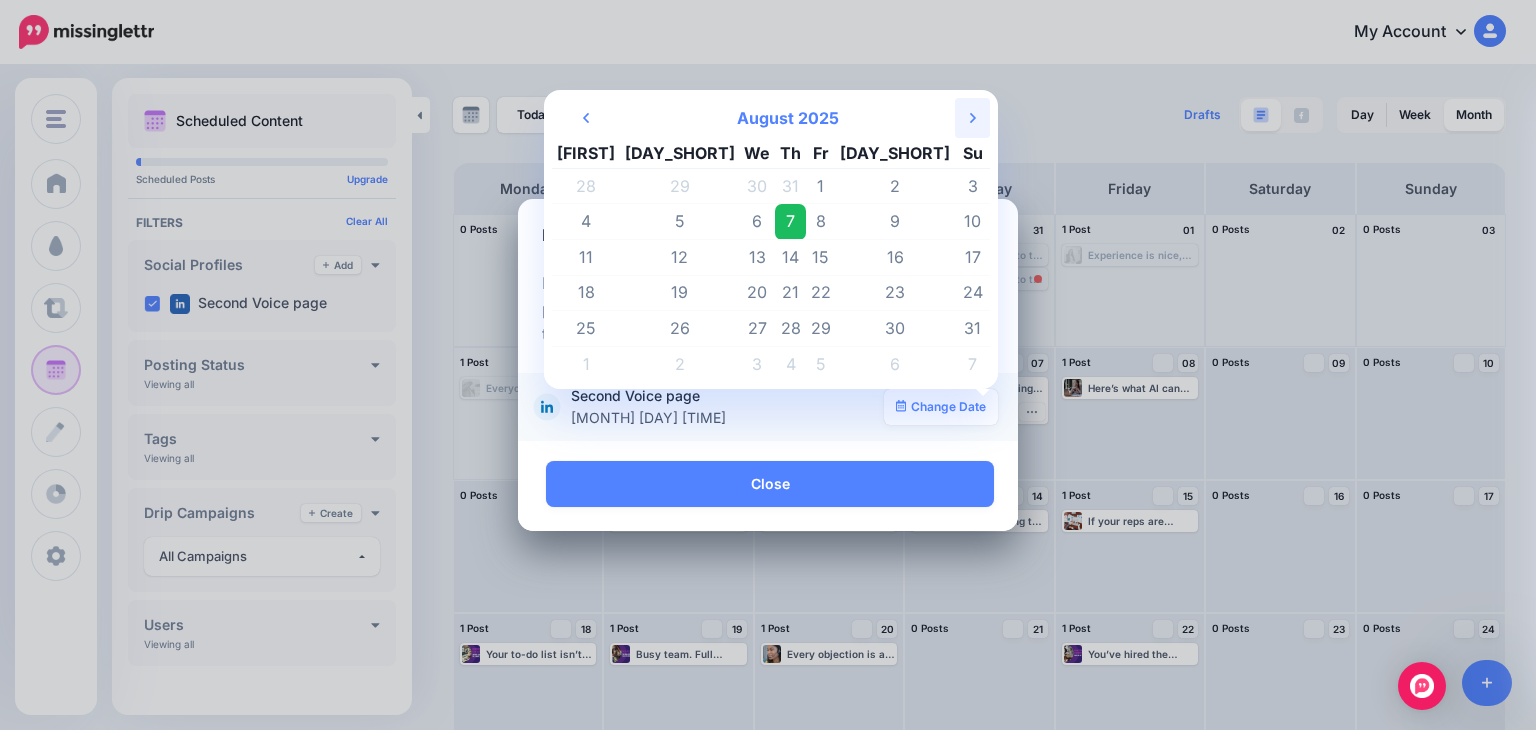 click on "Next Month" 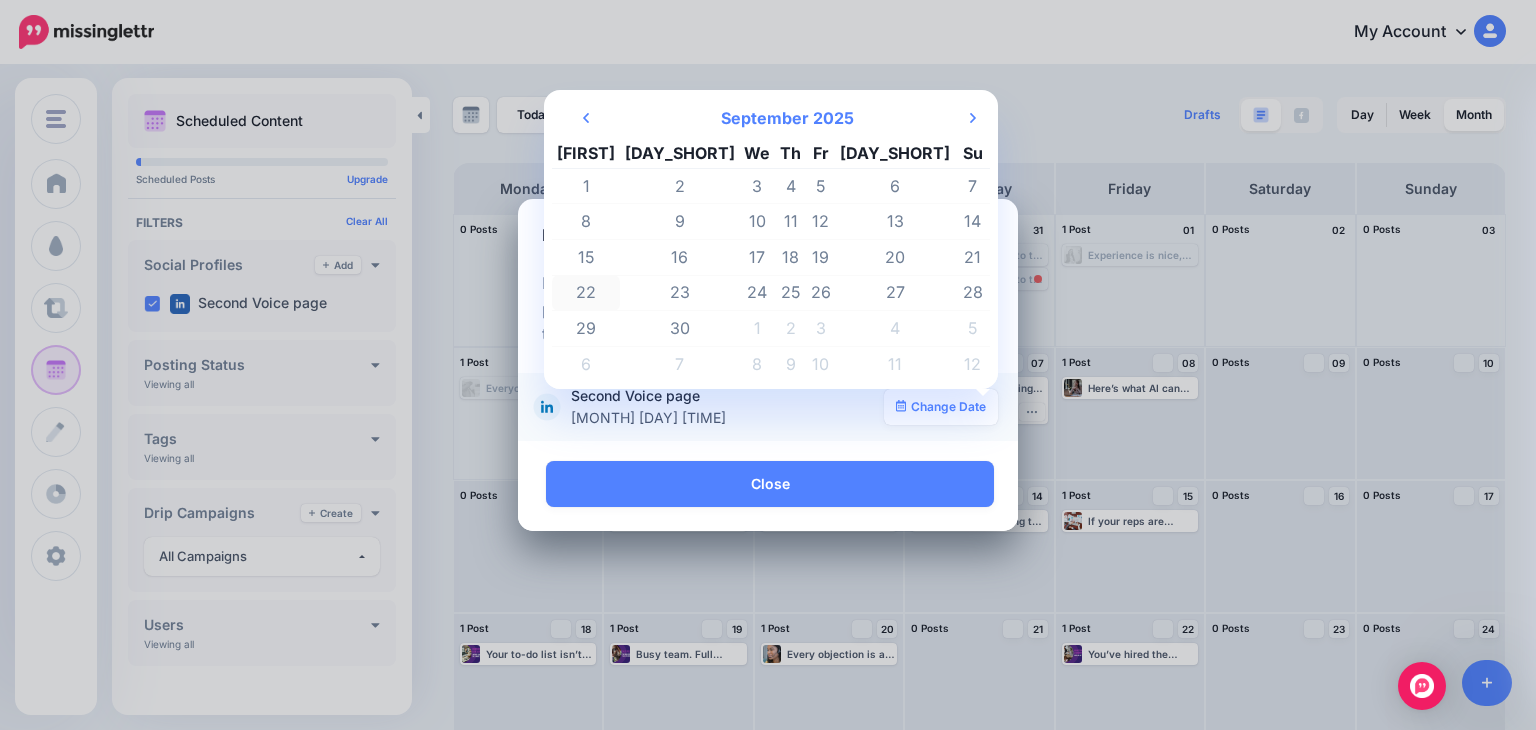 click on "22" at bounding box center [586, 293] 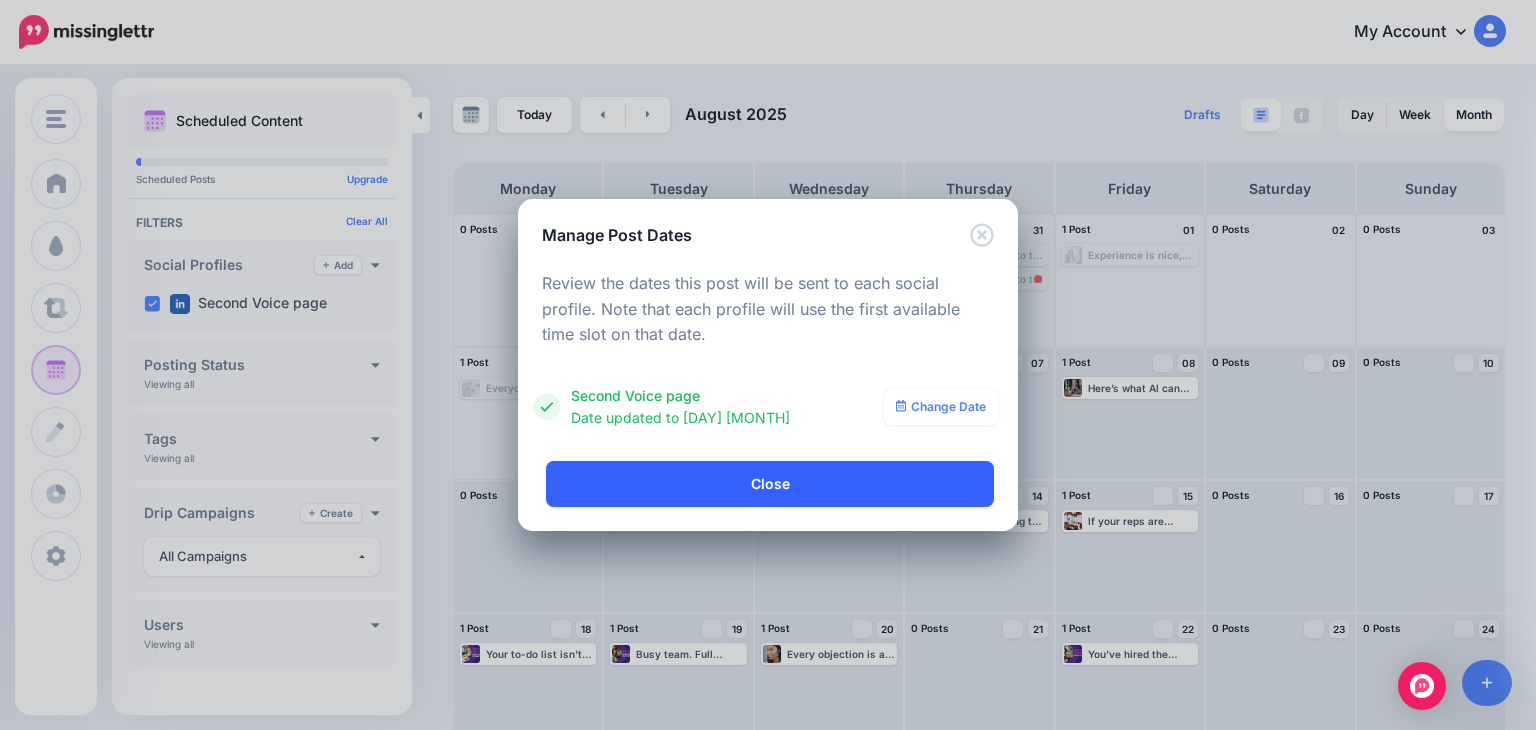 click on "Close" at bounding box center [770, 484] 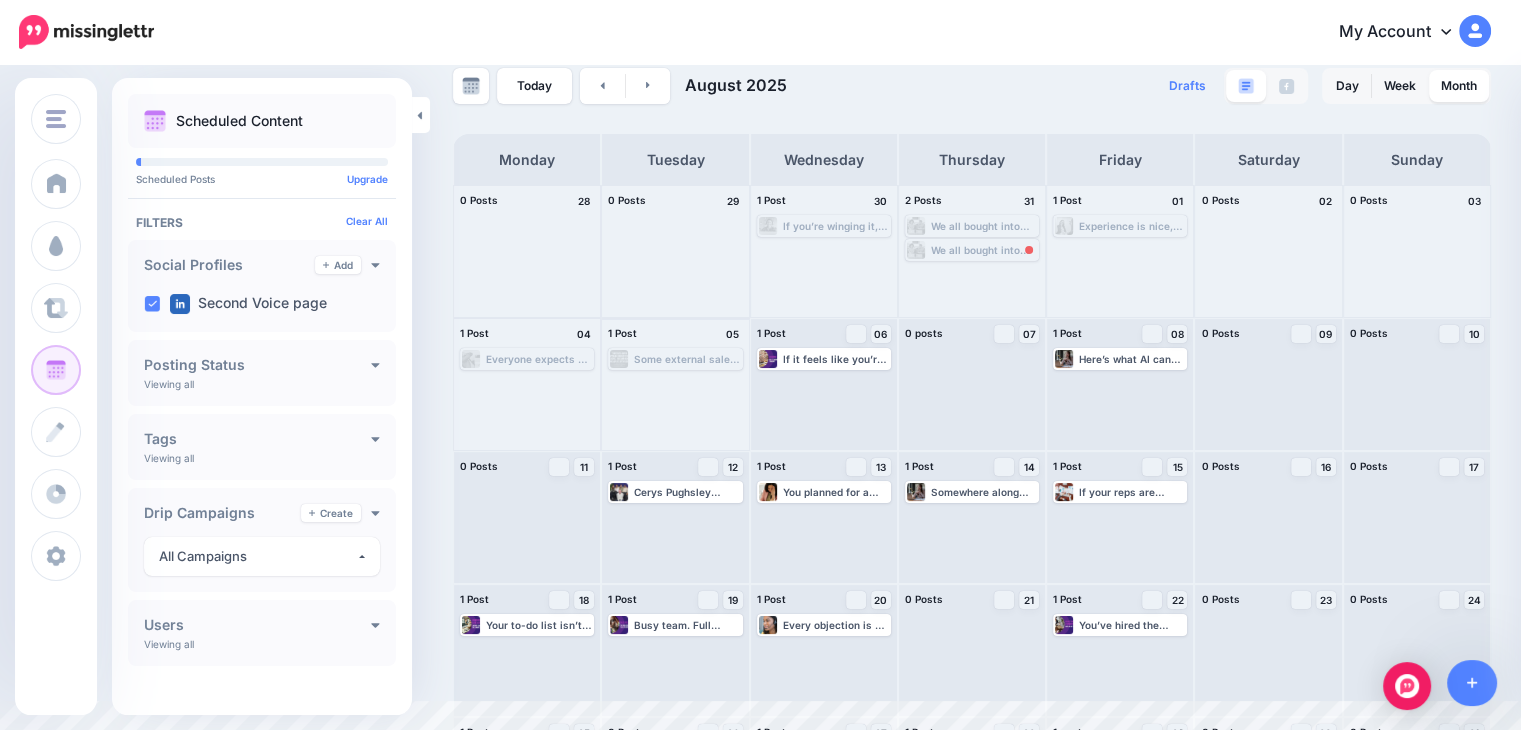 scroll, scrollTop: 0, scrollLeft: 0, axis: both 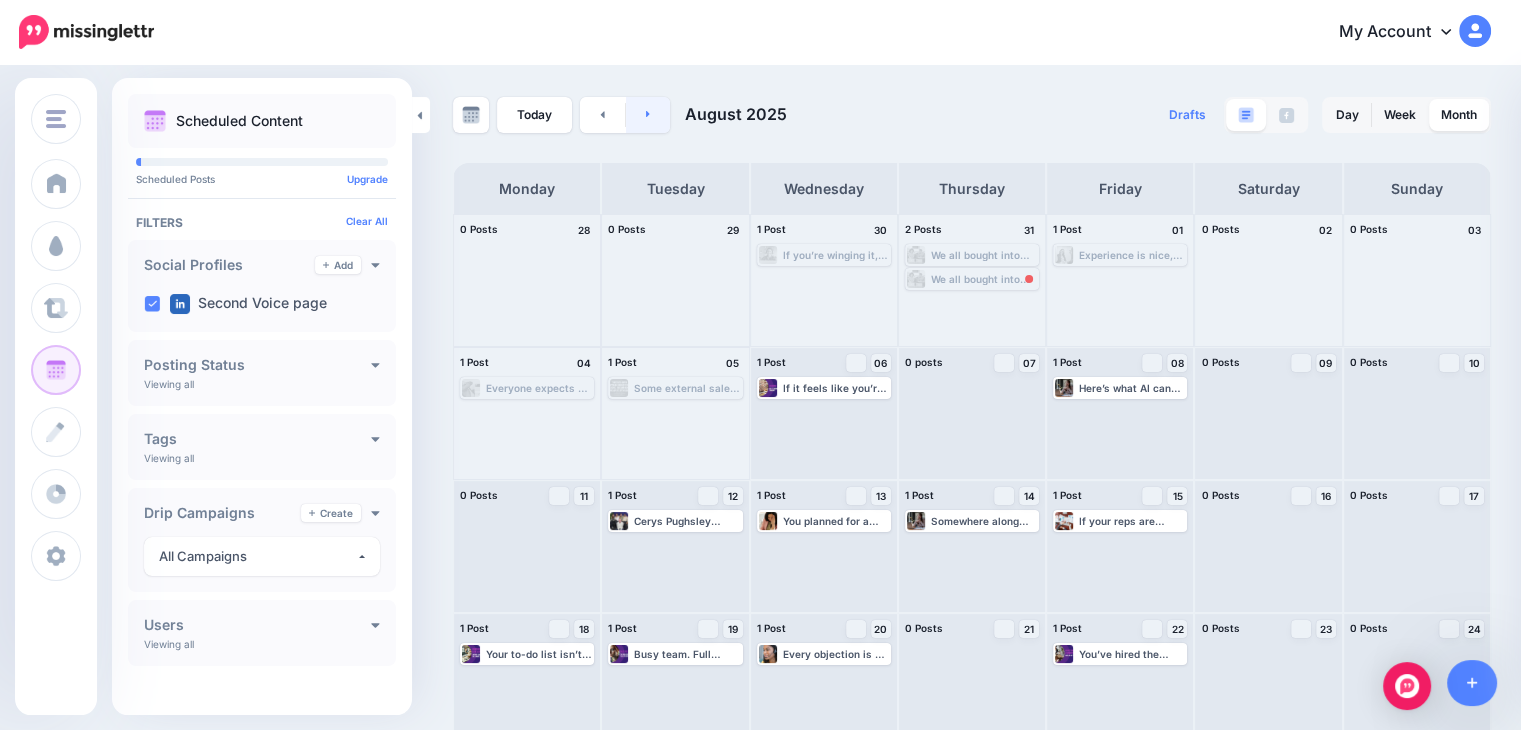 click at bounding box center (648, 115) 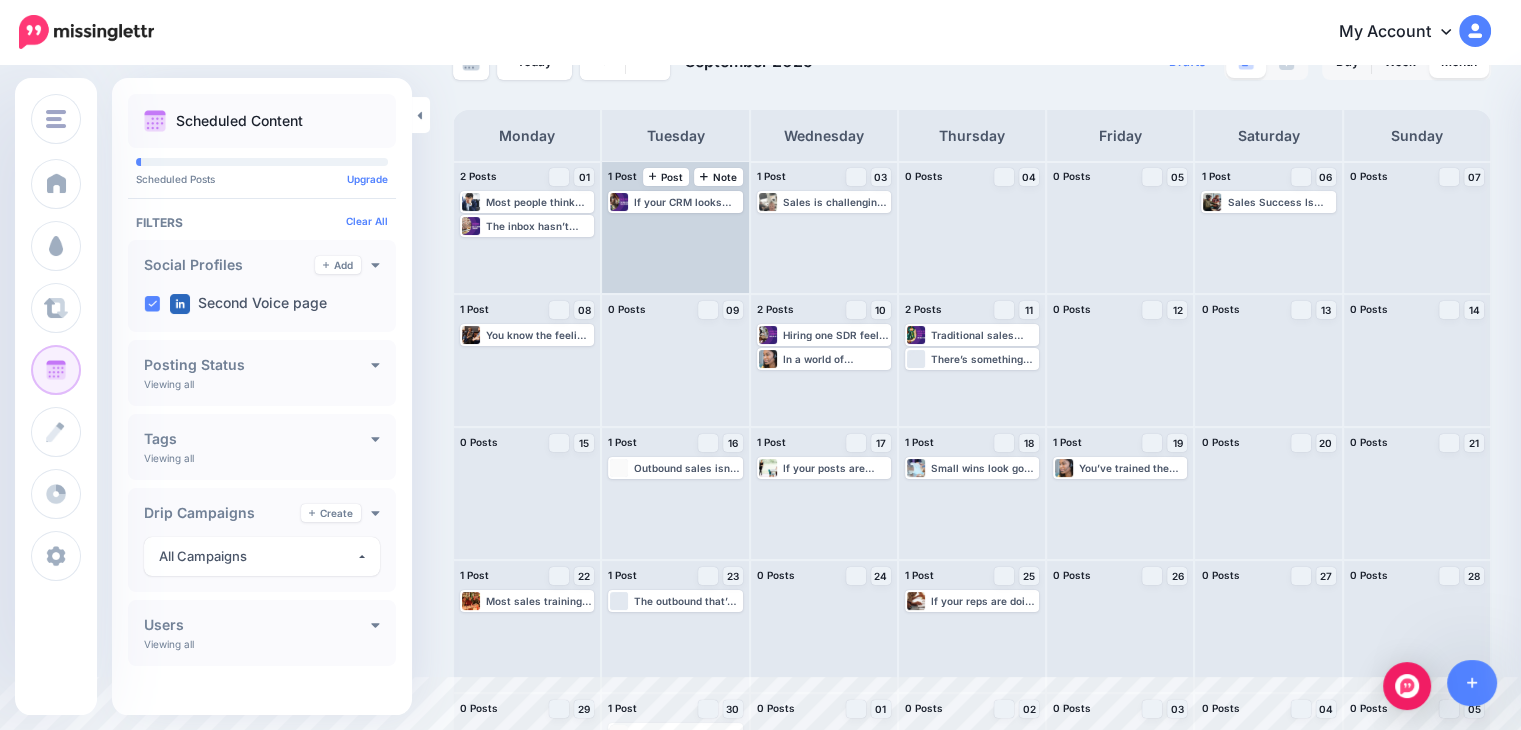 scroll, scrollTop: 18, scrollLeft: 0, axis: vertical 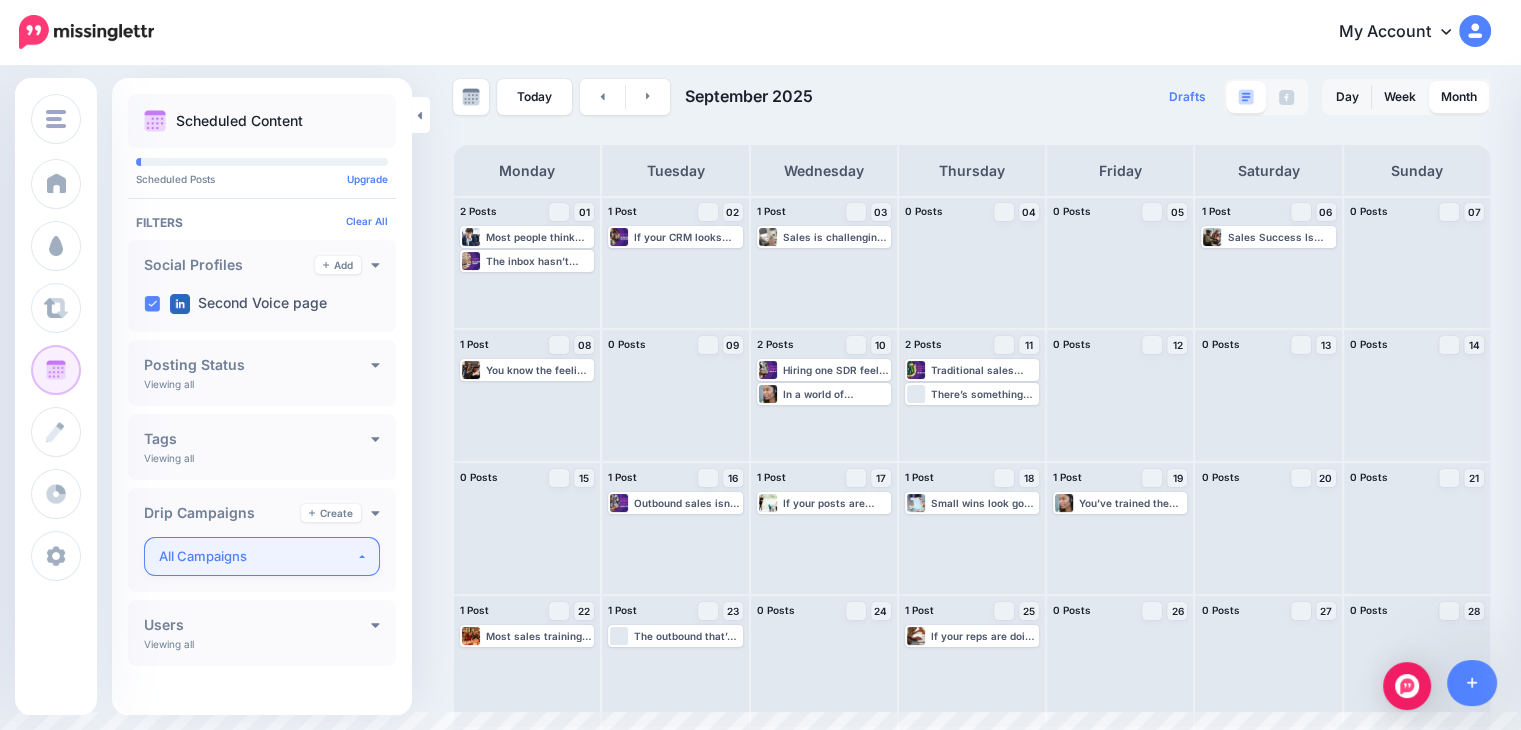 click on "All Campaigns" at bounding box center [257, 556] 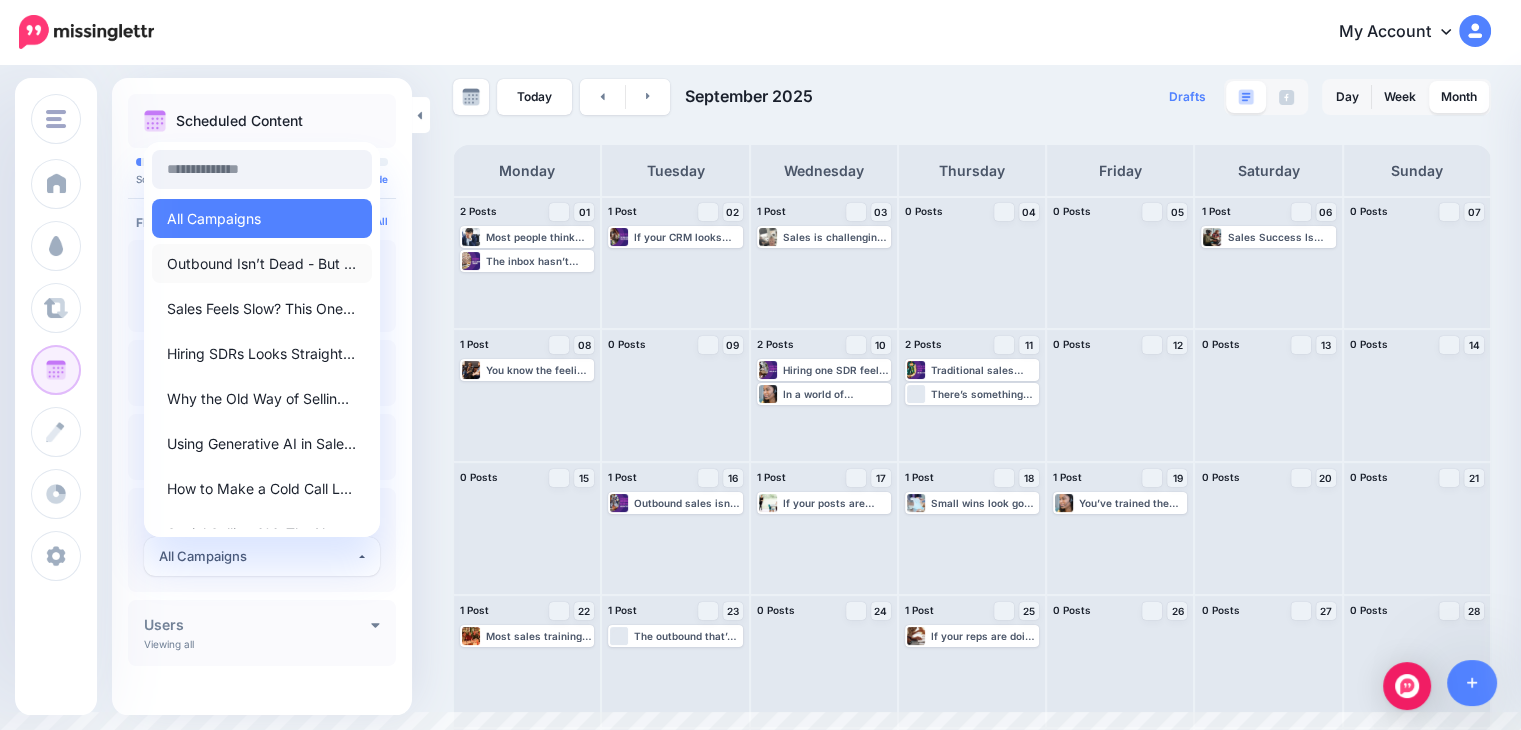 click on "Outbound Isn’t Dead - But It’s Definitely Changing" at bounding box center (262, 264) 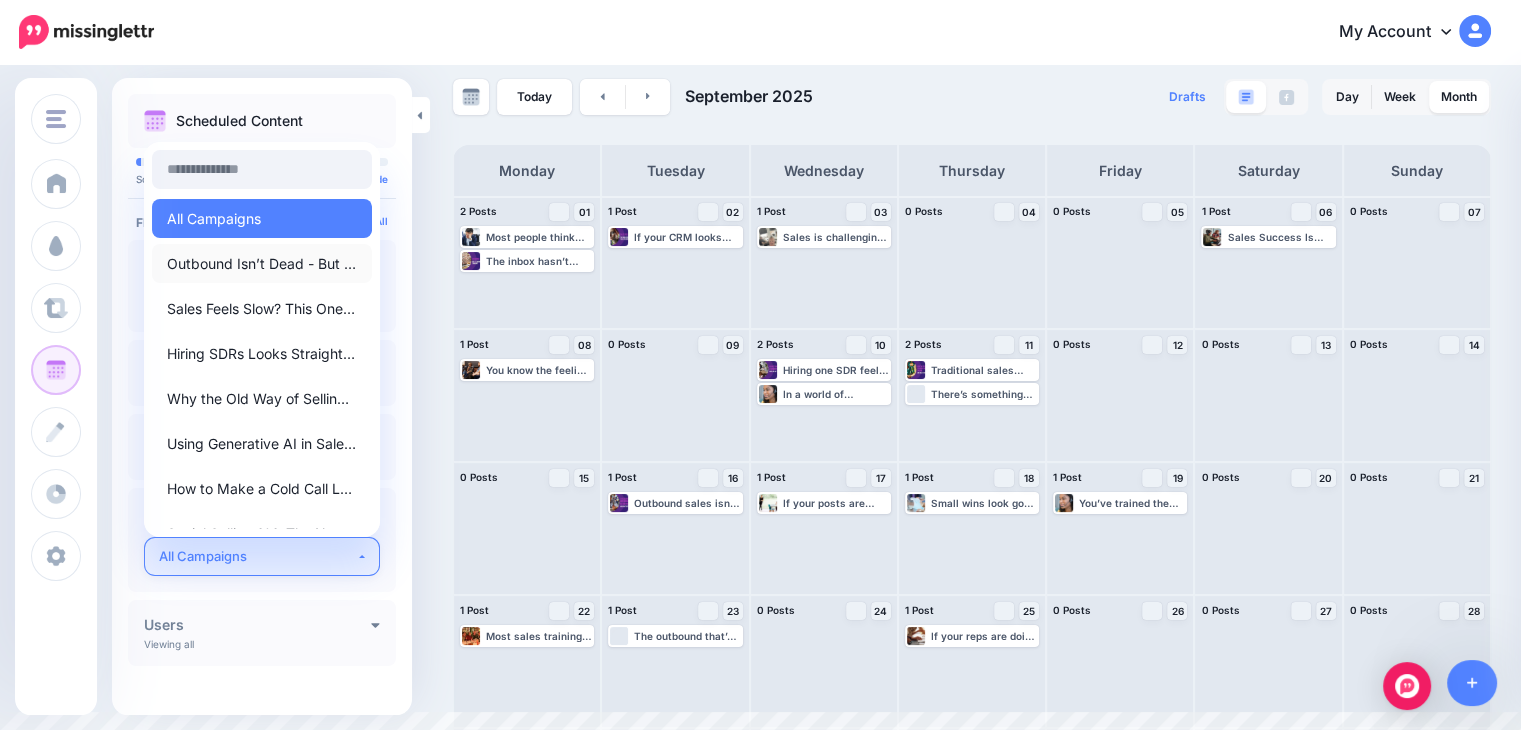 select on "********" 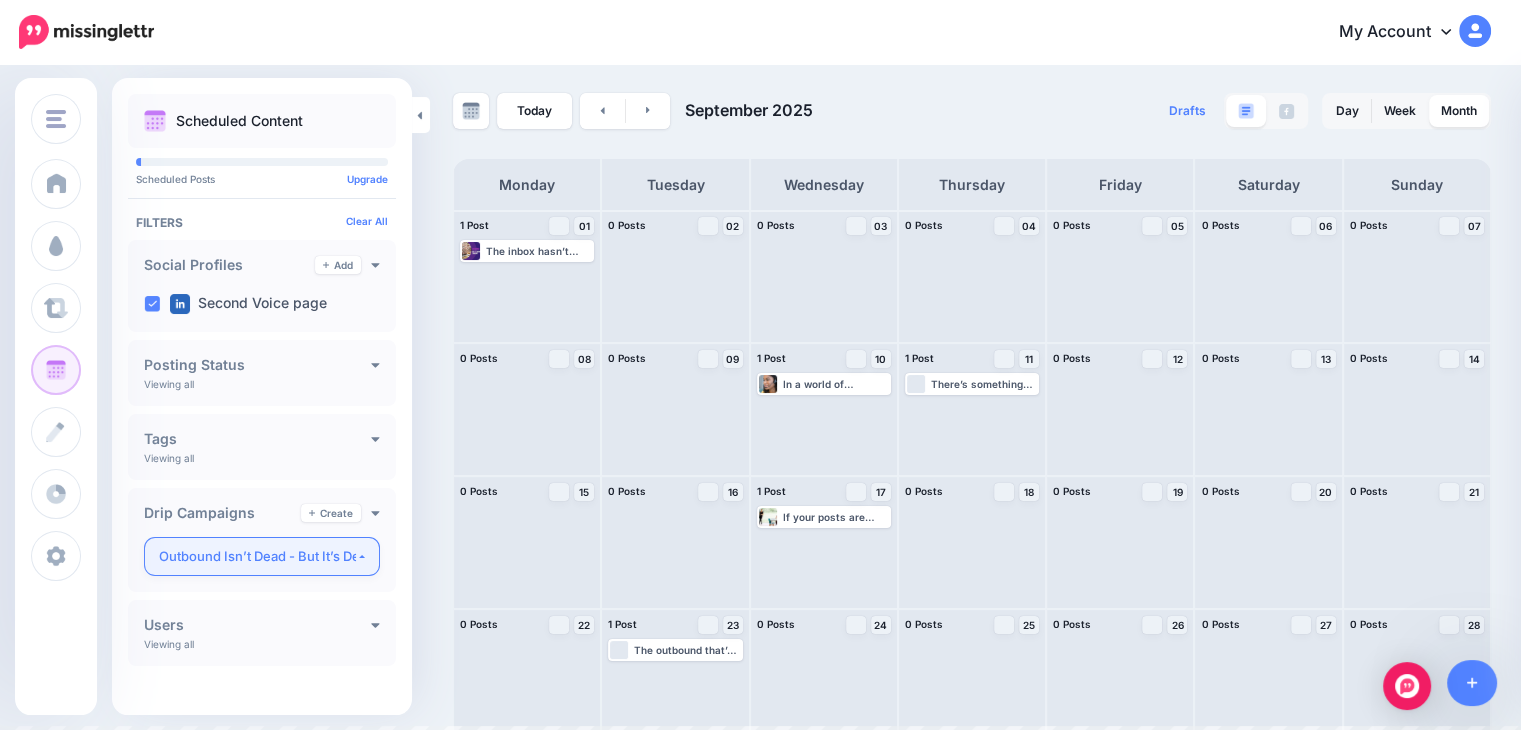 scroll, scrollTop: 18, scrollLeft: 0, axis: vertical 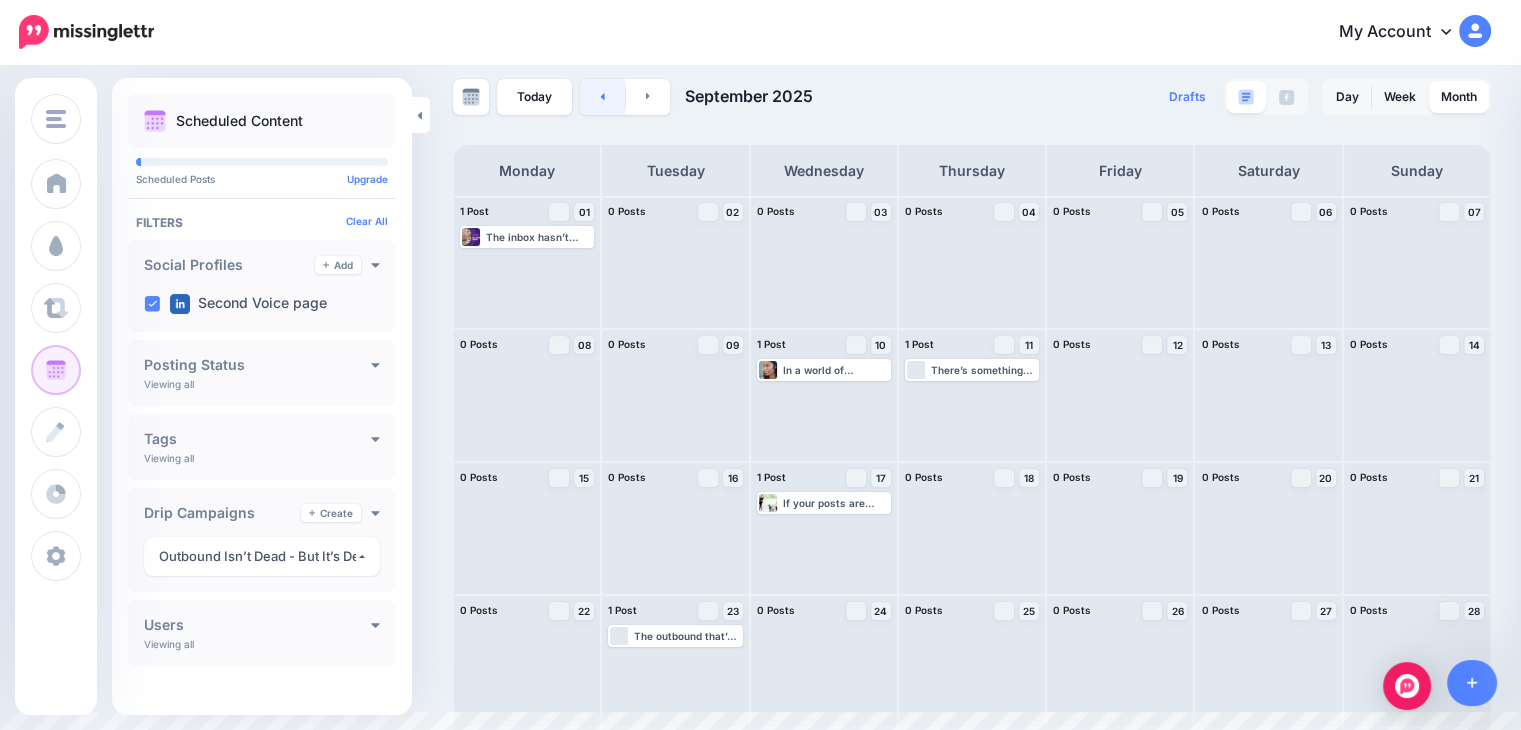 click at bounding box center [602, 97] 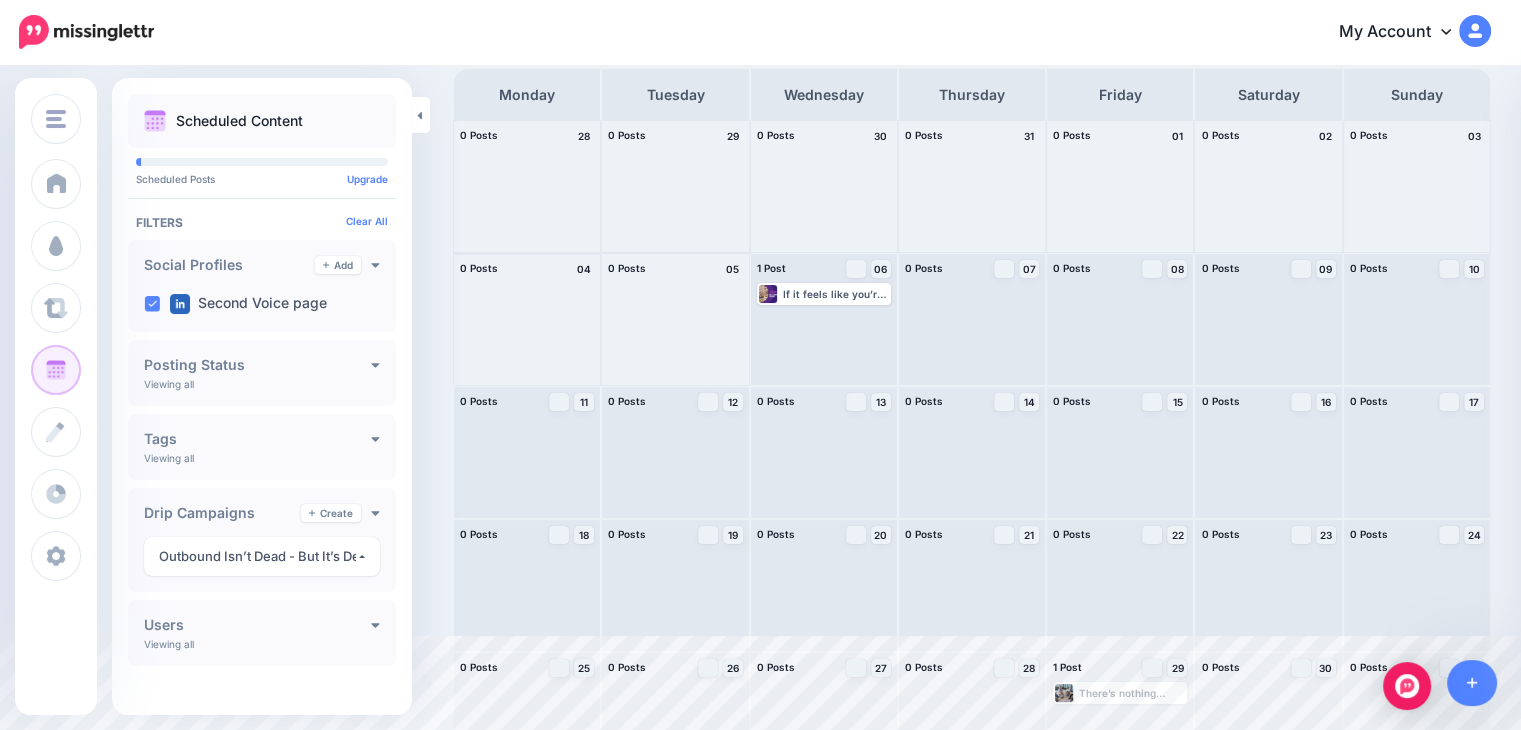 scroll, scrollTop: 149, scrollLeft: 0, axis: vertical 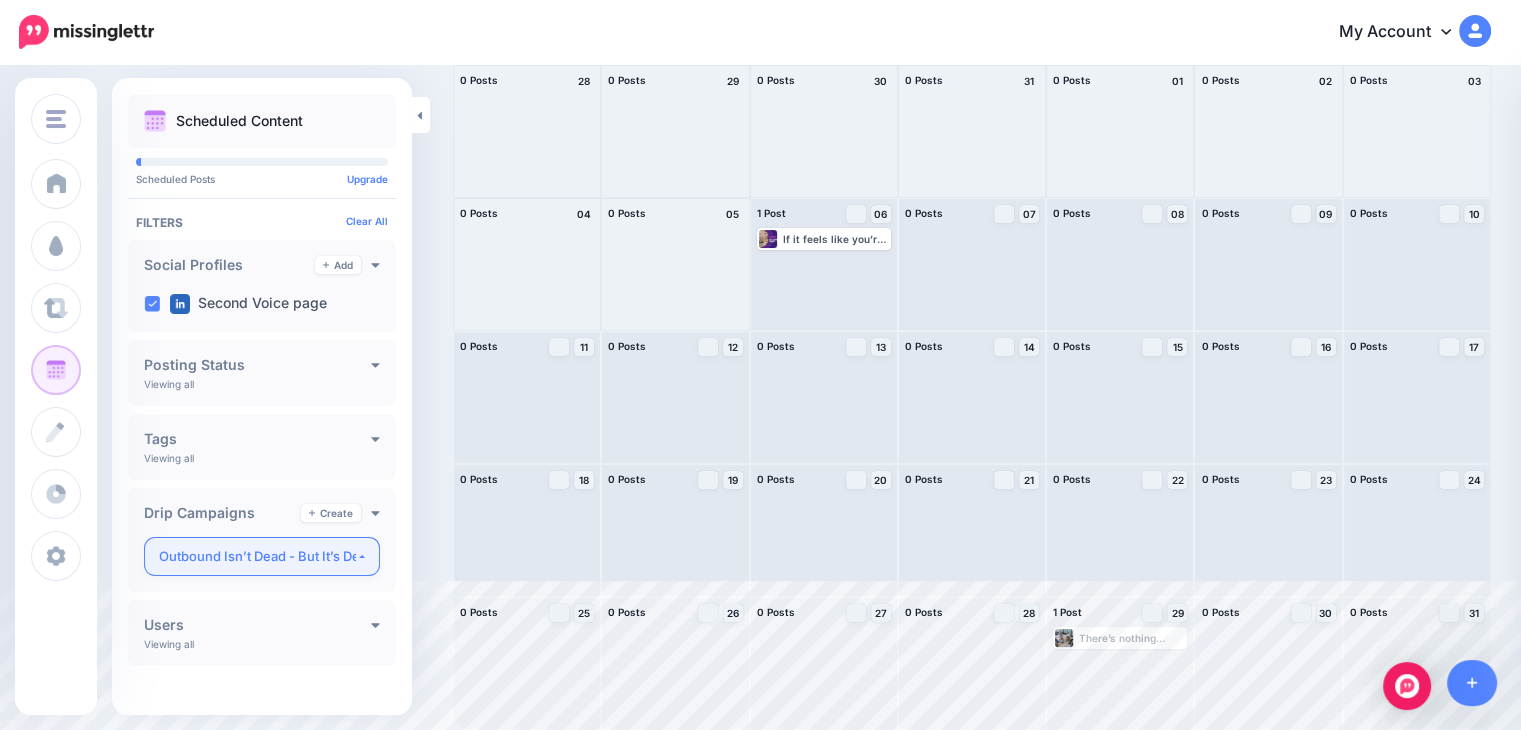 click on "Outbound Isn’t Dead - But It’s Definitely Changing" at bounding box center [257, 556] 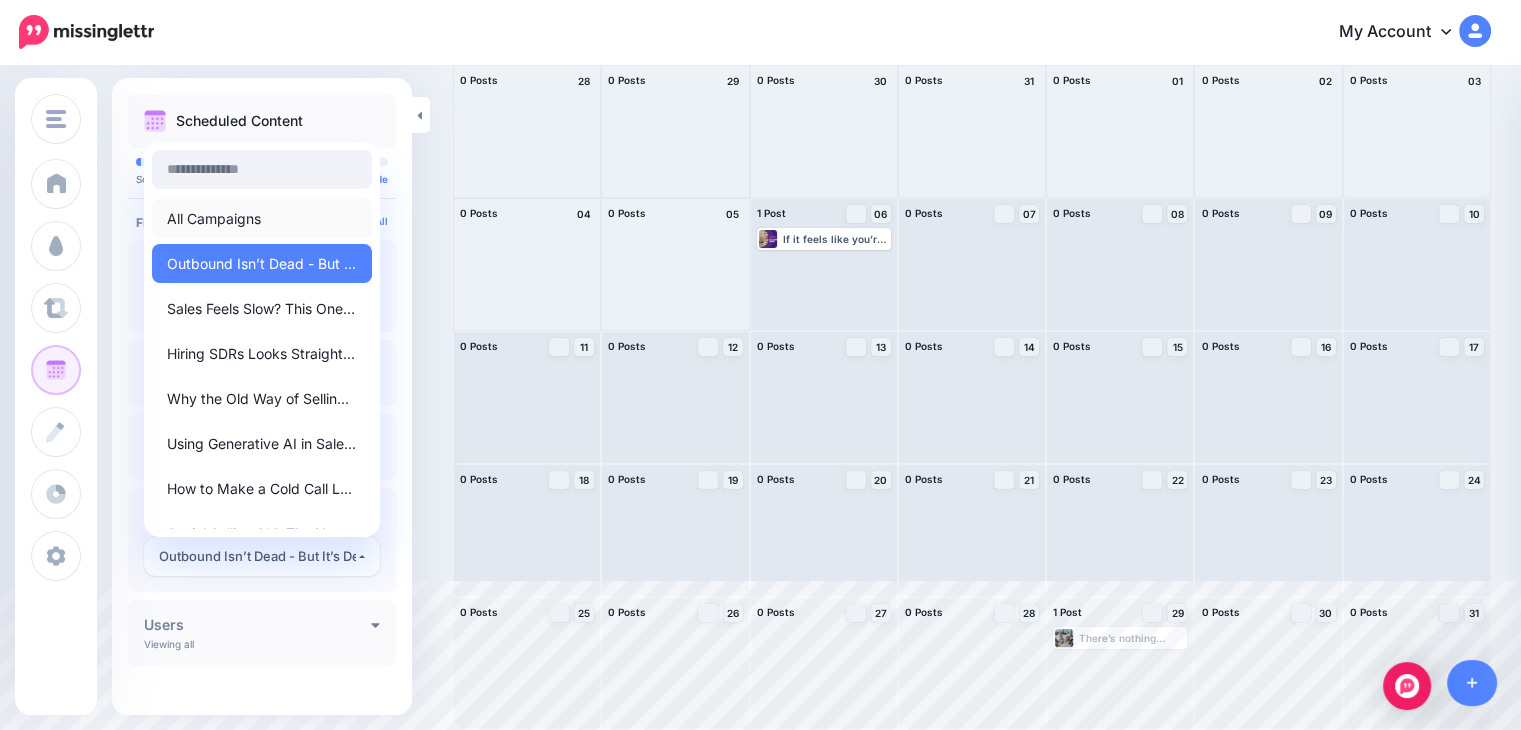 click on "All Campaigns" at bounding box center [262, 218] 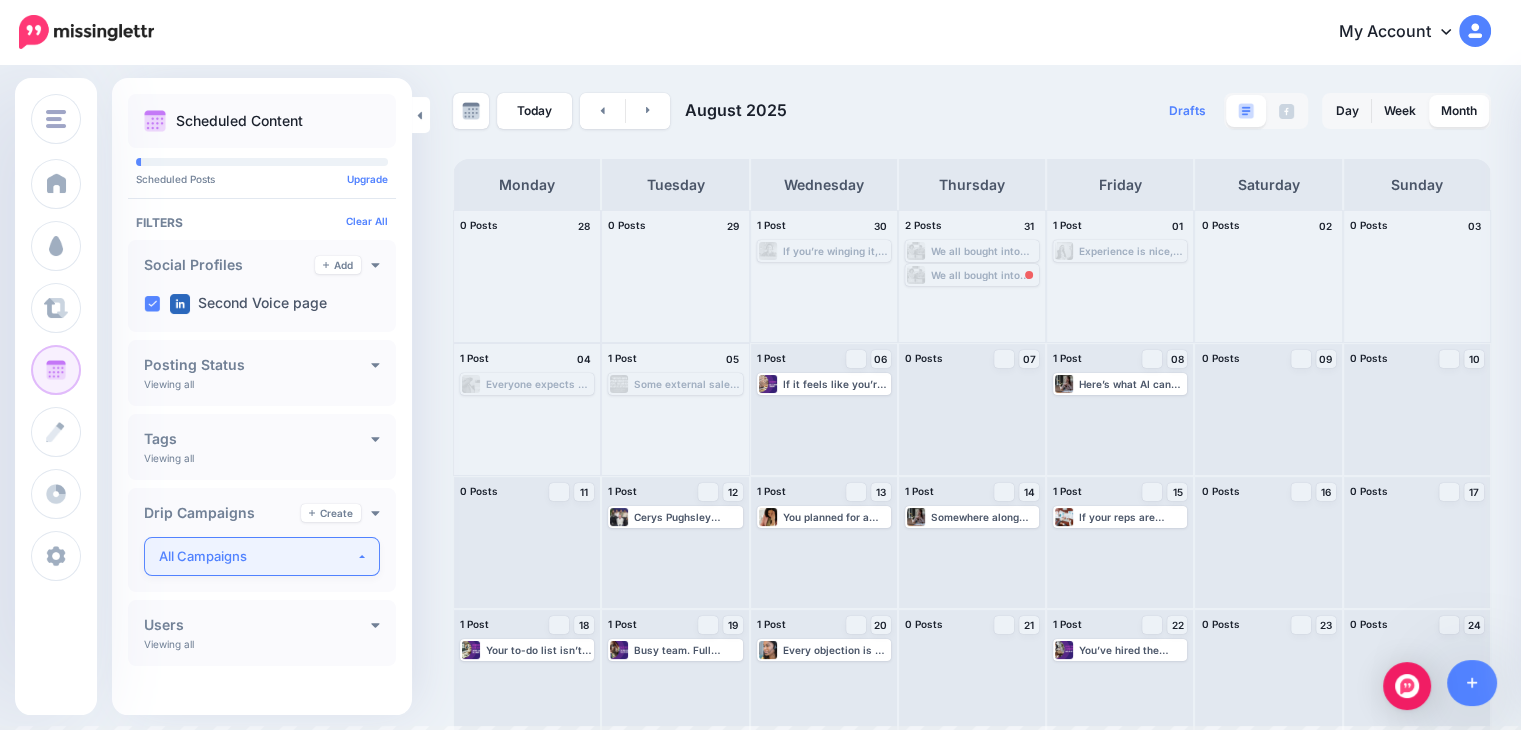 scroll, scrollTop: 149, scrollLeft: 0, axis: vertical 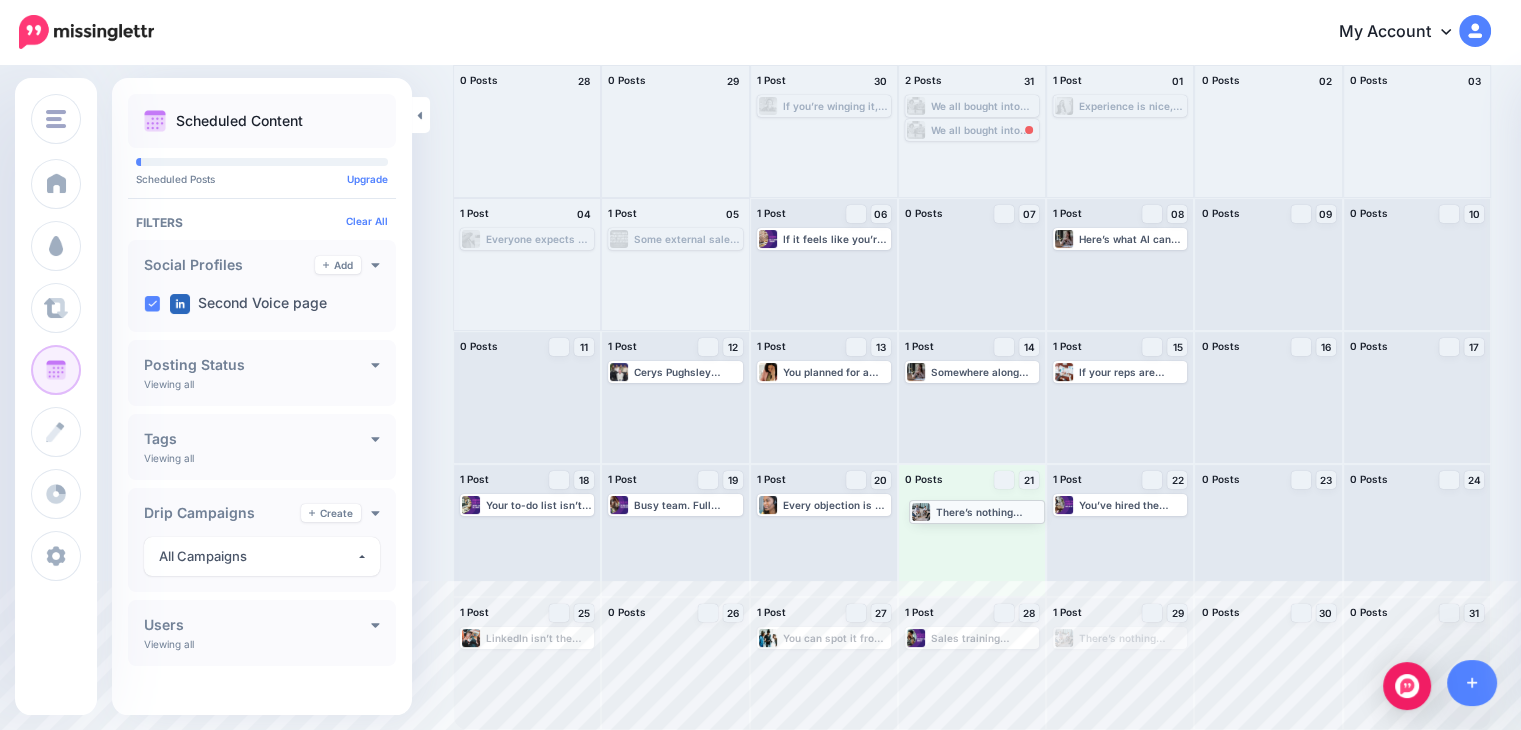 drag, startPoint x: 1127, startPoint y: 639, endPoint x: 974, endPoint y: 513, distance: 198.20444 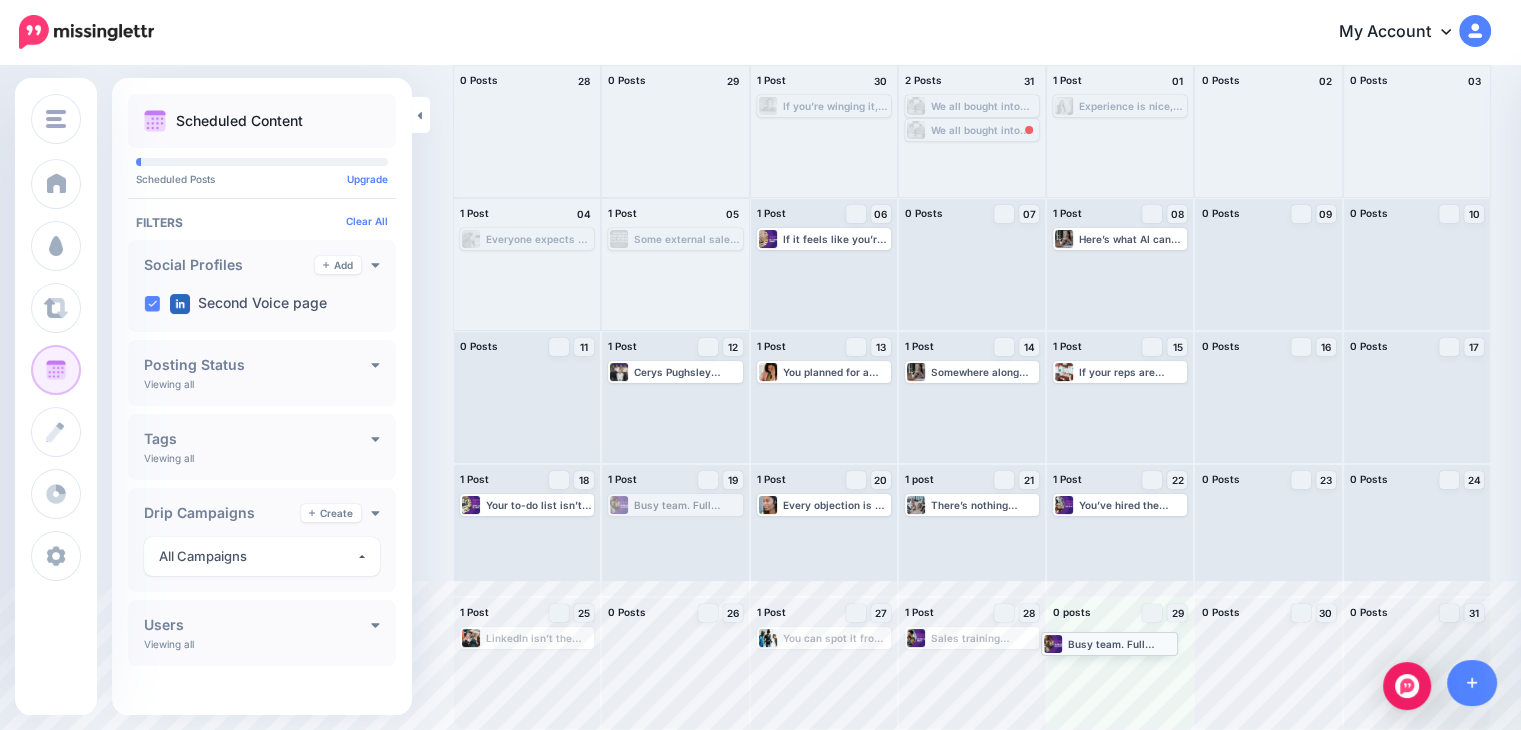 drag, startPoint x: 718, startPoint y: 503, endPoint x: 1149, endPoint y: 641, distance: 452.55386 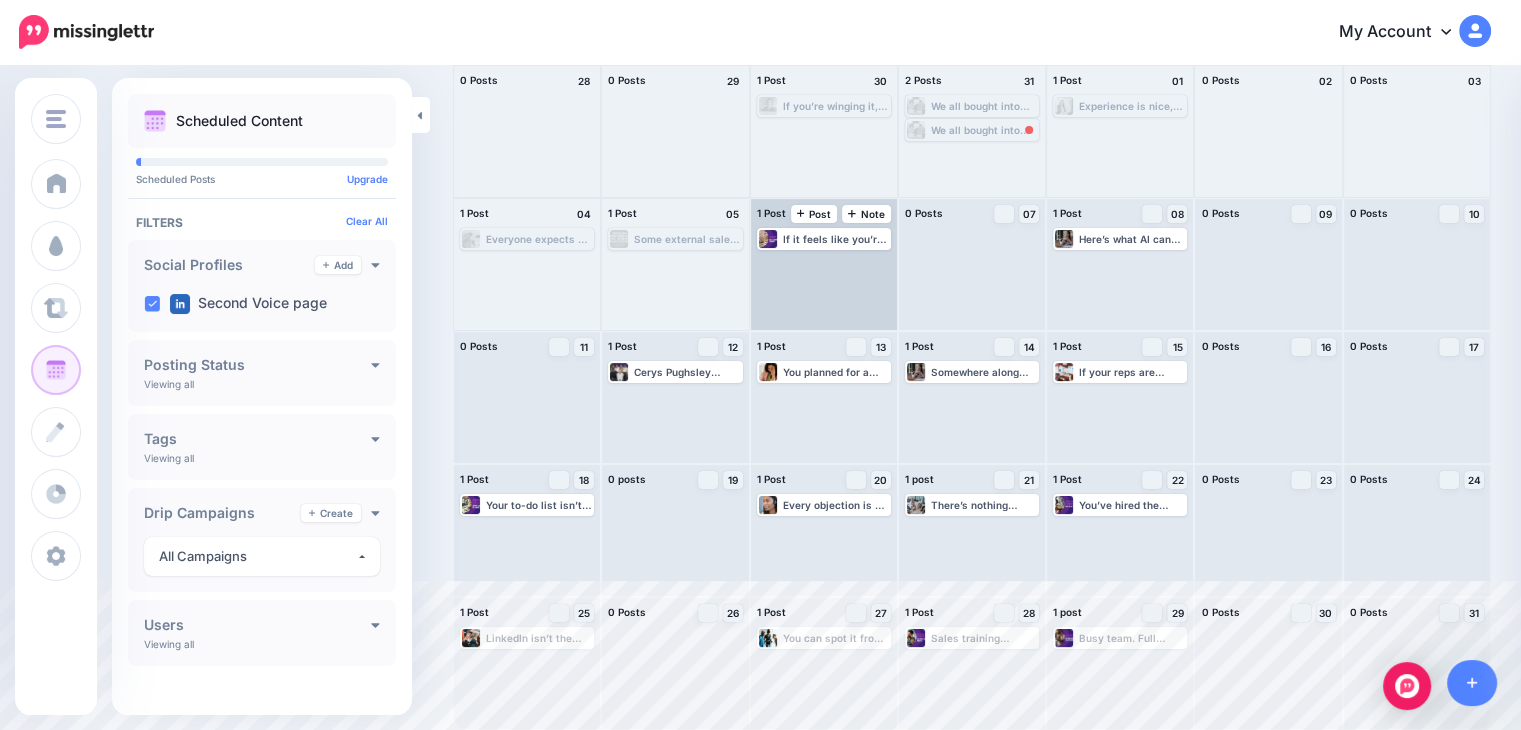 scroll, scrollTop: 0, scrollLeft: 0, axis: both 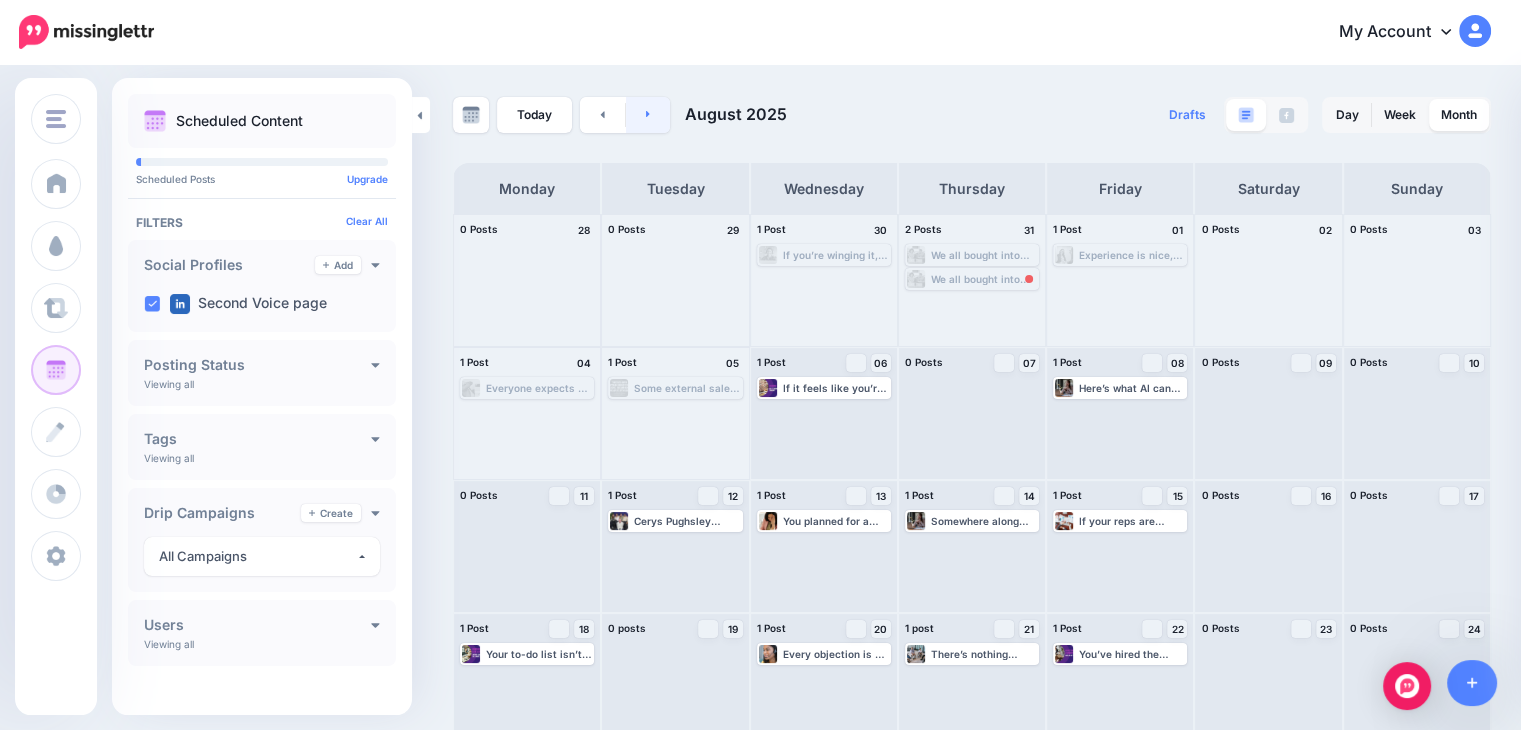 click at bounding box center [648, 115] 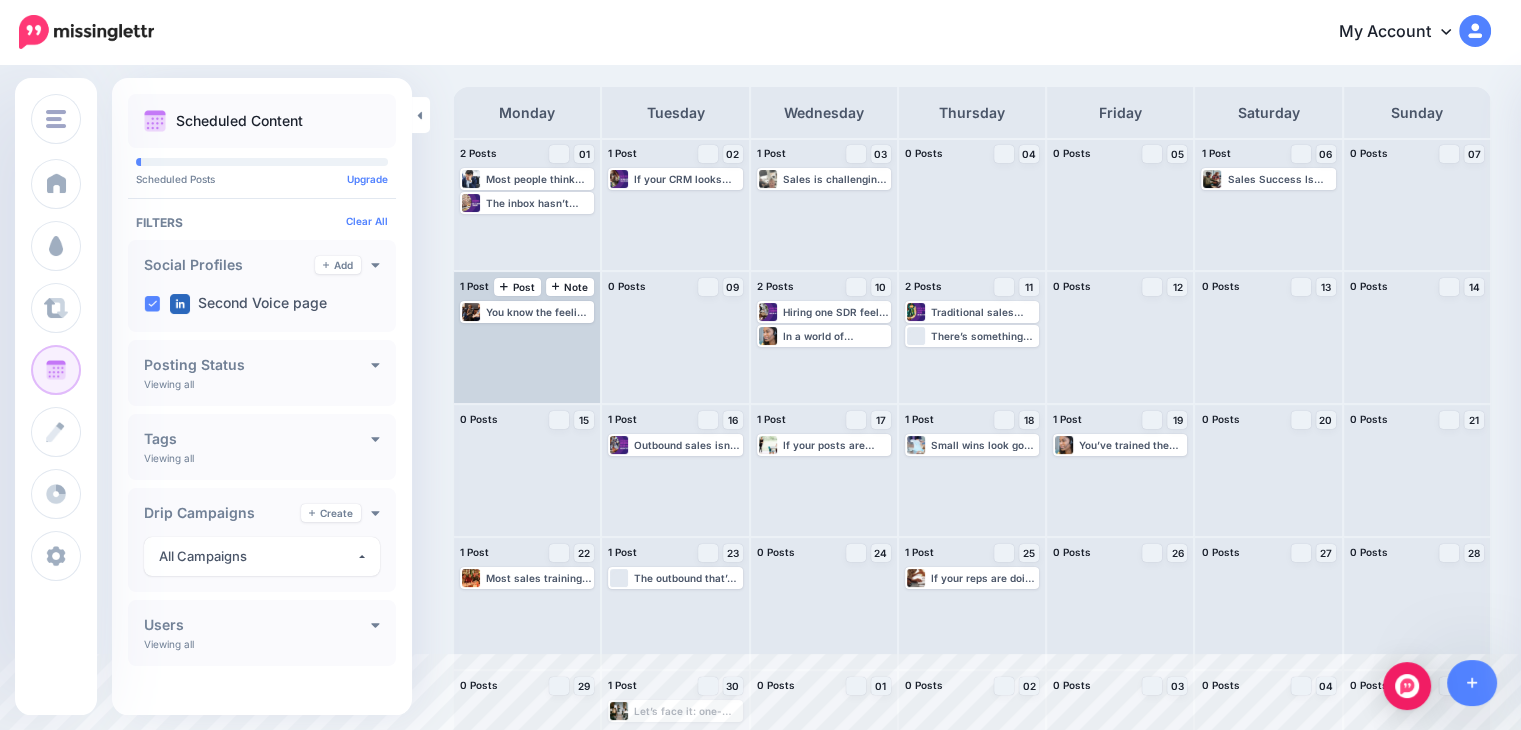 scroll, scrollTop: 68, scrollLeft: 0, axis: vertical 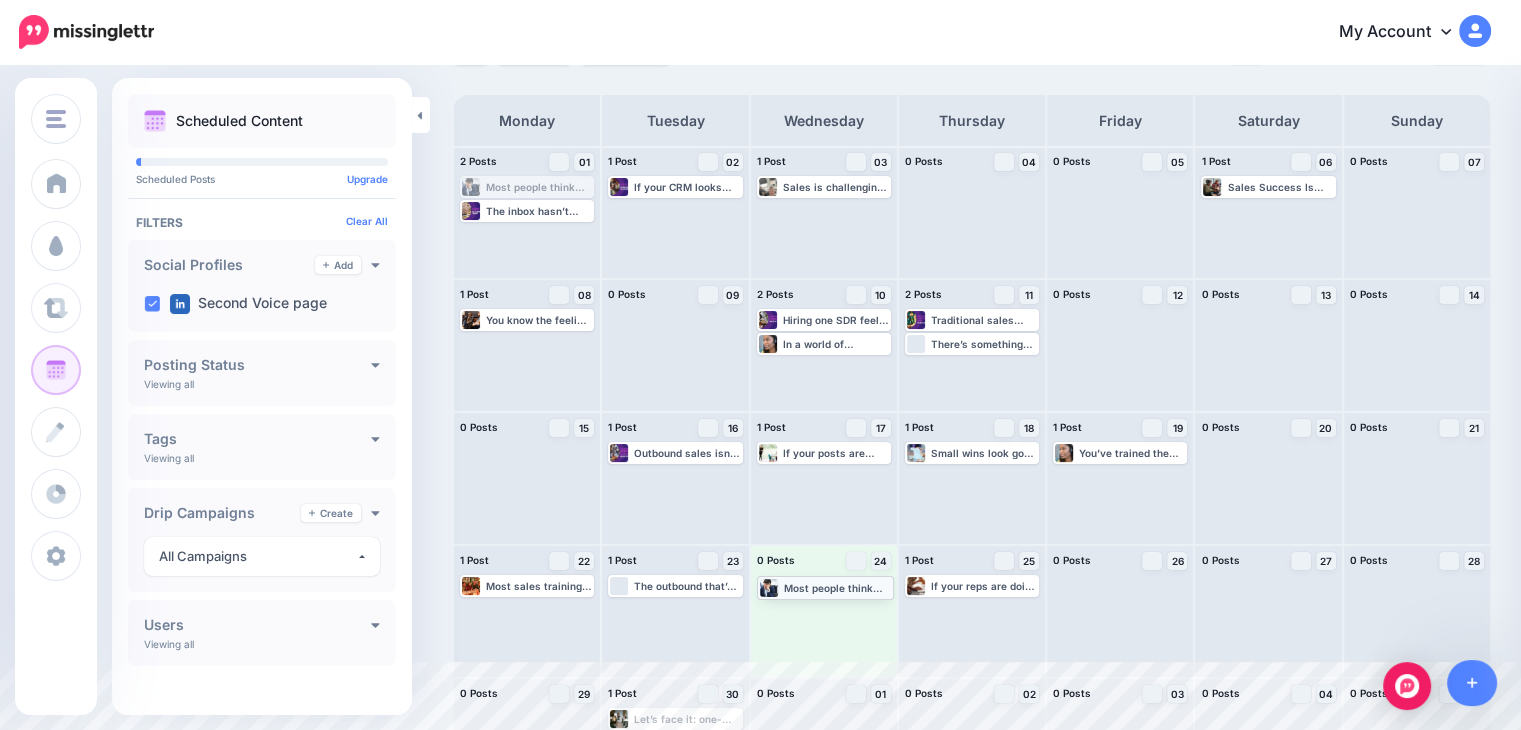 drag, startPoint x: 555, startPoint y: 185, endPoint x: 852, endPoint y: 584, distance: 497.40326 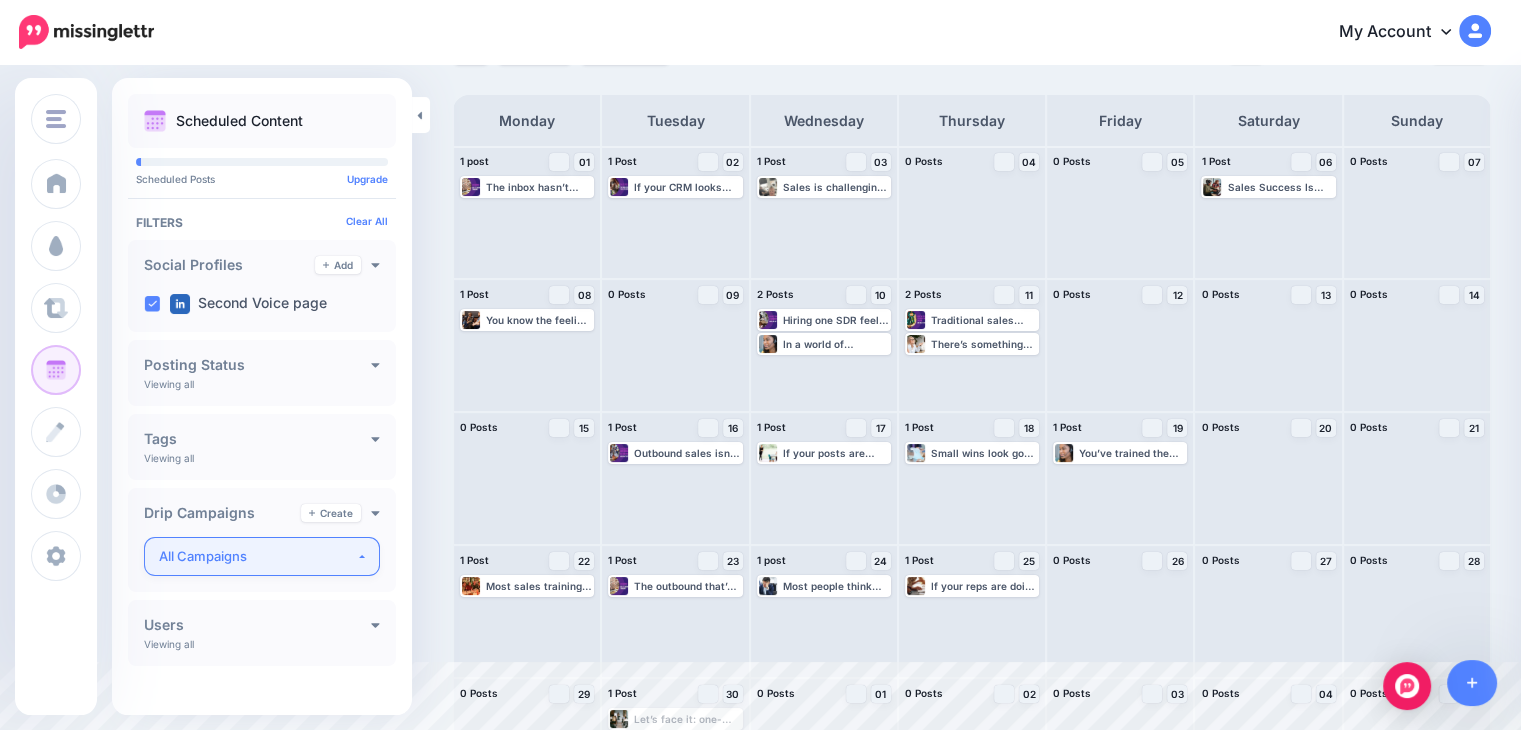 click on "All Campaigns" at bounding box center [257, 556] 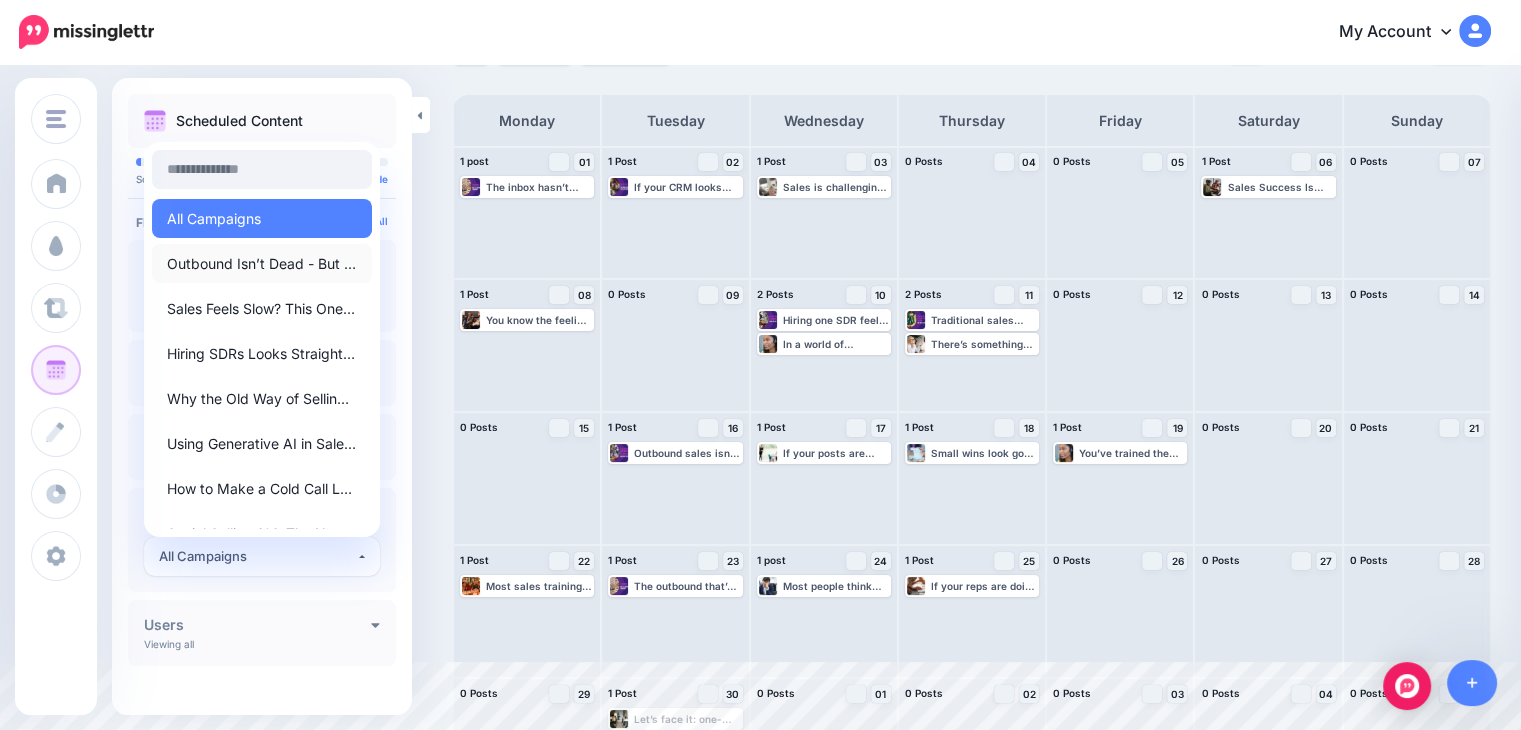 click on "Outbound Isn’t Dead - But It’s Definitely Changing" at bounding box center [262, 264] 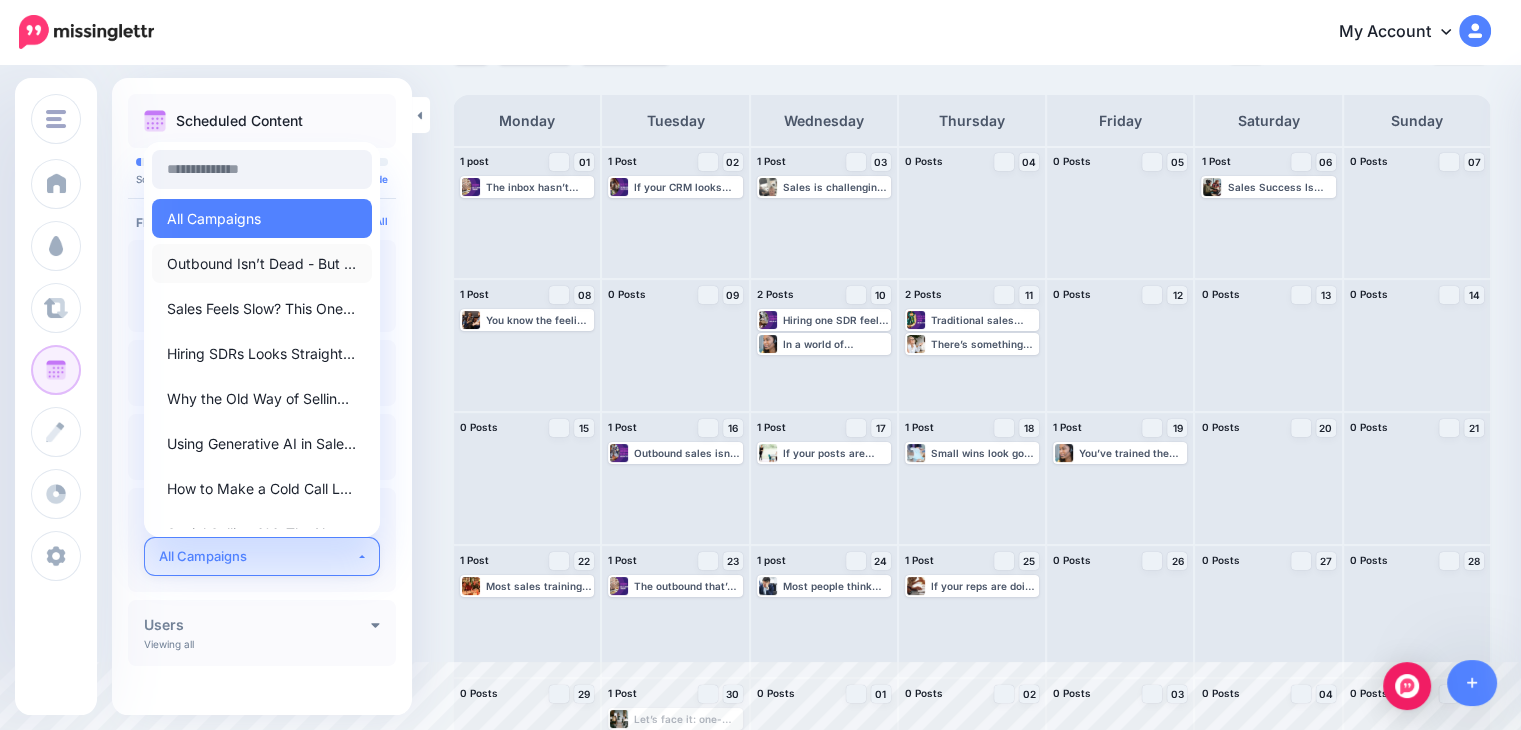 select on "********" 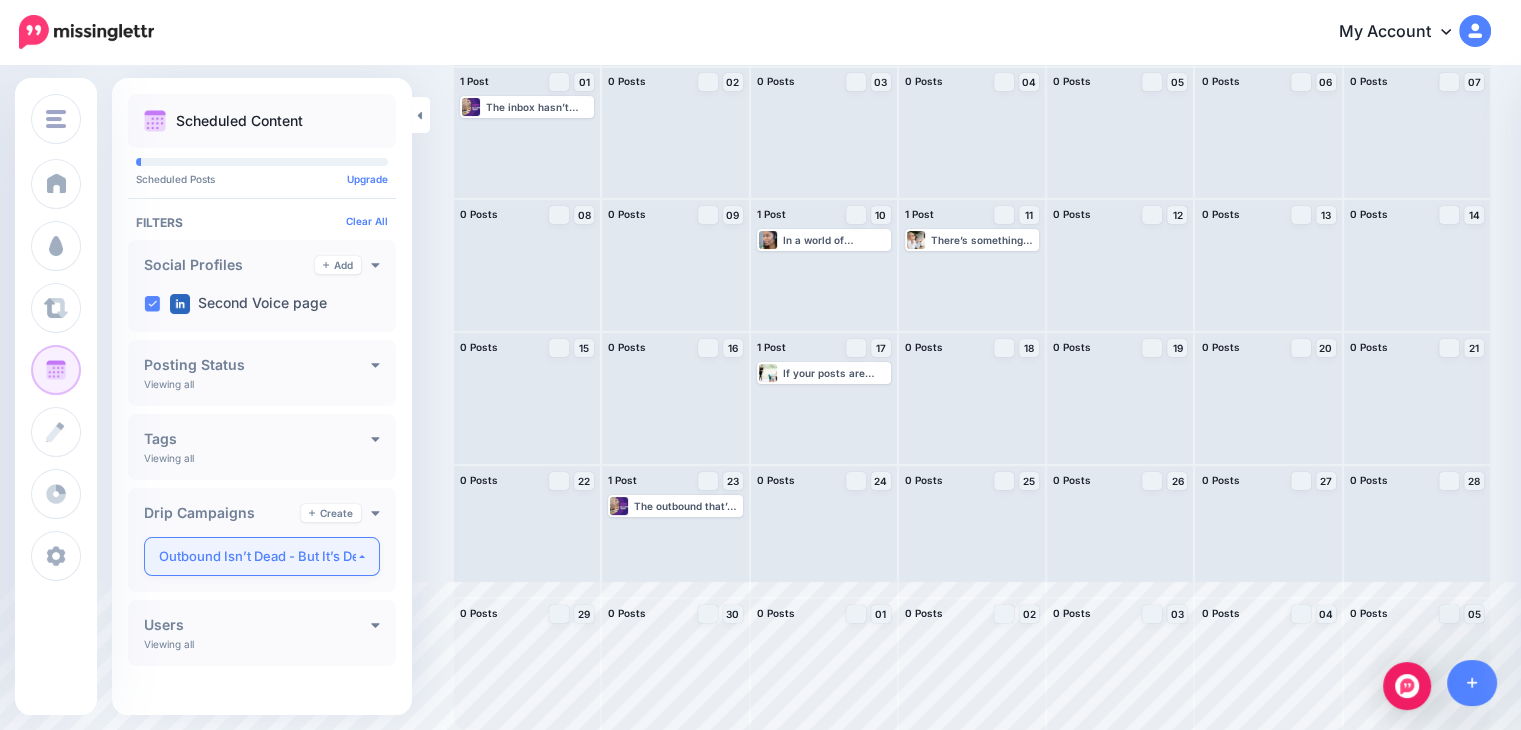 scroll, scrollTop: 149, scrollLeft: 0, axis: vertical 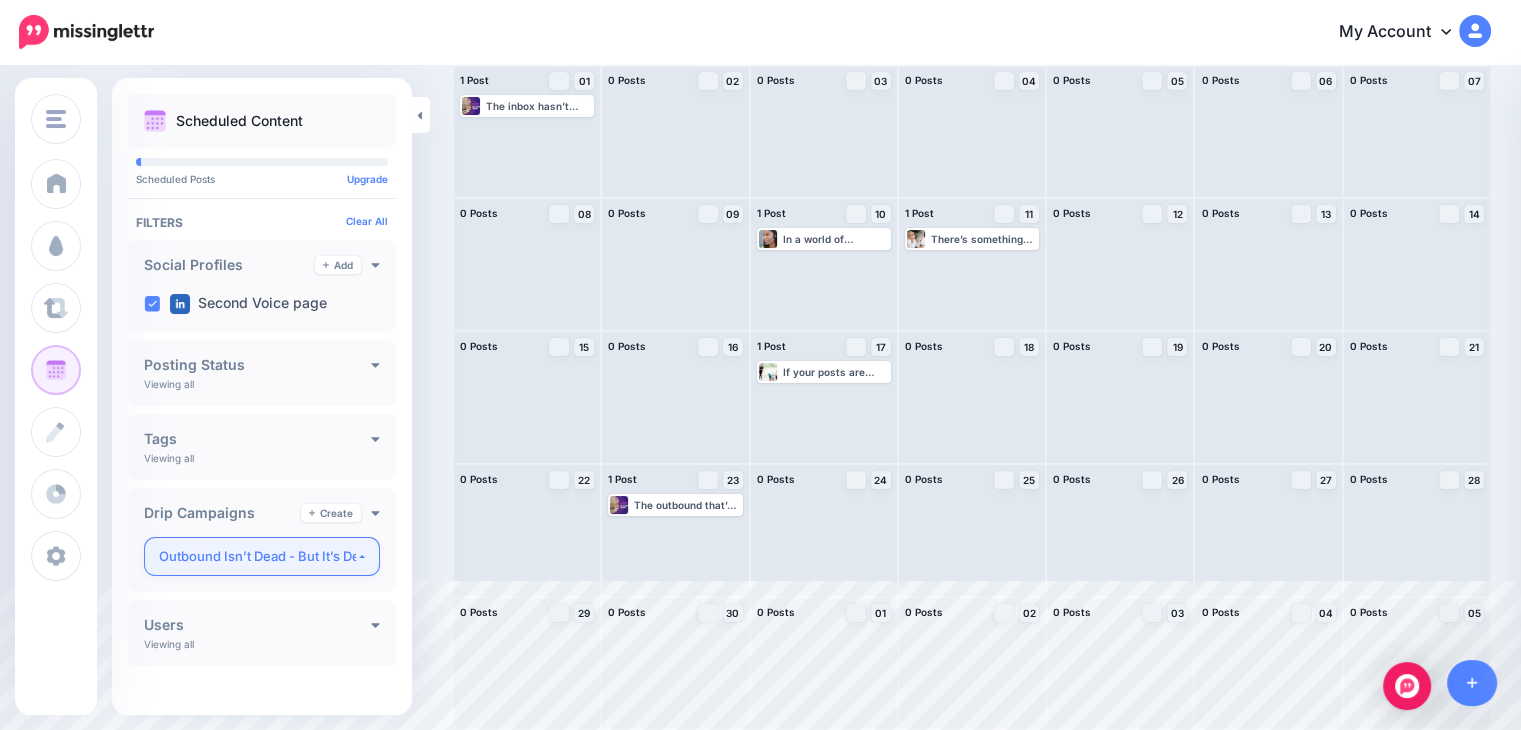 click on "Outbound Isn’t Dead - But It’s Definitely Changing" at bounding box center [257, 556] 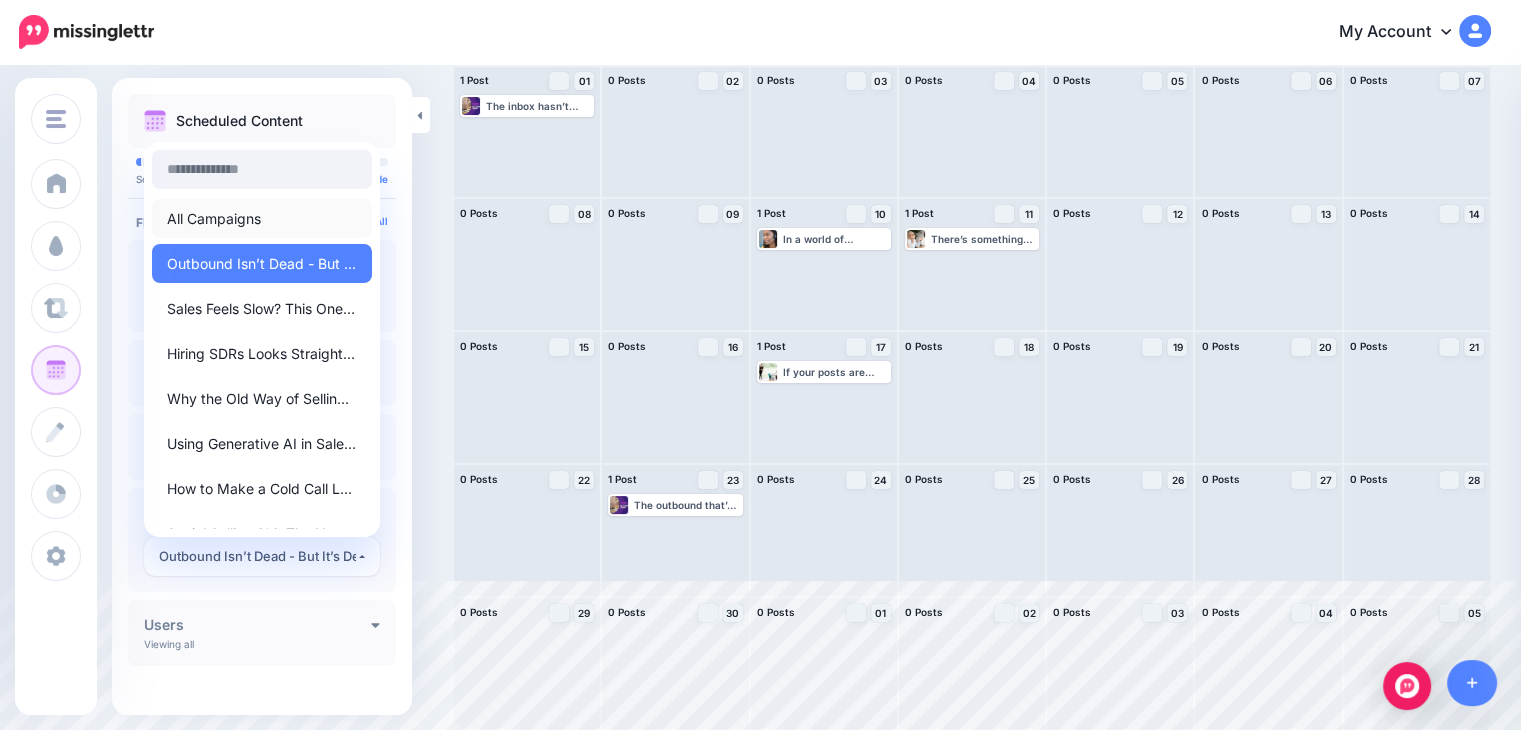 click on "All Campaigns" at bounding box center (262, 218) 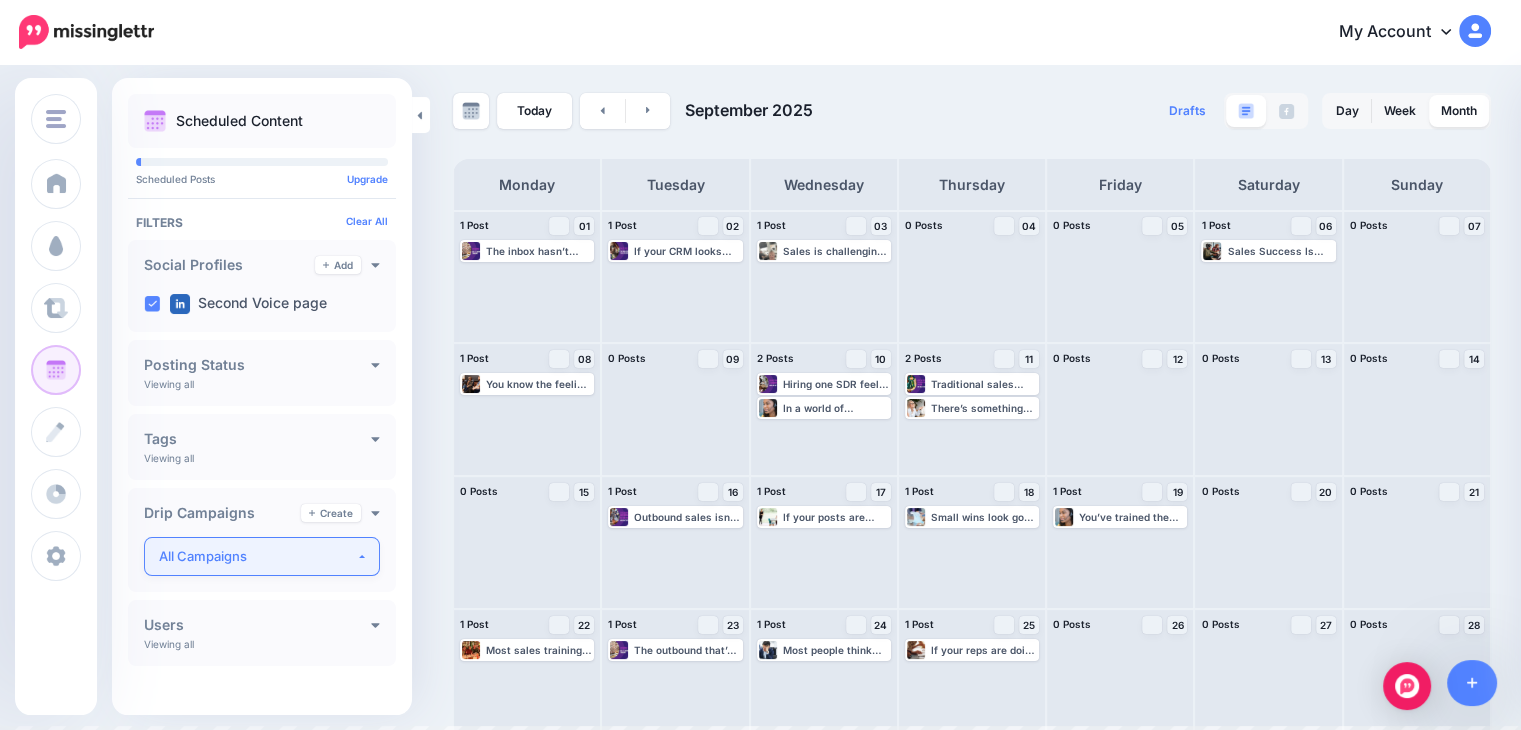scroll, scrollTop: 149, scrollLeft: 0, axis: vertical 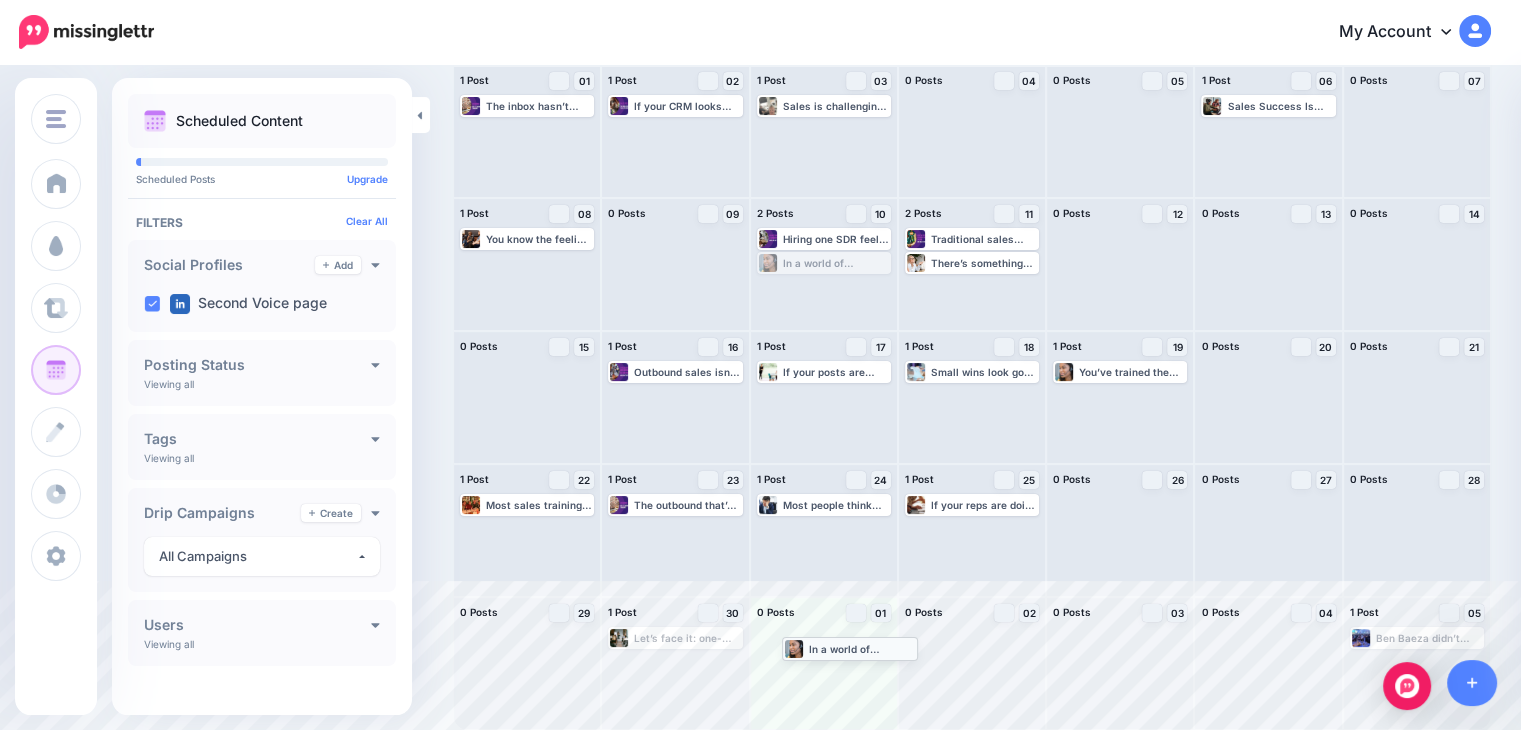 drag, startPoint x: 811, startPoint y: 262, endPoint x: 832, endPoint y: 647, distance: 385.5723 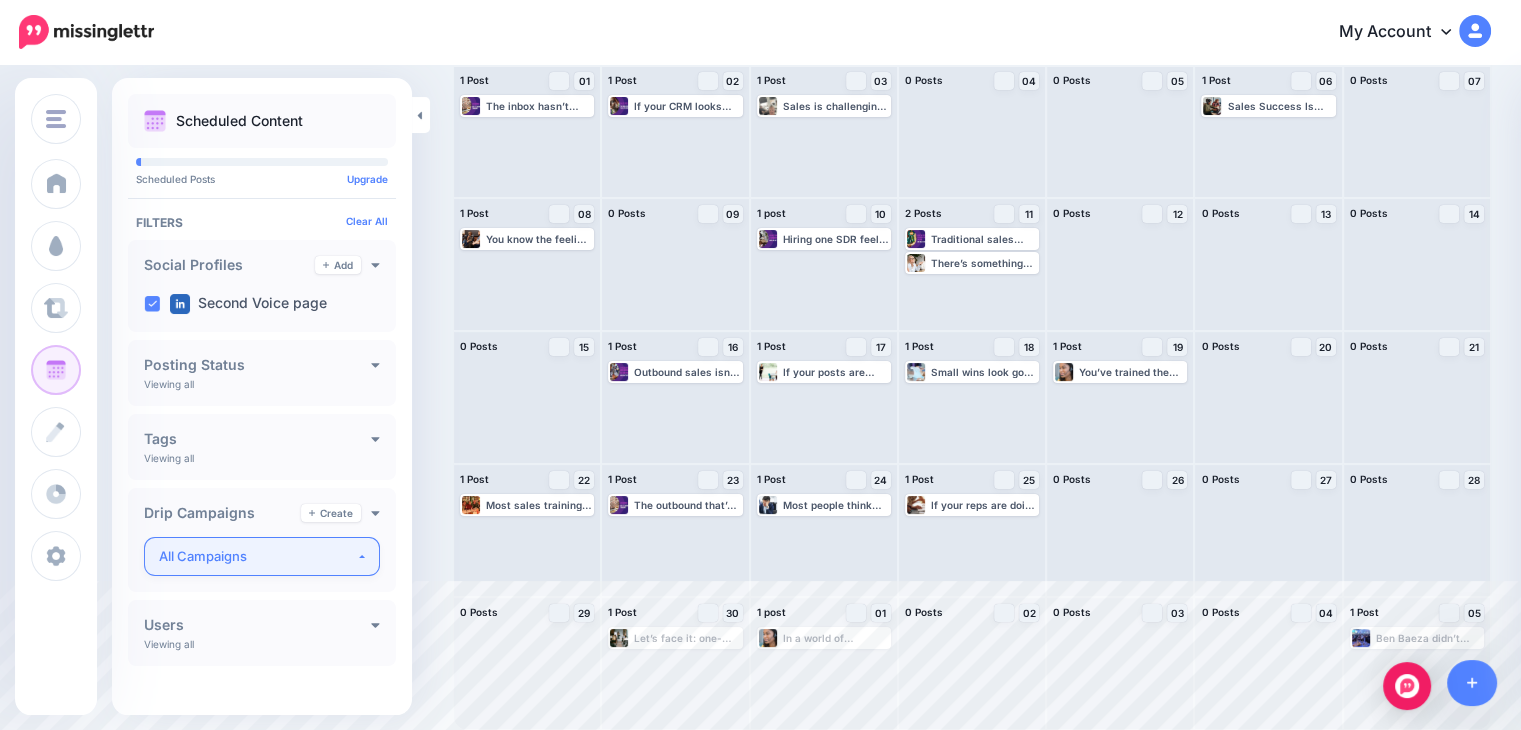 click on "All Campaigns" at bounding box center [257, 556] 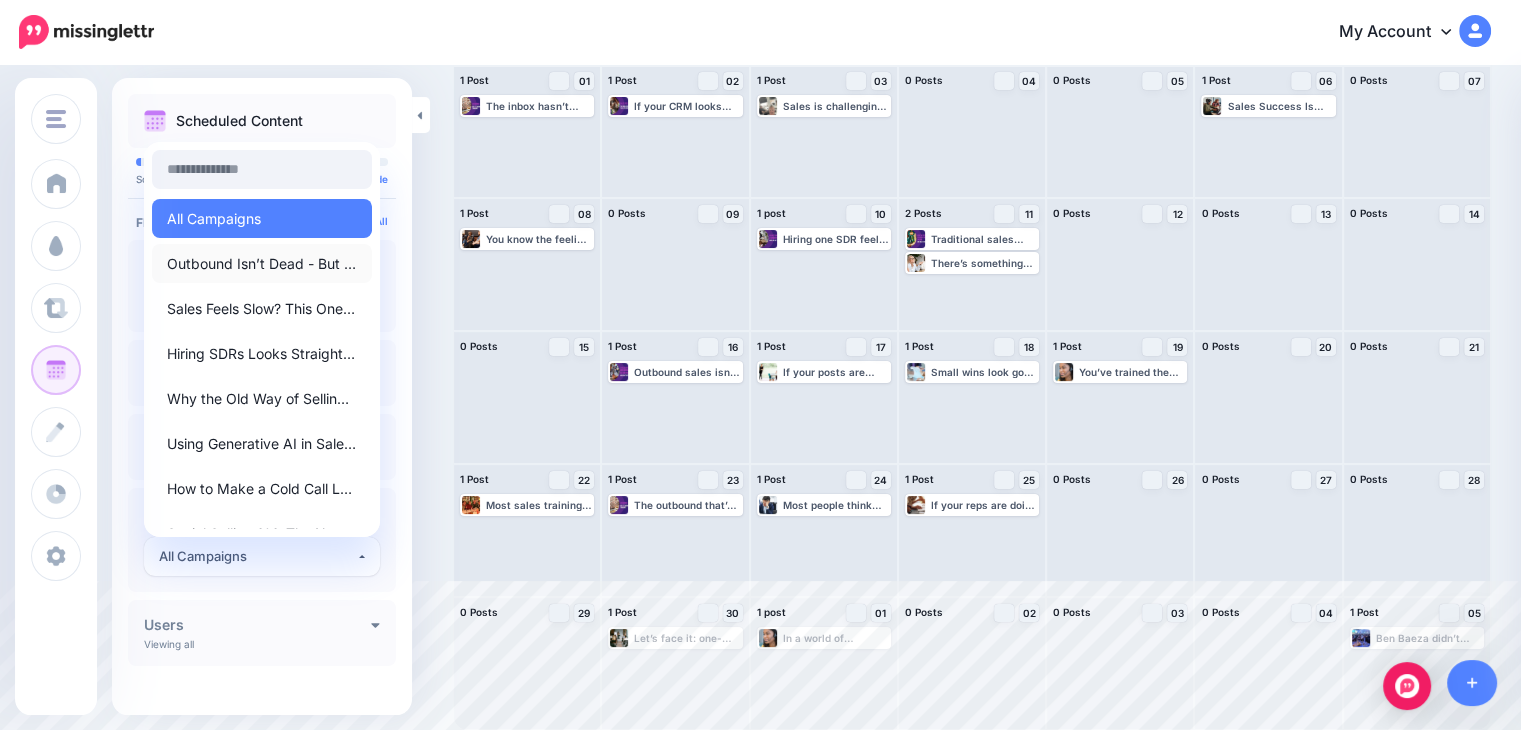 click on "Outbound Isn’t Dead - But It’s Definitely Changing" at bounding box center [262, 263] 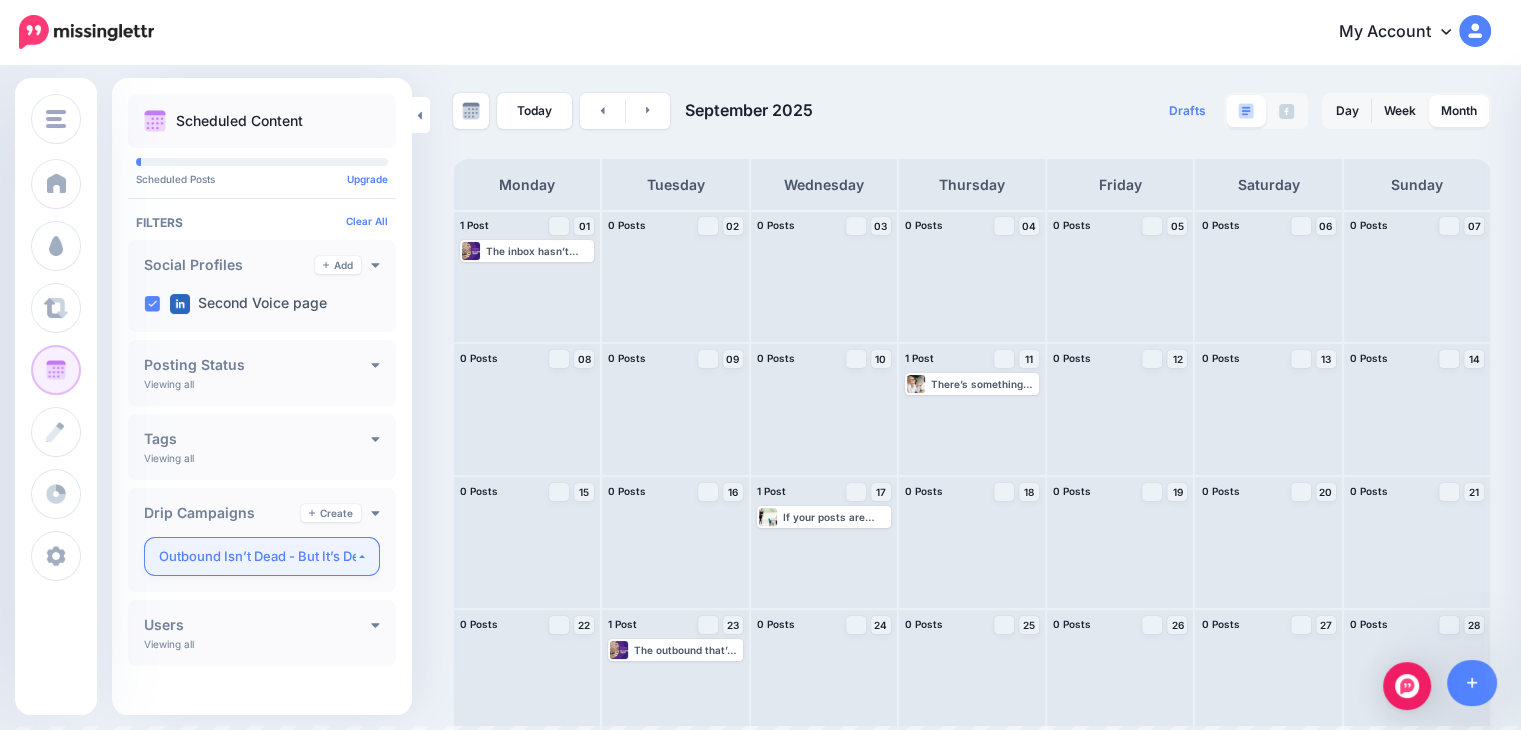 scroll, scrollTop: 149, scrollLeft: 0, axis: vertical 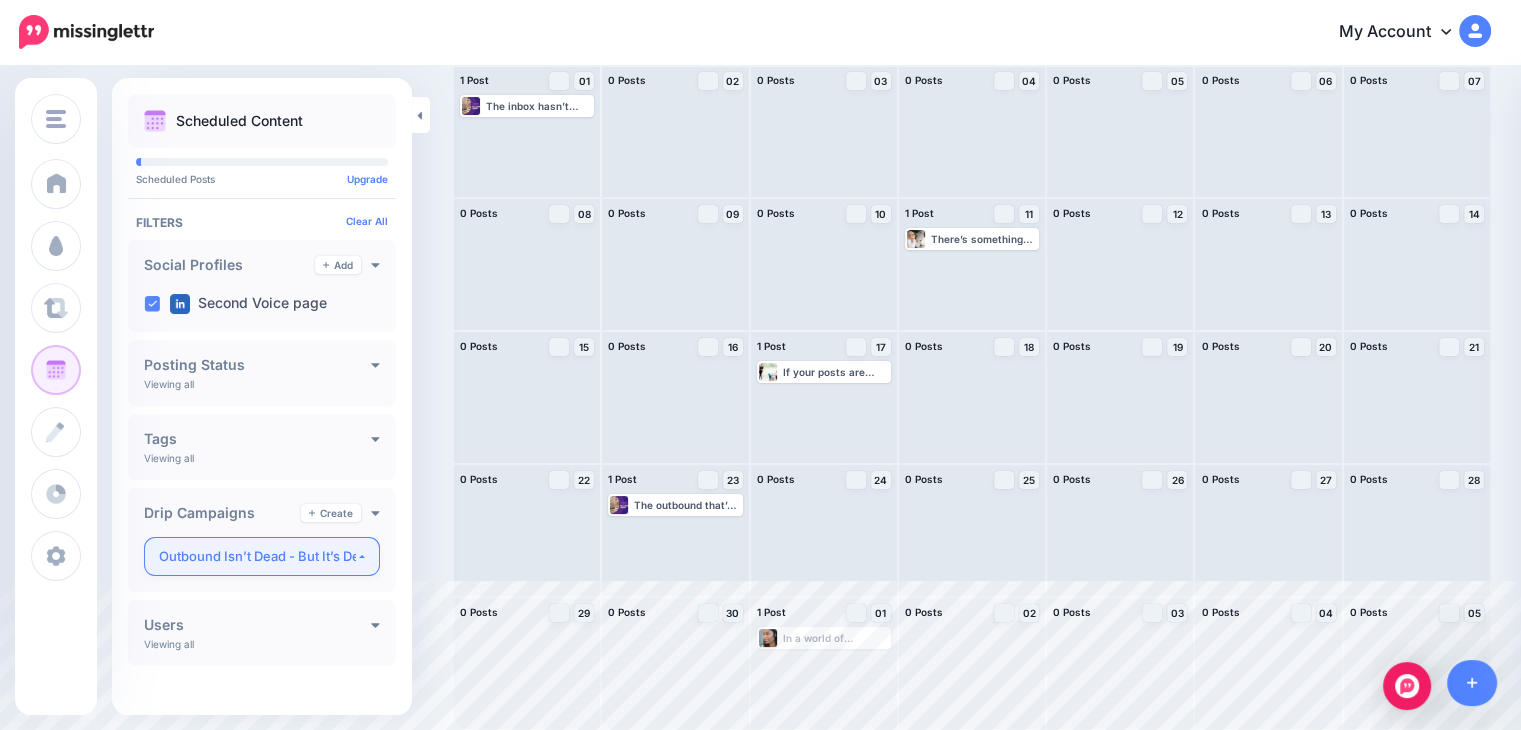 click on "Outbound Isn’t Dead - But It’s Definitely Changing" at bounding box center [257, 556] 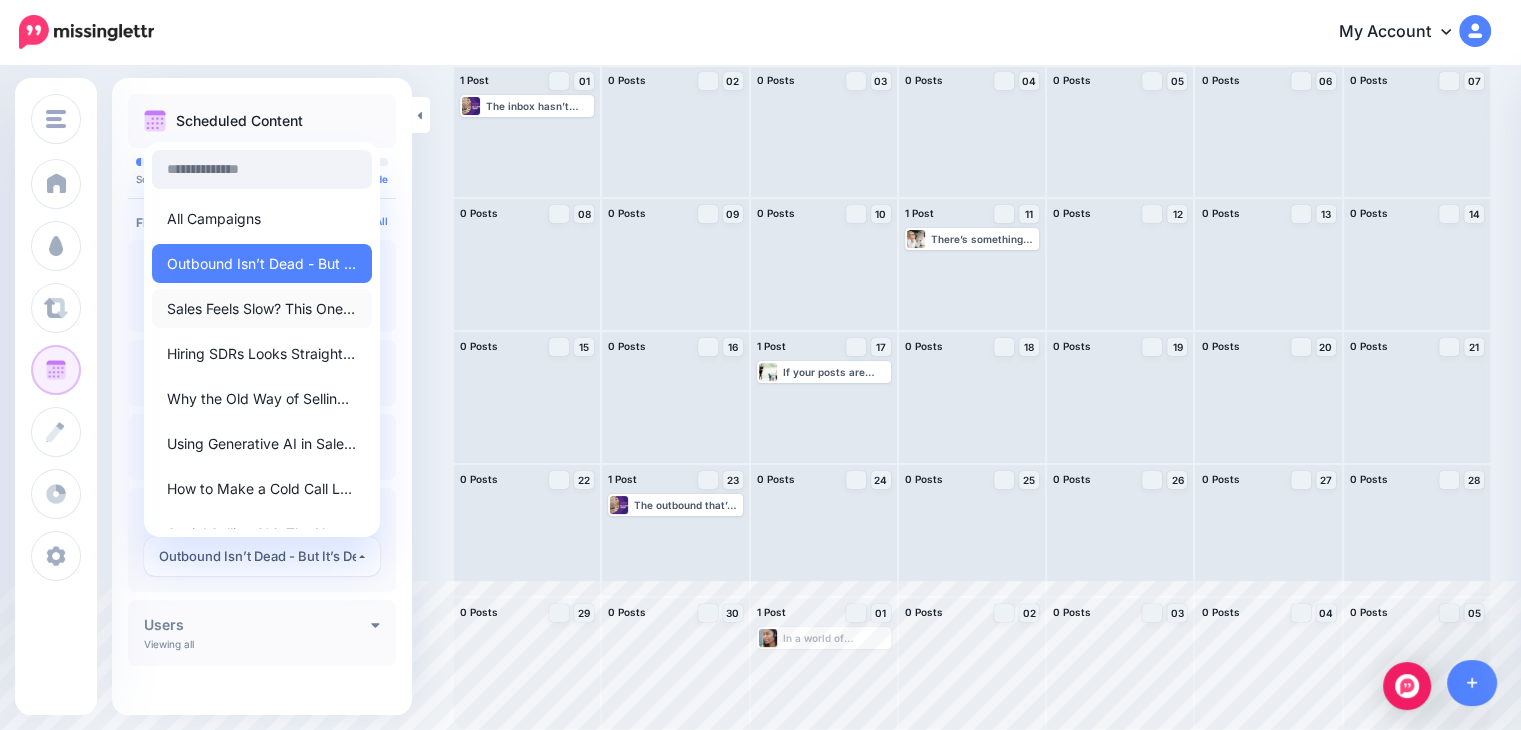 click on "Sales Feels Slow? This One Metric Tells You Why" at bounding box center [262, 309] 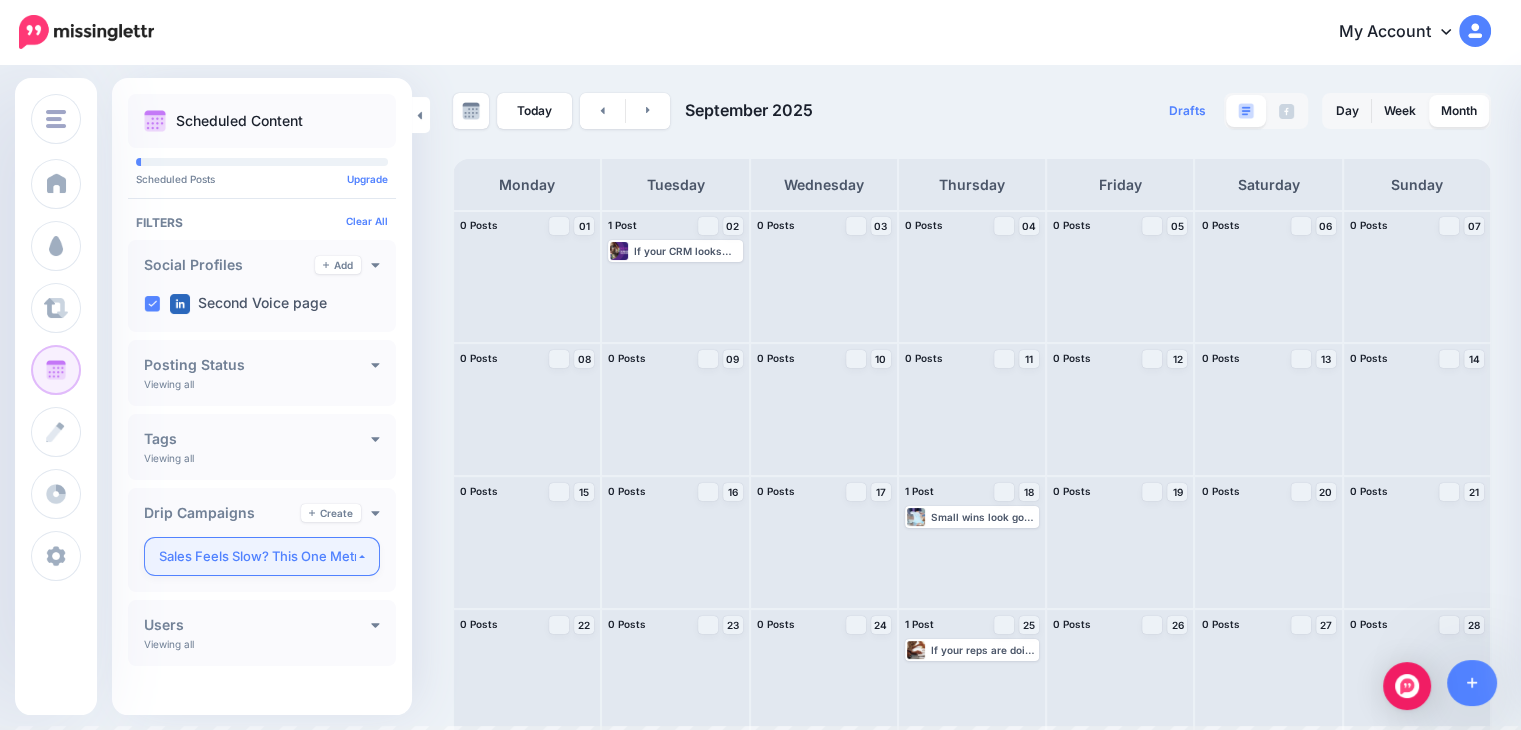 scroll, scrollTop: 149, scrollLeft: 0, axis: vertical 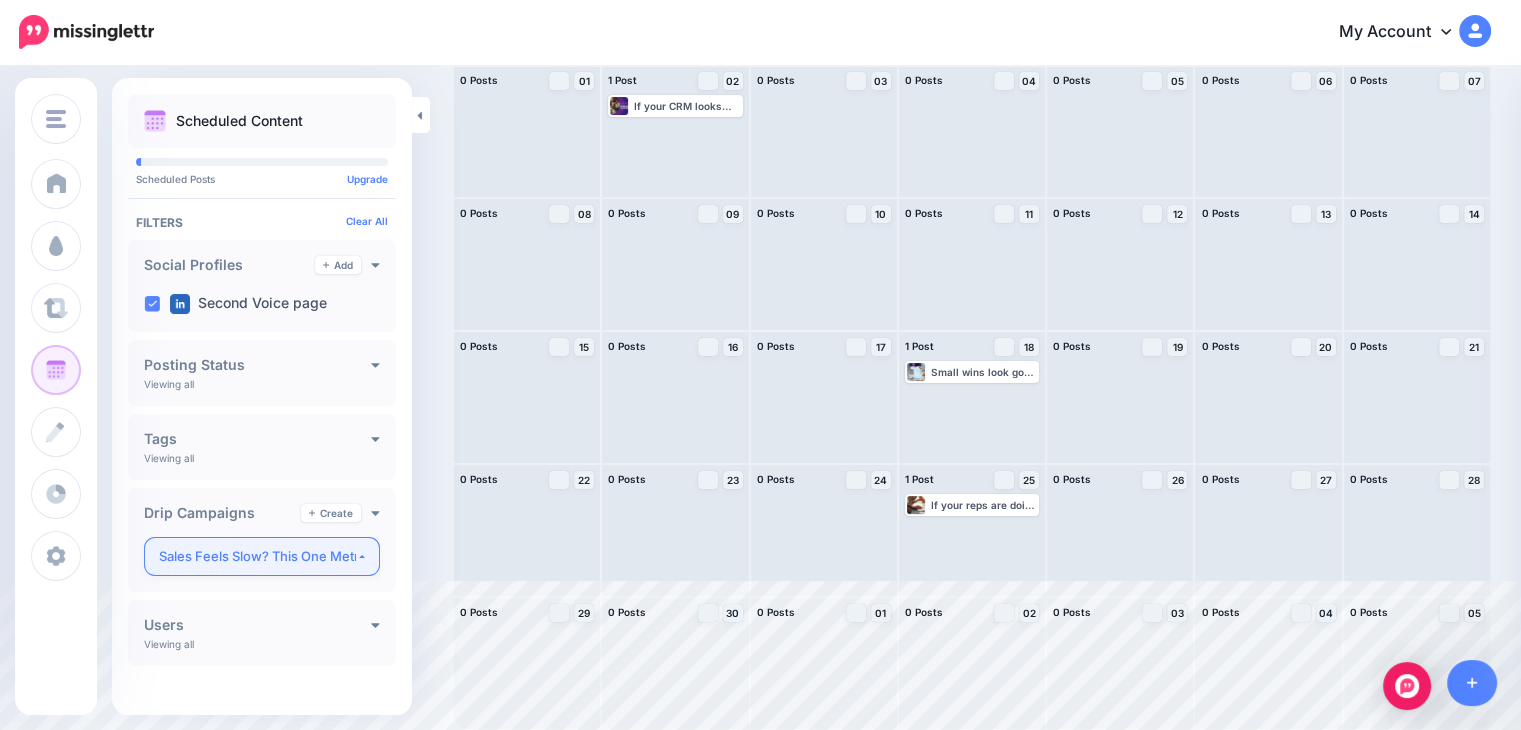 click on "Sales Feels Slow? This One Metric Tells You Why" at bounding box center (257, 556) 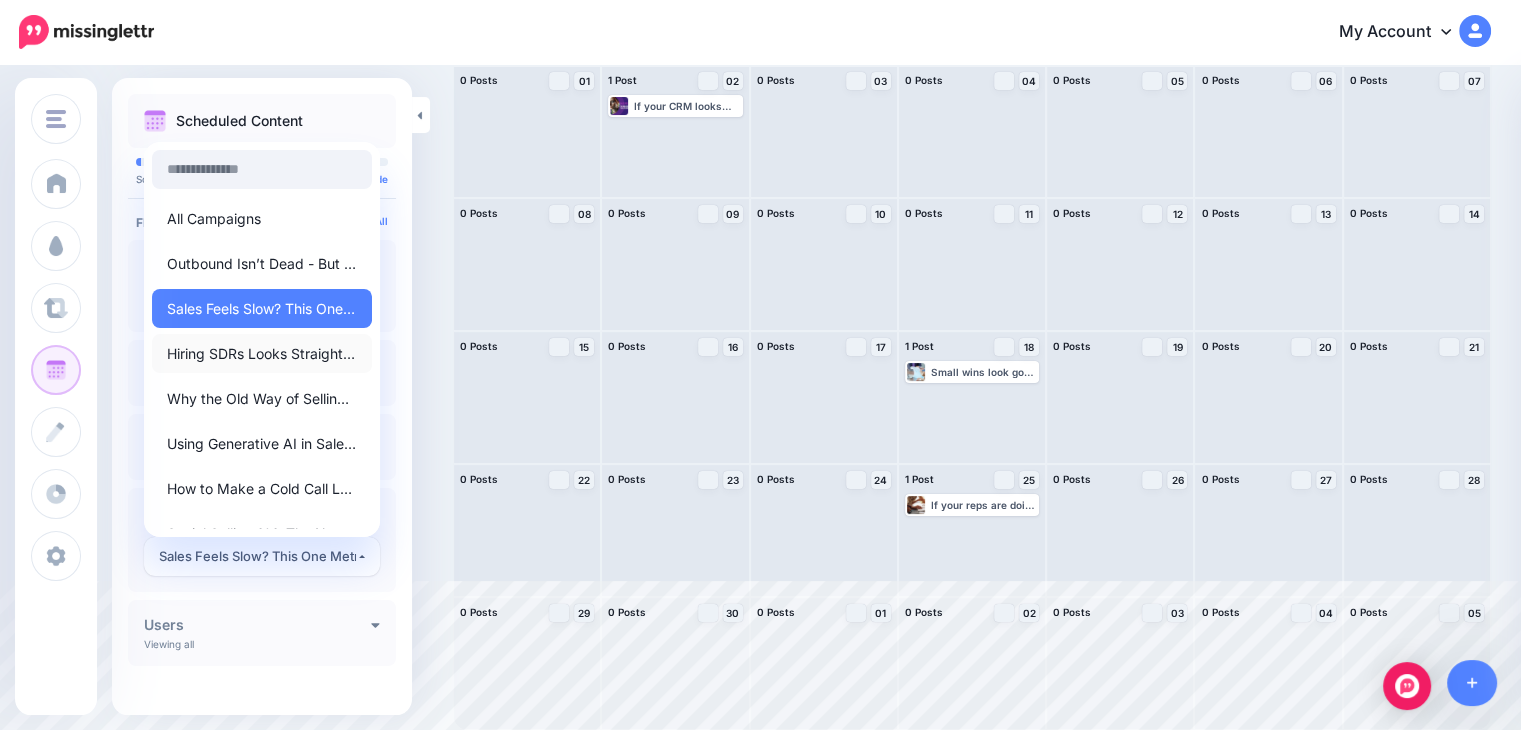 click on "Hiring SDRs Looks Straightforward… Until You Do The Maths" at bounding box center (262, 353) 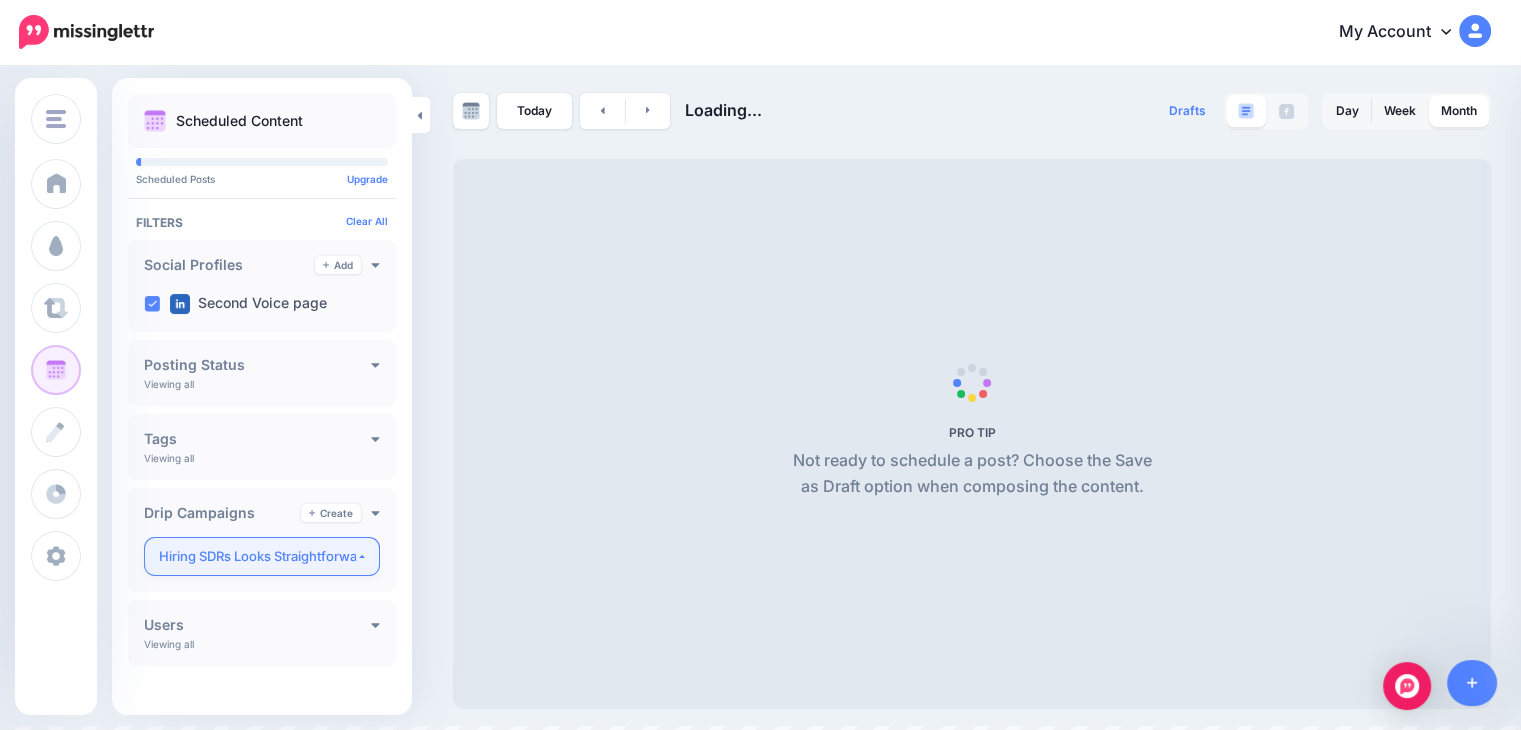 scroll, scrollTop: 149, scrollLeft: 0, axis: vertical 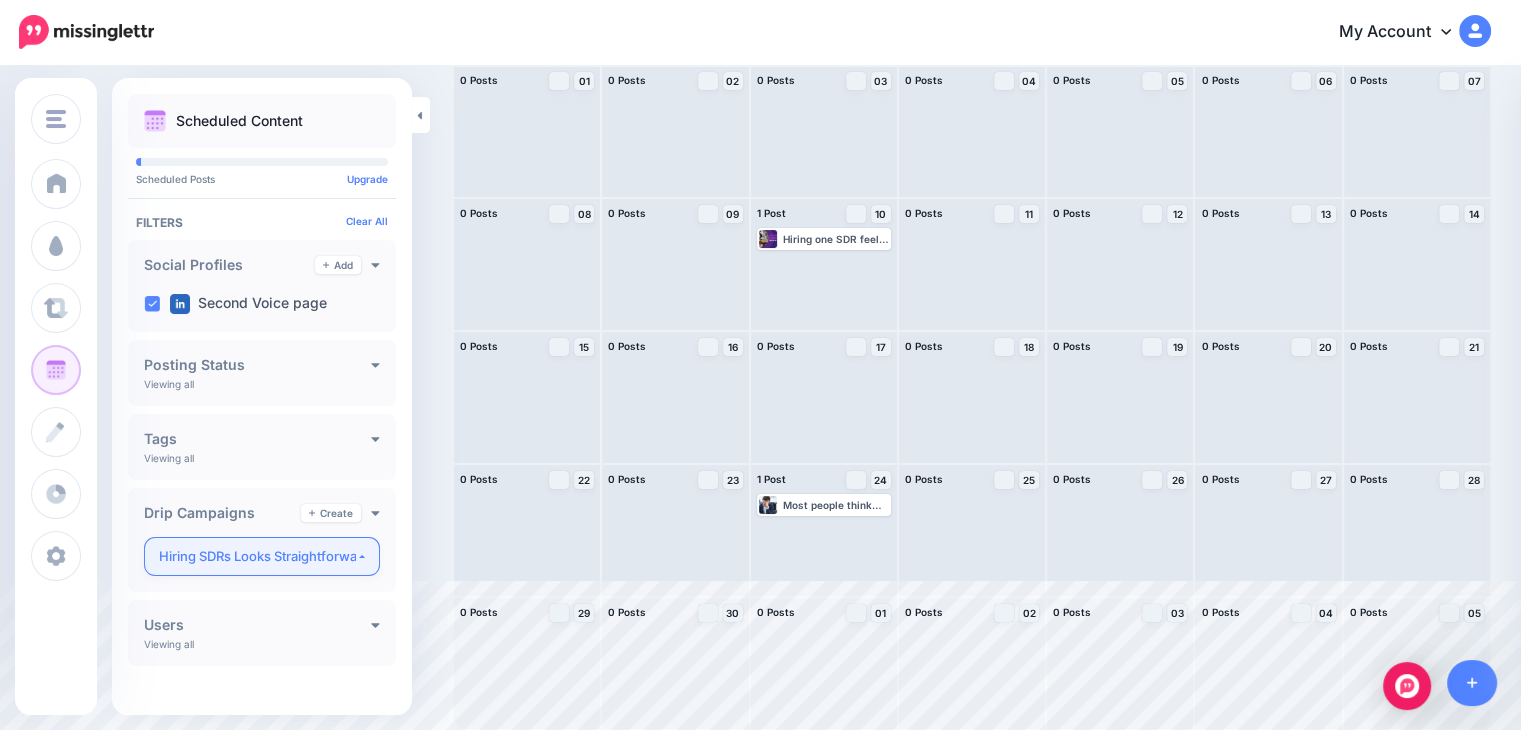 click on "Hiring SDRs Looks Straightforward… Until You Do The Maths" at bounding box center [257, 556] 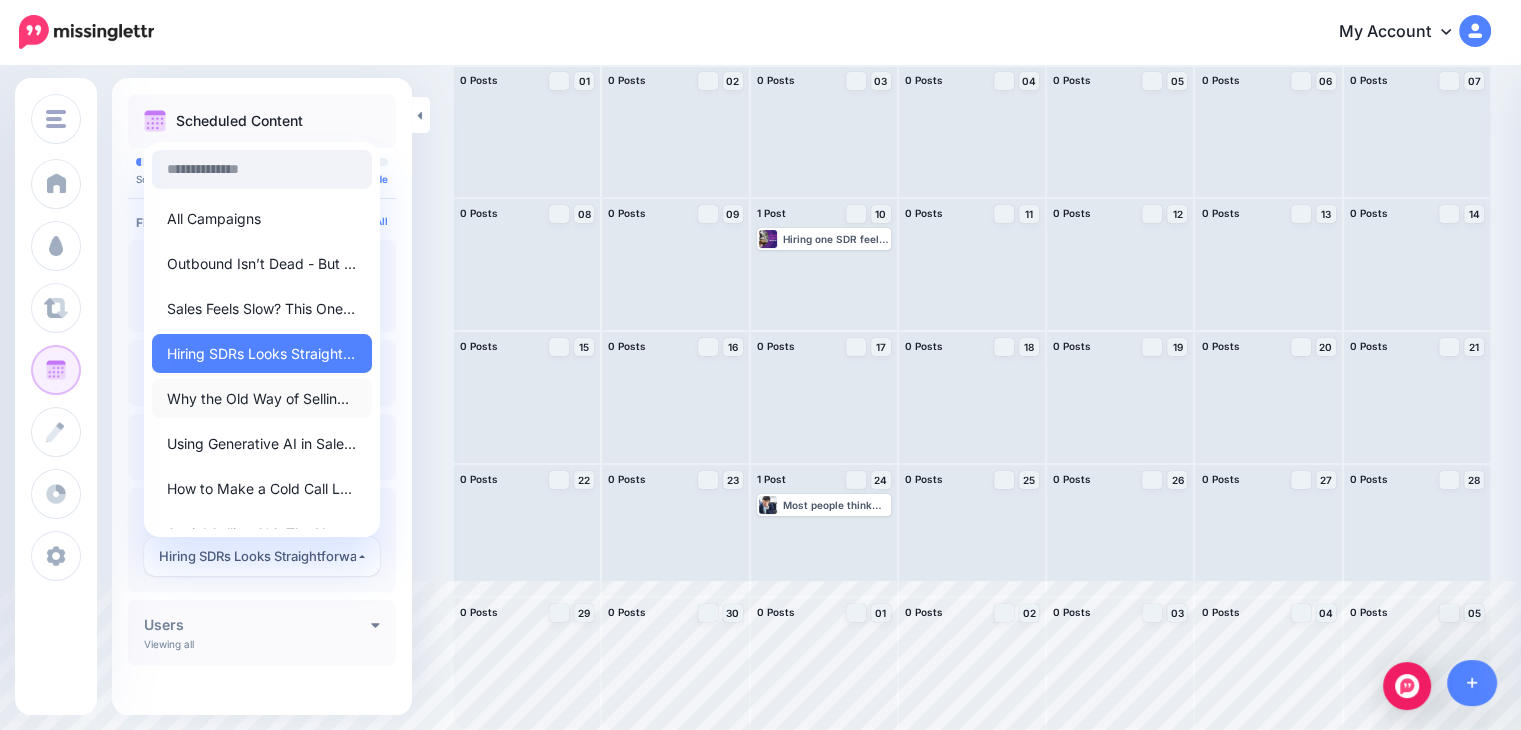 click on "Why the Old Way of Selling Is Quietly Failing - And What’s Replacing It" at bounding box center [262, 399] 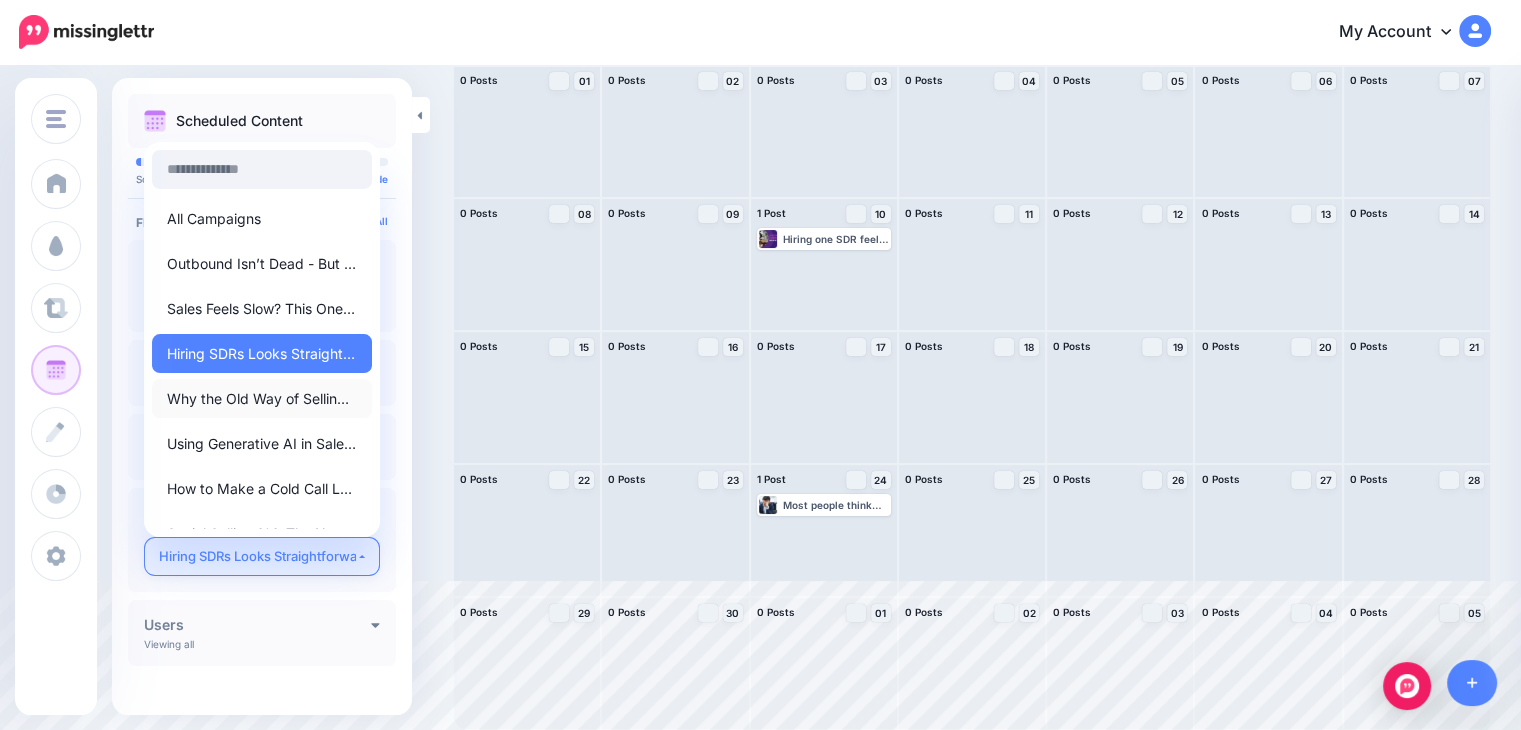 select on "********" 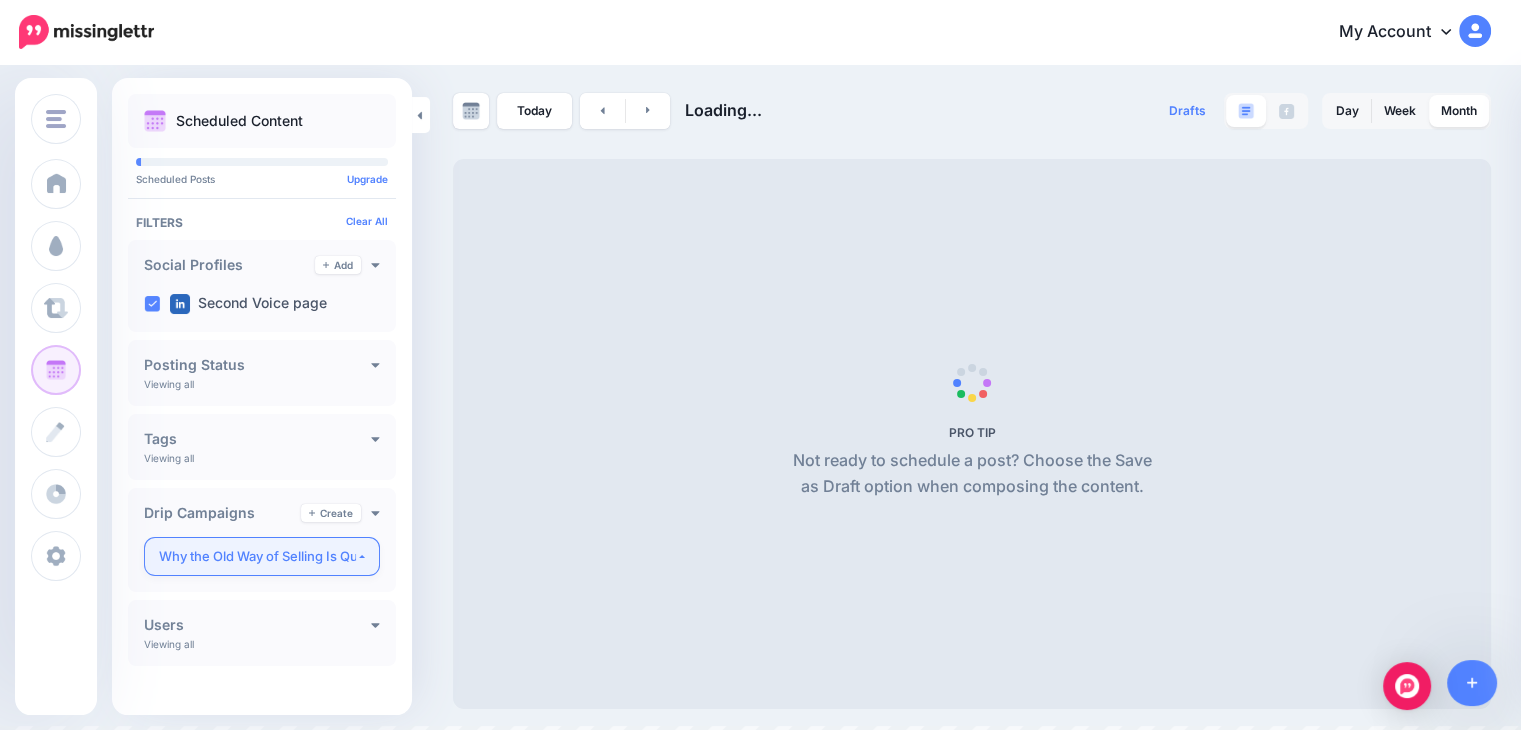 scroll, scrollTop: 149, scrollLeft: 0, axis: vertical 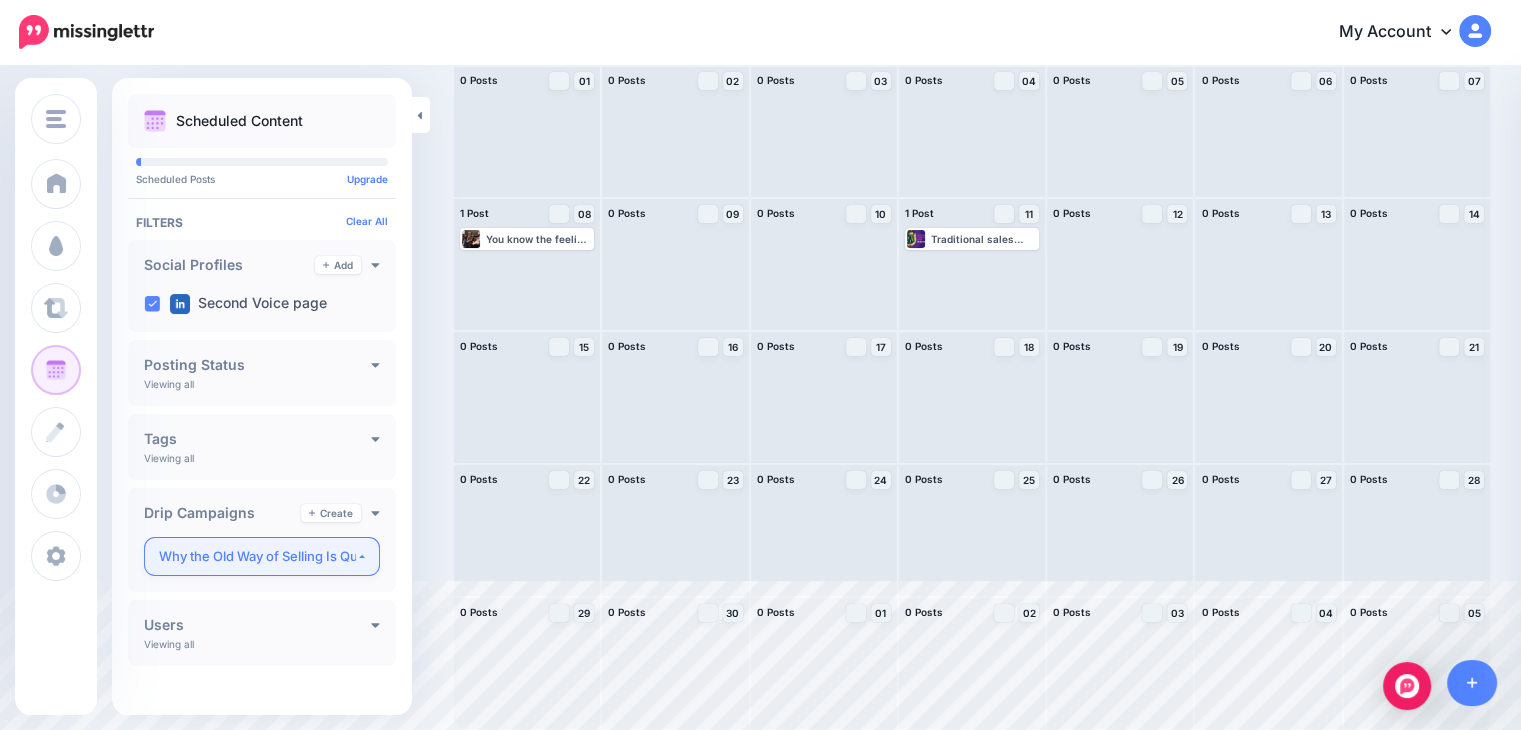 click on "Why the Old Way of Selling Is Quietly Failing - And What’s Replacing It" at bounding box center (257, 556) 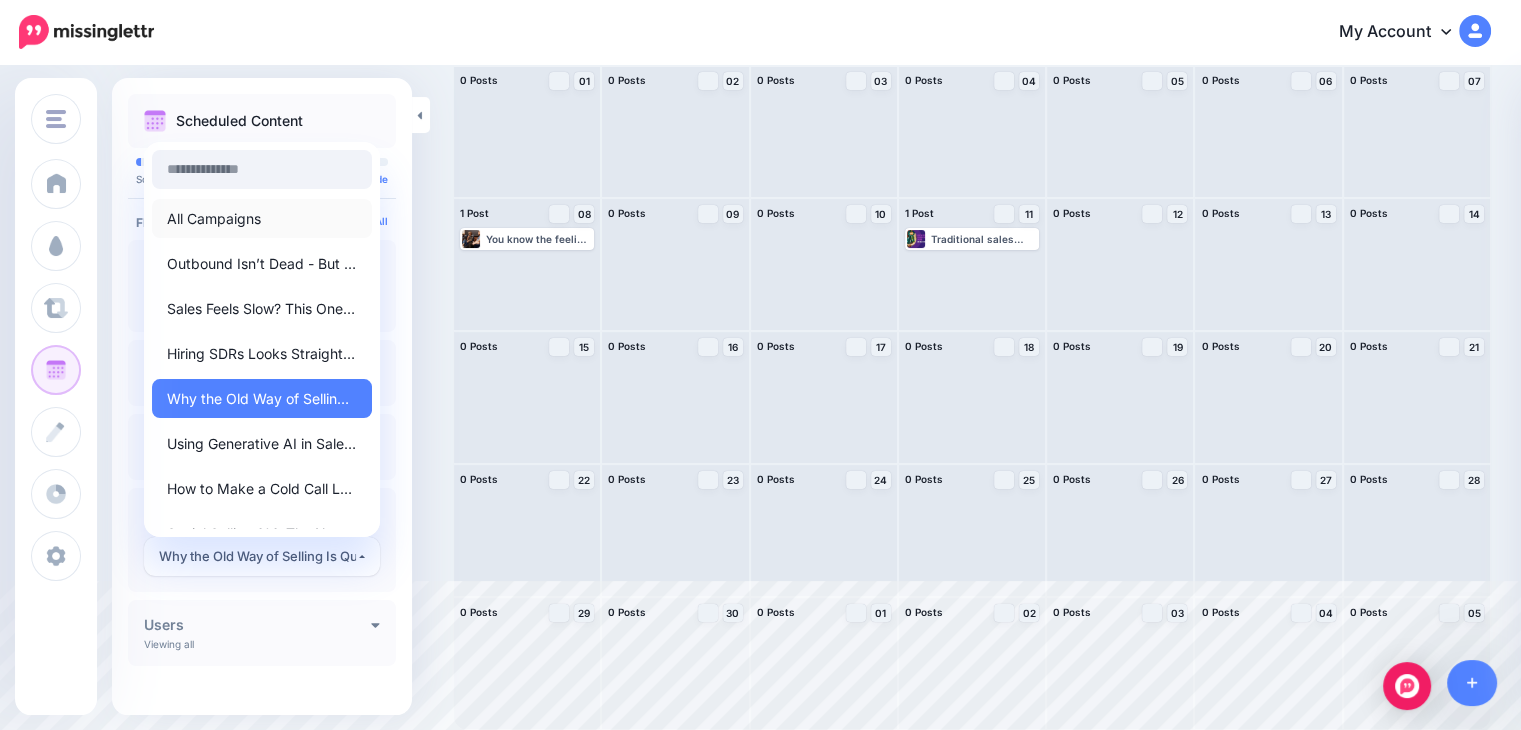 click on "All Campaigns" at bounding box center [214, 219] 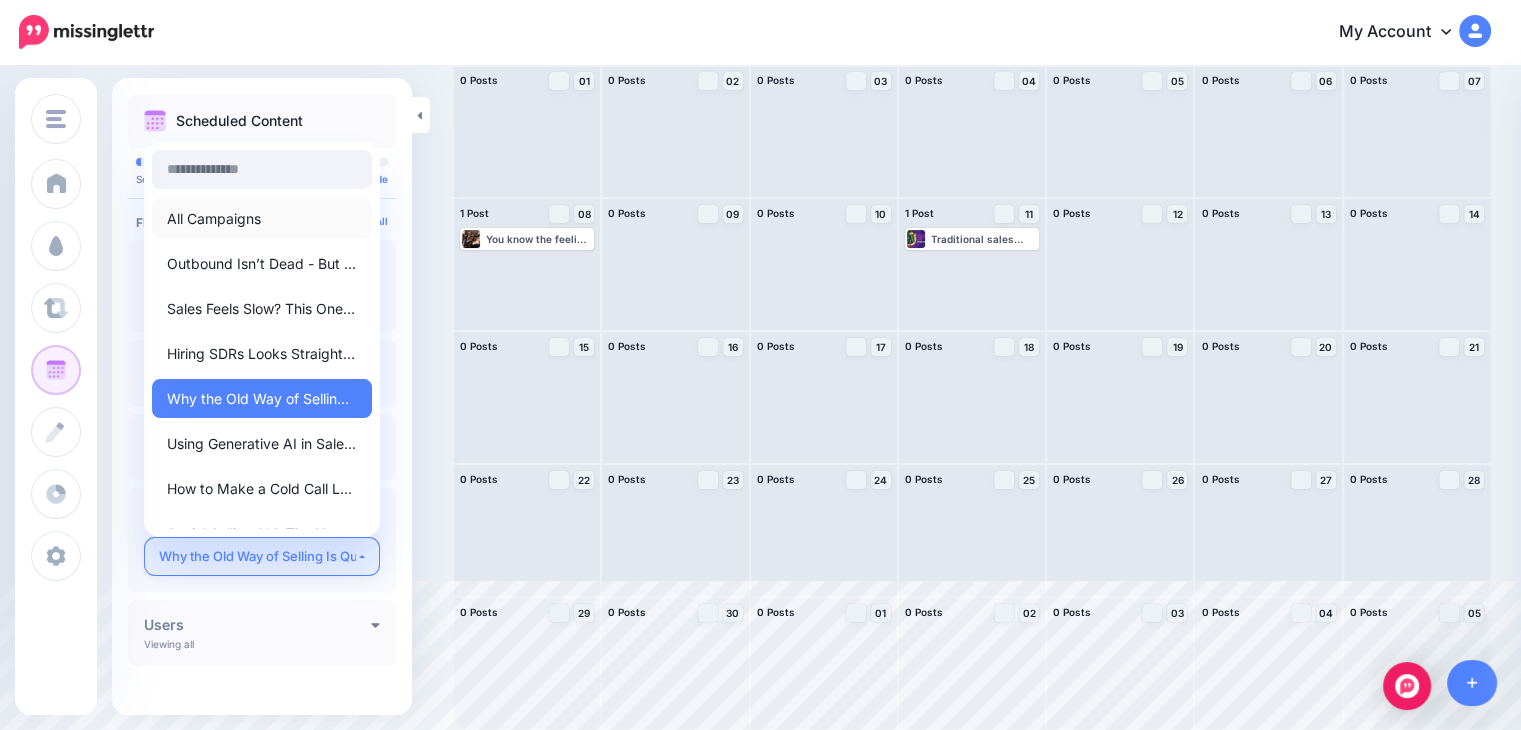 select 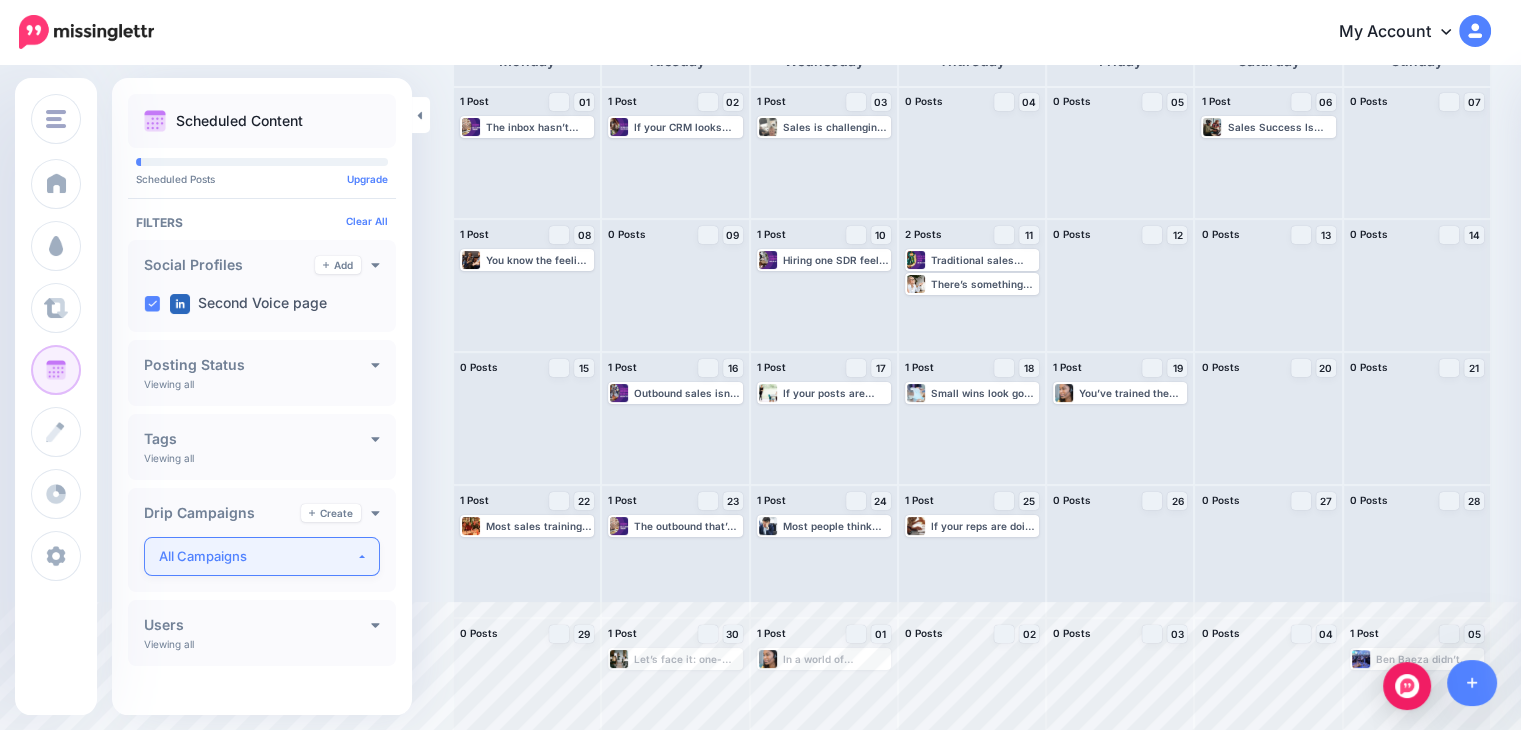 scroll, scrollTop: 106, scrollLeft: 0, axis: vertical 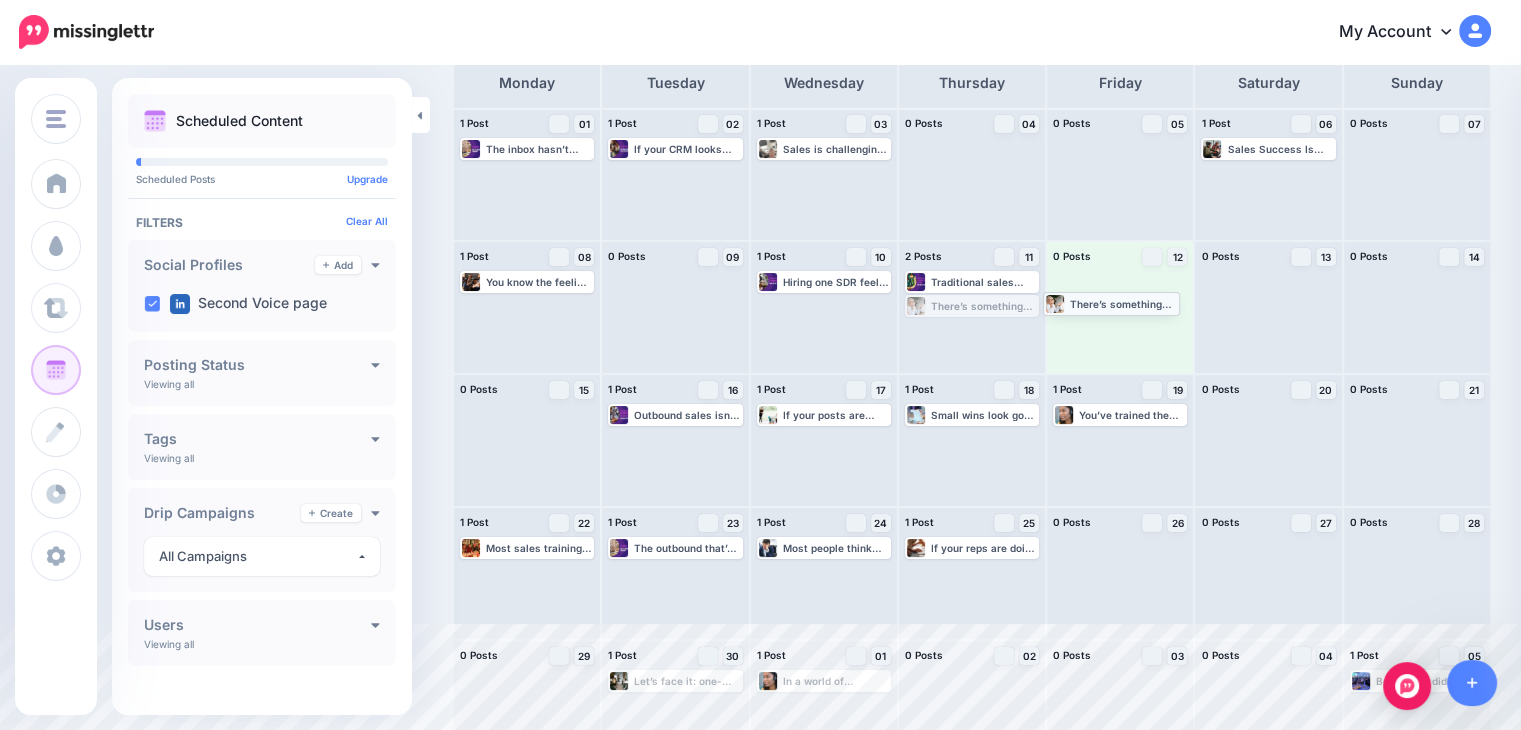 drag, startPoint x: 969, startPoint y: 306, endPoint x: 1101, endPoint y: 304, distance: 132.01515 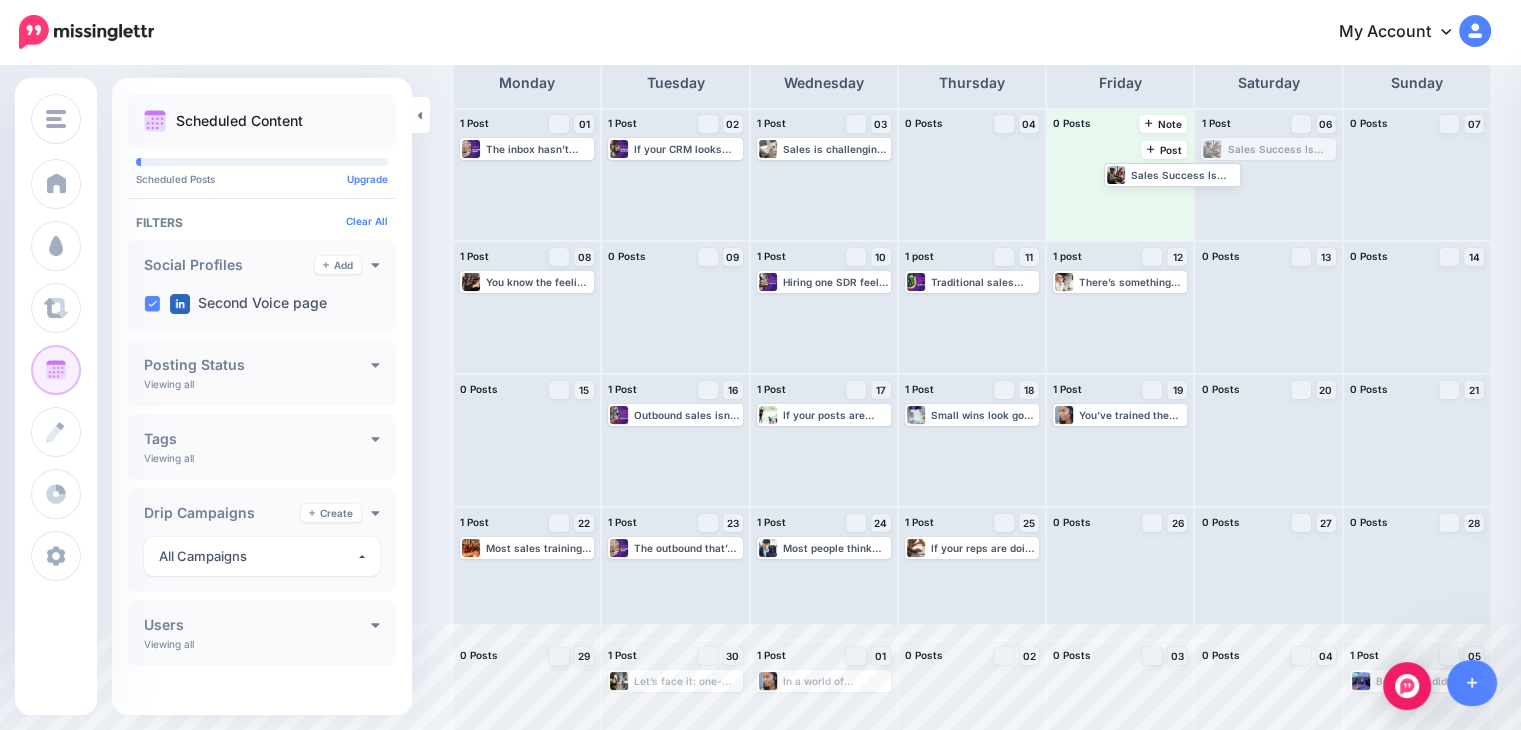 drag, startPoint x: 1252, startPoint y: 148, endPoint x: 1116, endPoint y: 170, distance: 137.76791 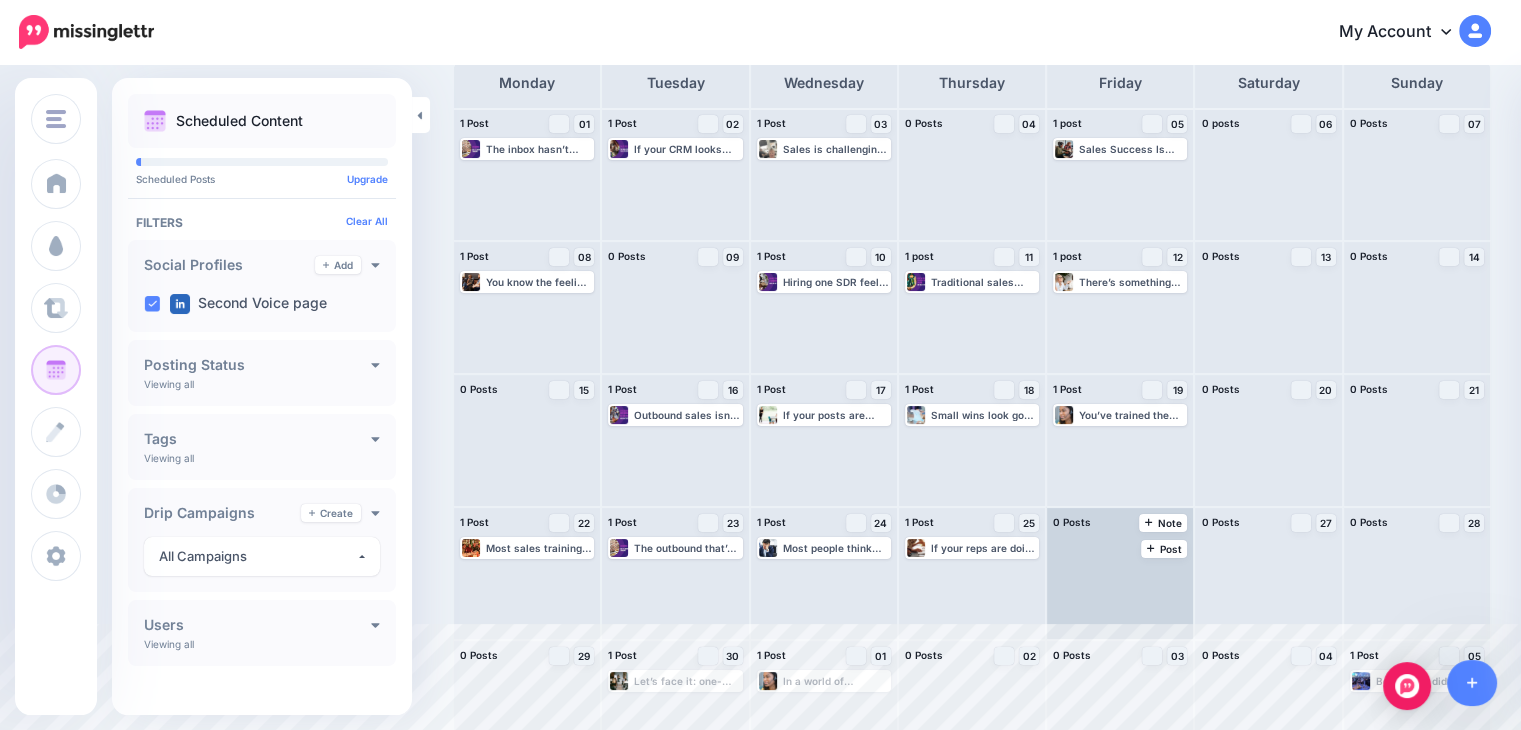 scroll, scrollTop: 149, scrollLeft: 0, axis: vertical 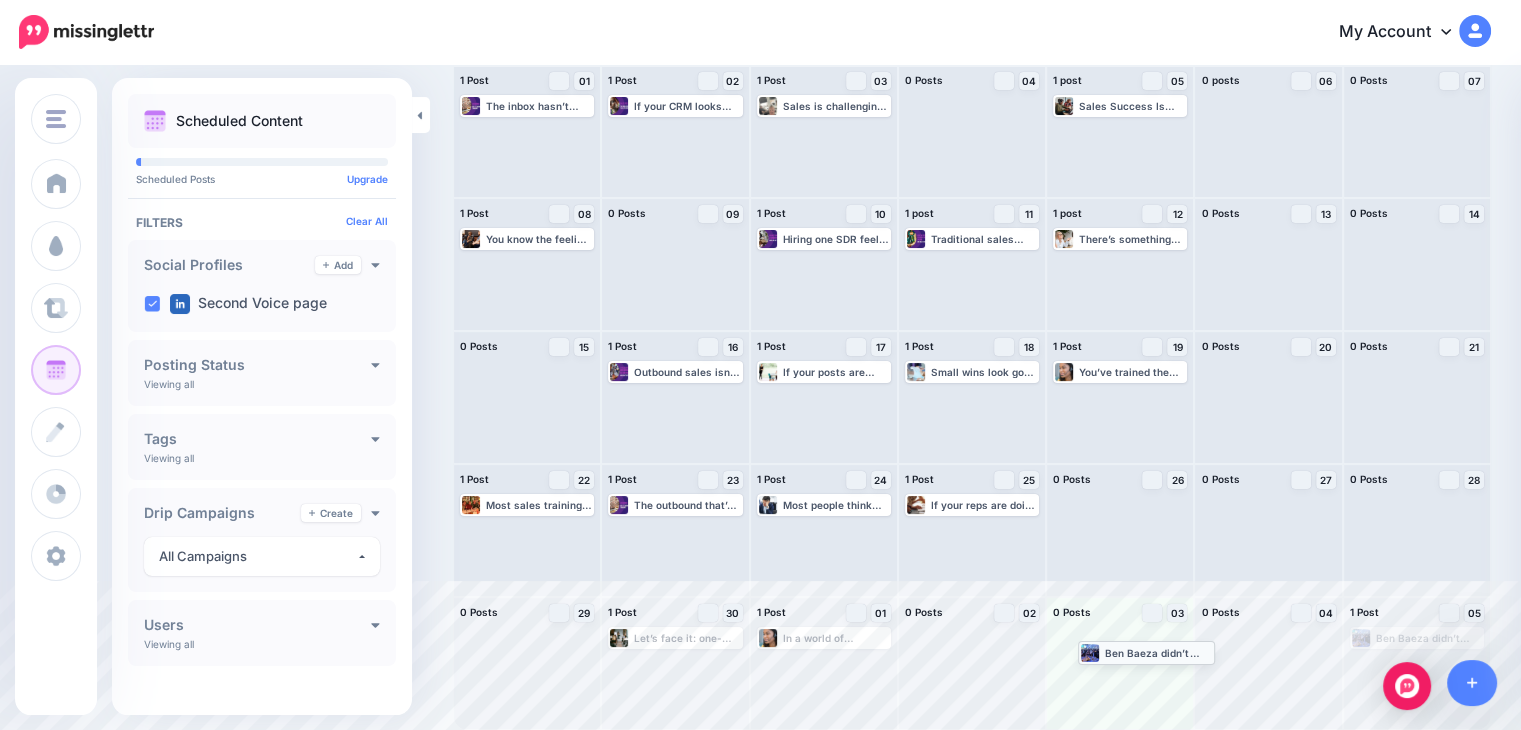 drag, startPoint x: 1401, startPoint y: 642, endPoint x: 1117, endPoint y: 657, distance: 284.39584 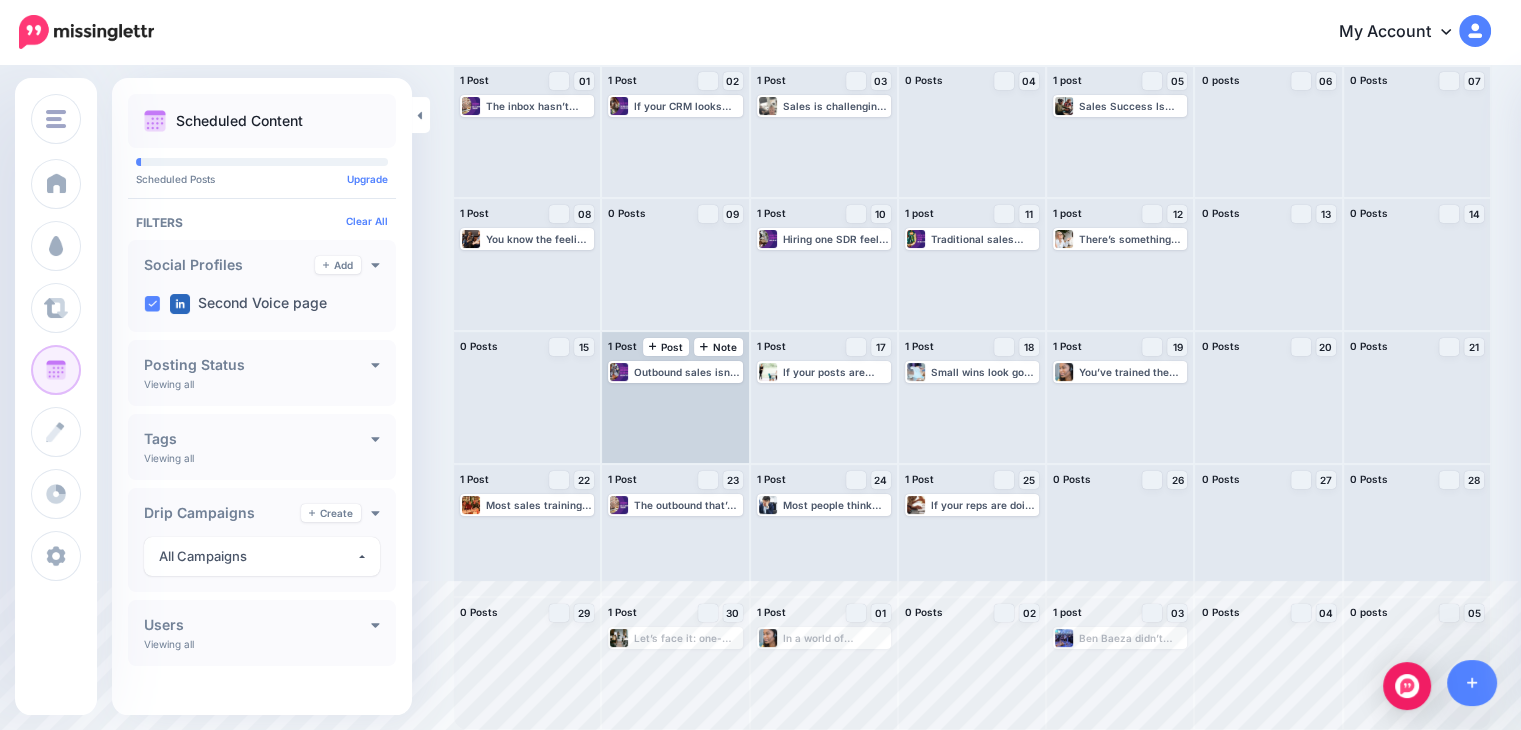 scroll, scrollTop: 0, scrollLeft: 0, axis: both 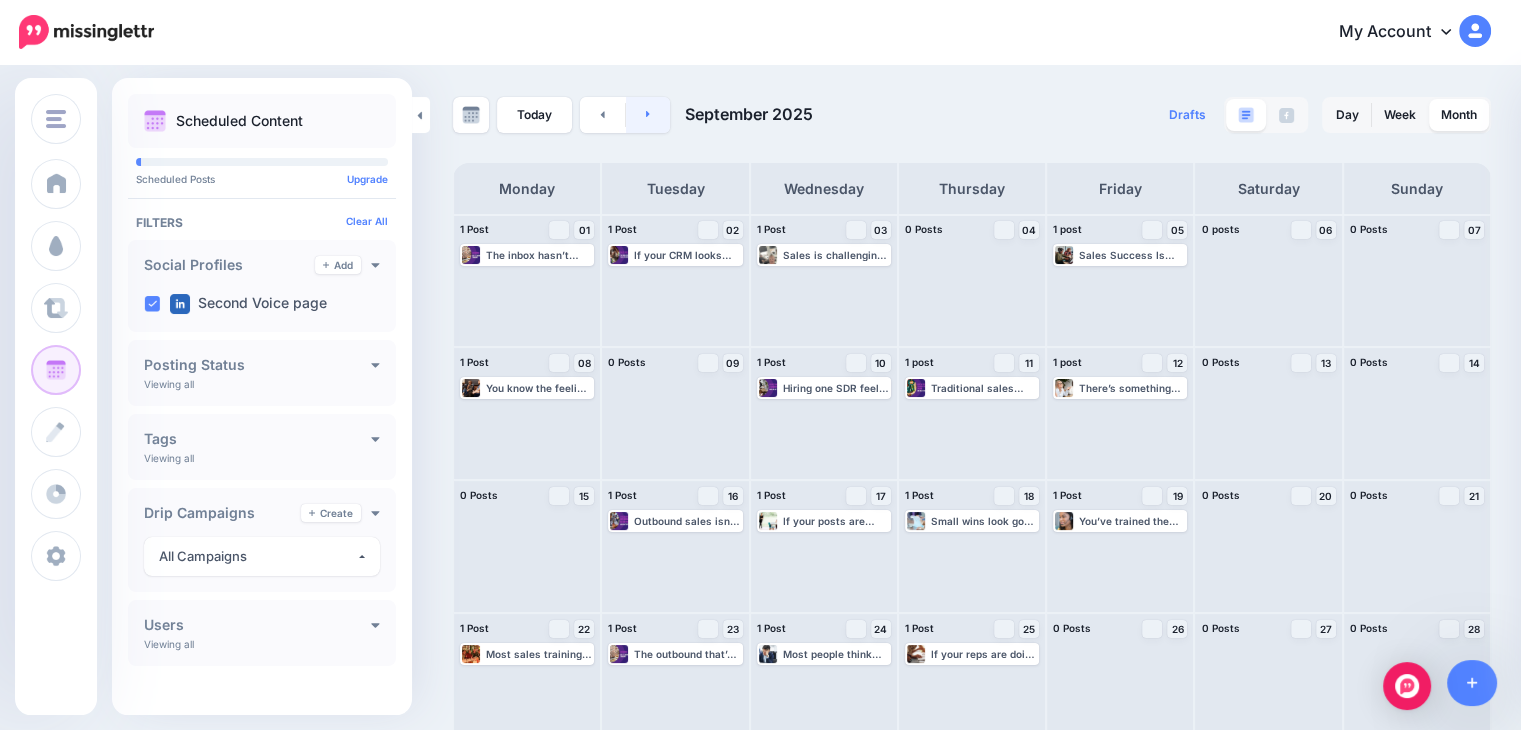 click at bounding box center [648, 115] 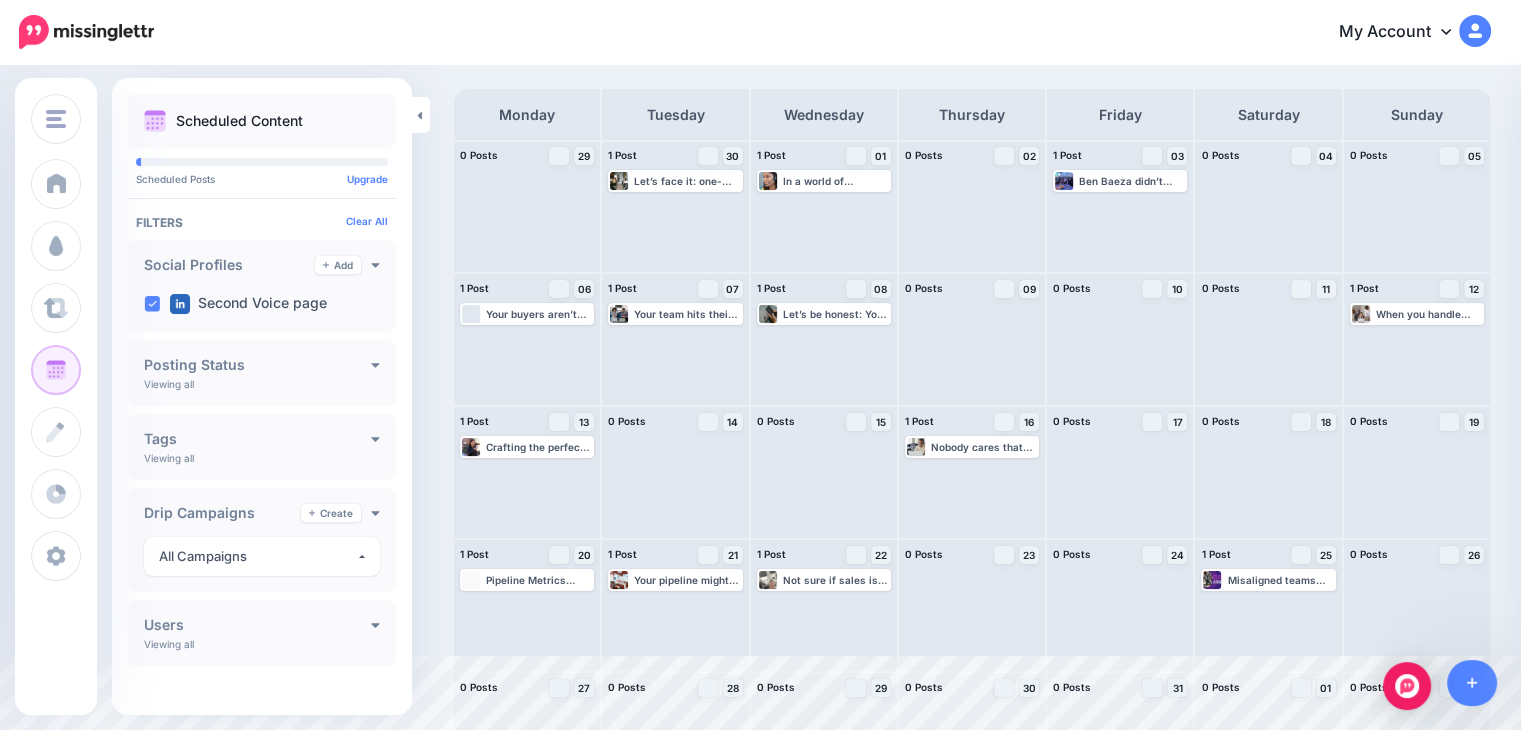 scroll, scrollTop: 76, scrollLeft: 0, axis: vertical 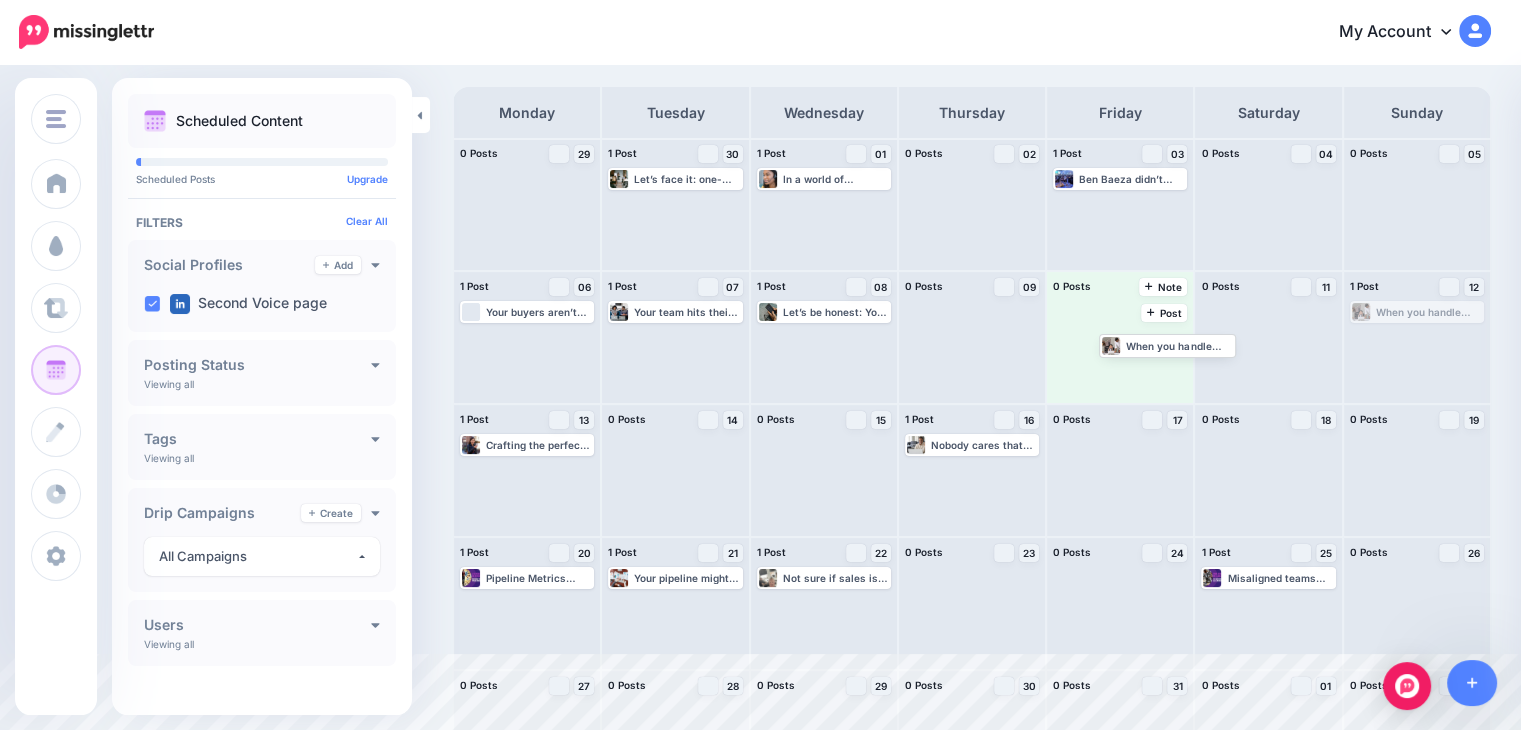 drag, startPoint x: 1418, startPoint y: 310, endPoint x: 1152, endPoint y: 343, distance: 268.03918 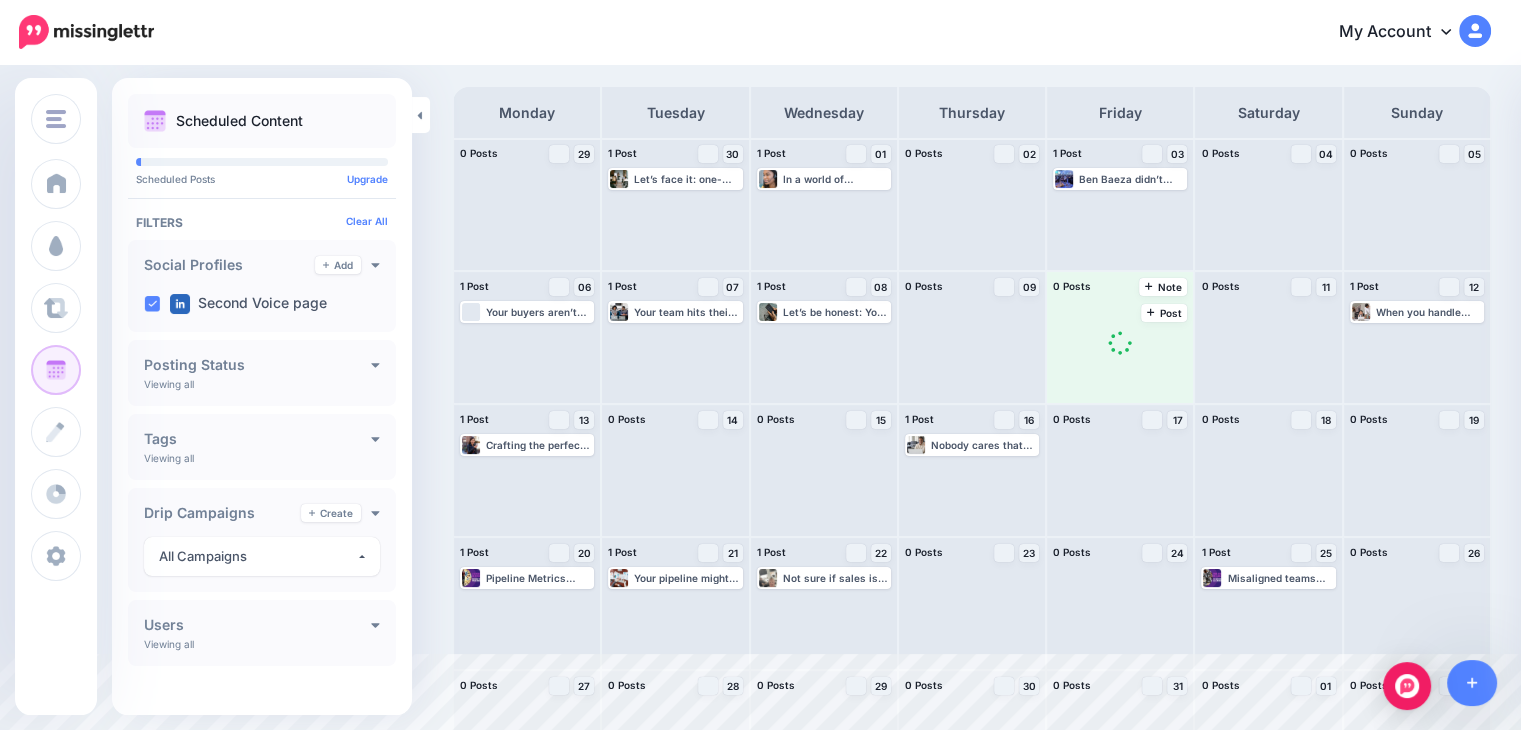 click at bounding box center (1120, 351) 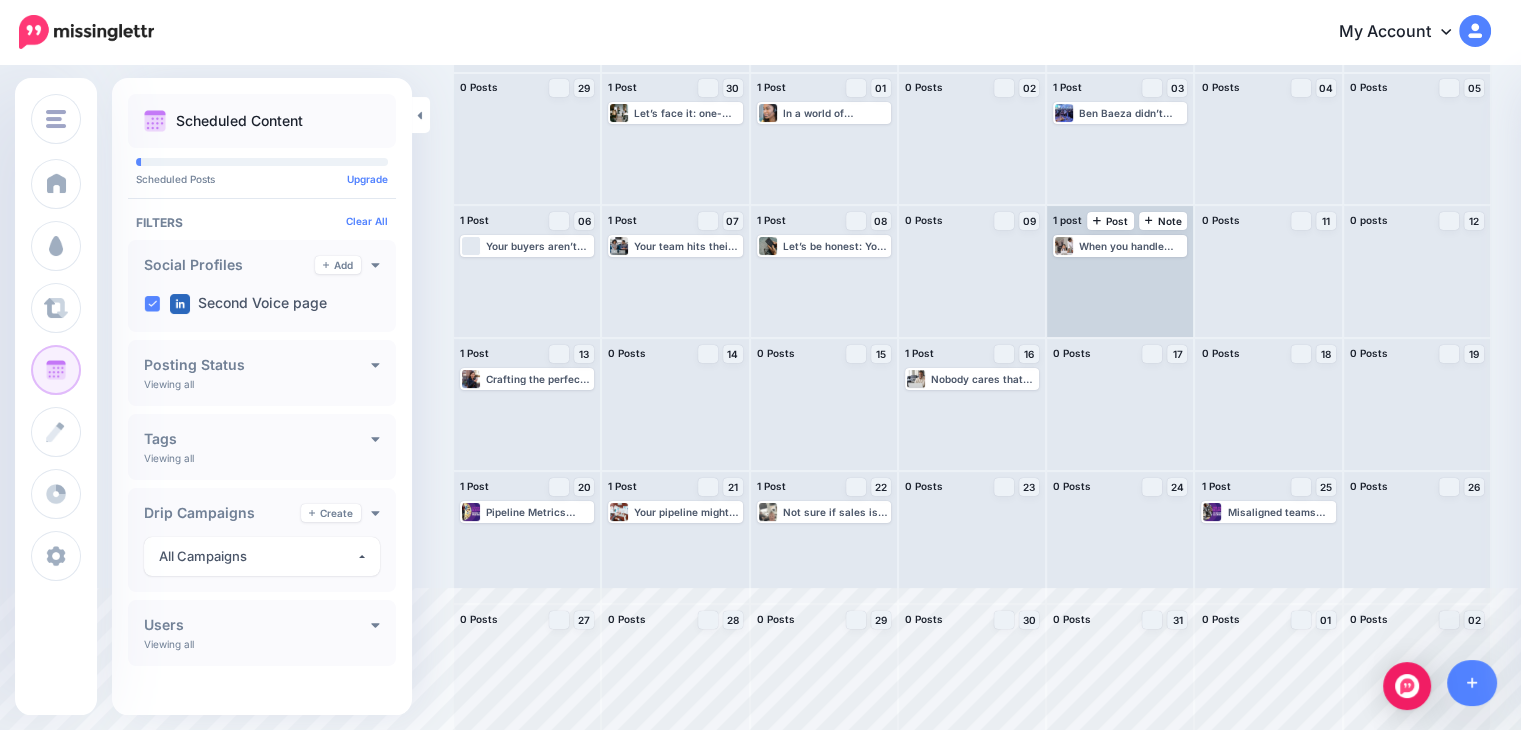 scroll, scrollTop: 149, scrollLeft: 0, axis: vertical 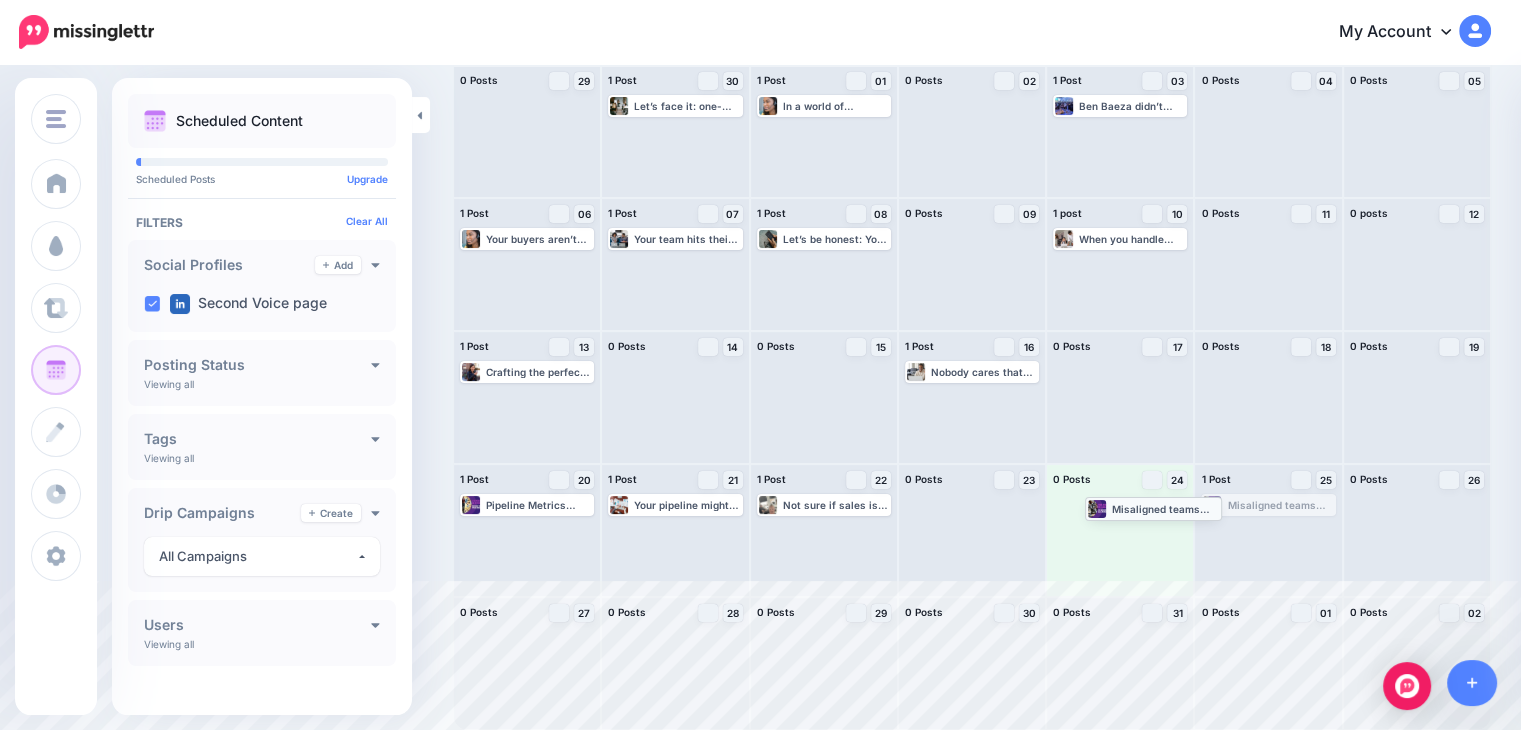 drag, startPoint x: 1277, startPoint y: 508, endPoint x: 1150, endPoint y: 510, distance: 127.01575 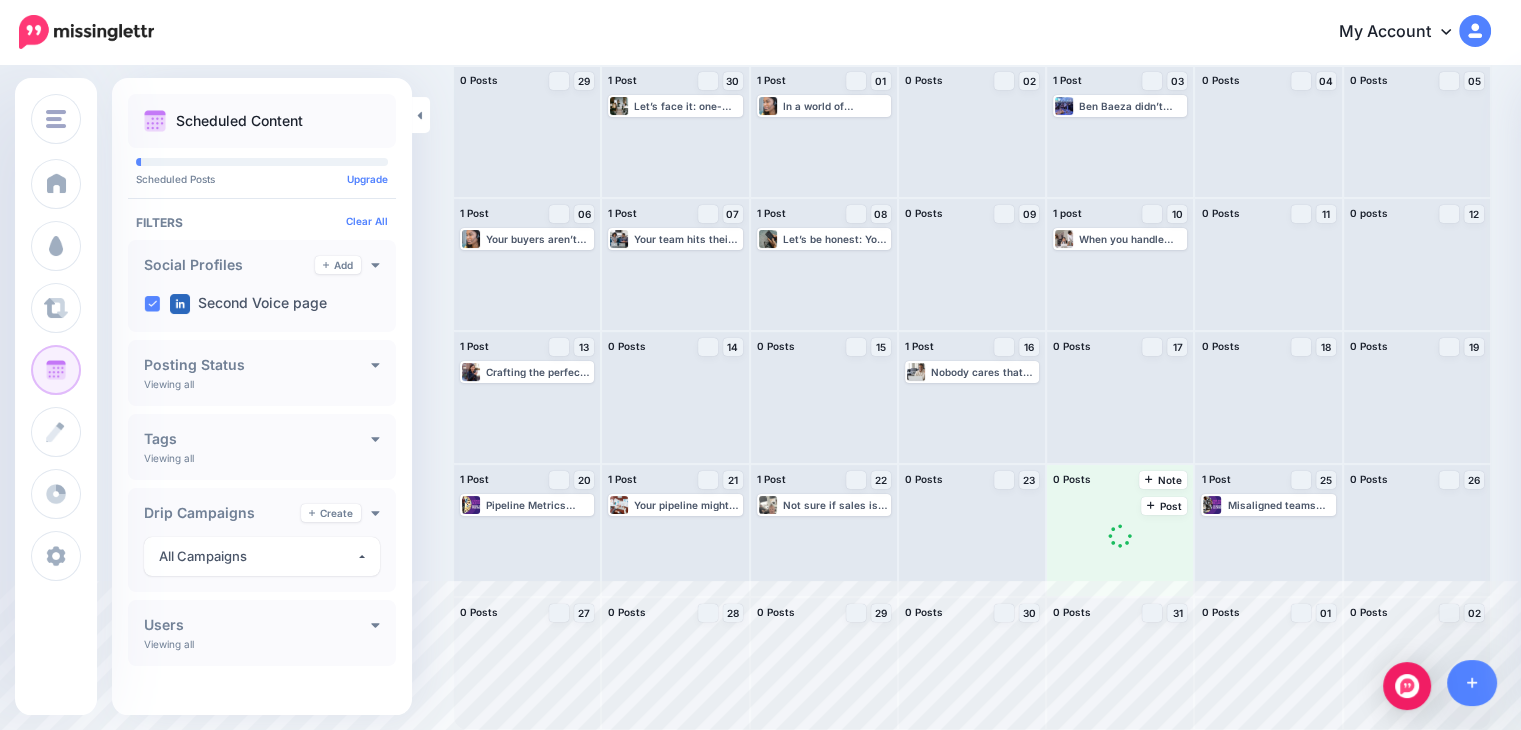 scroll, scrollTop: 0, scrollLeft: 0, axis: both 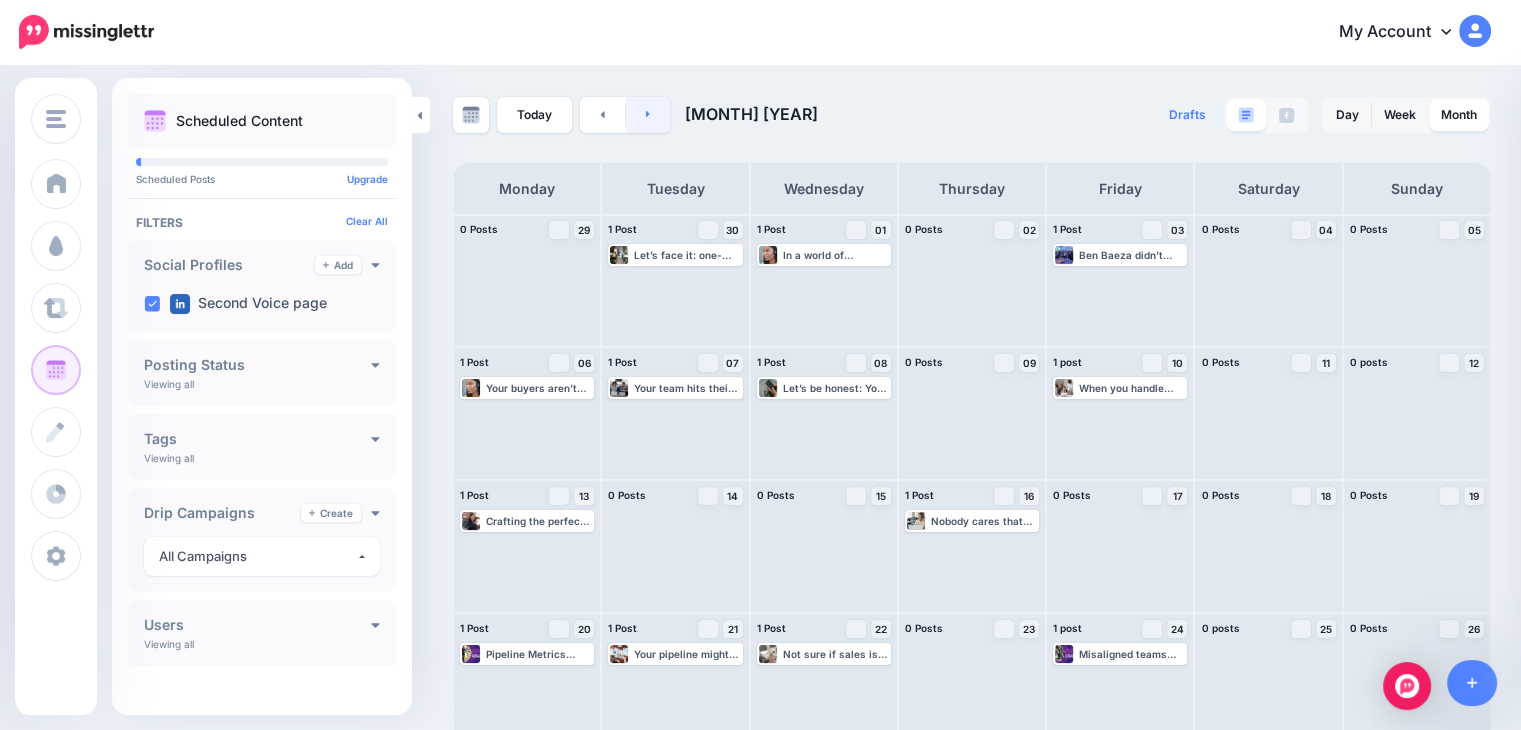 click at bounding box center [648, 115] 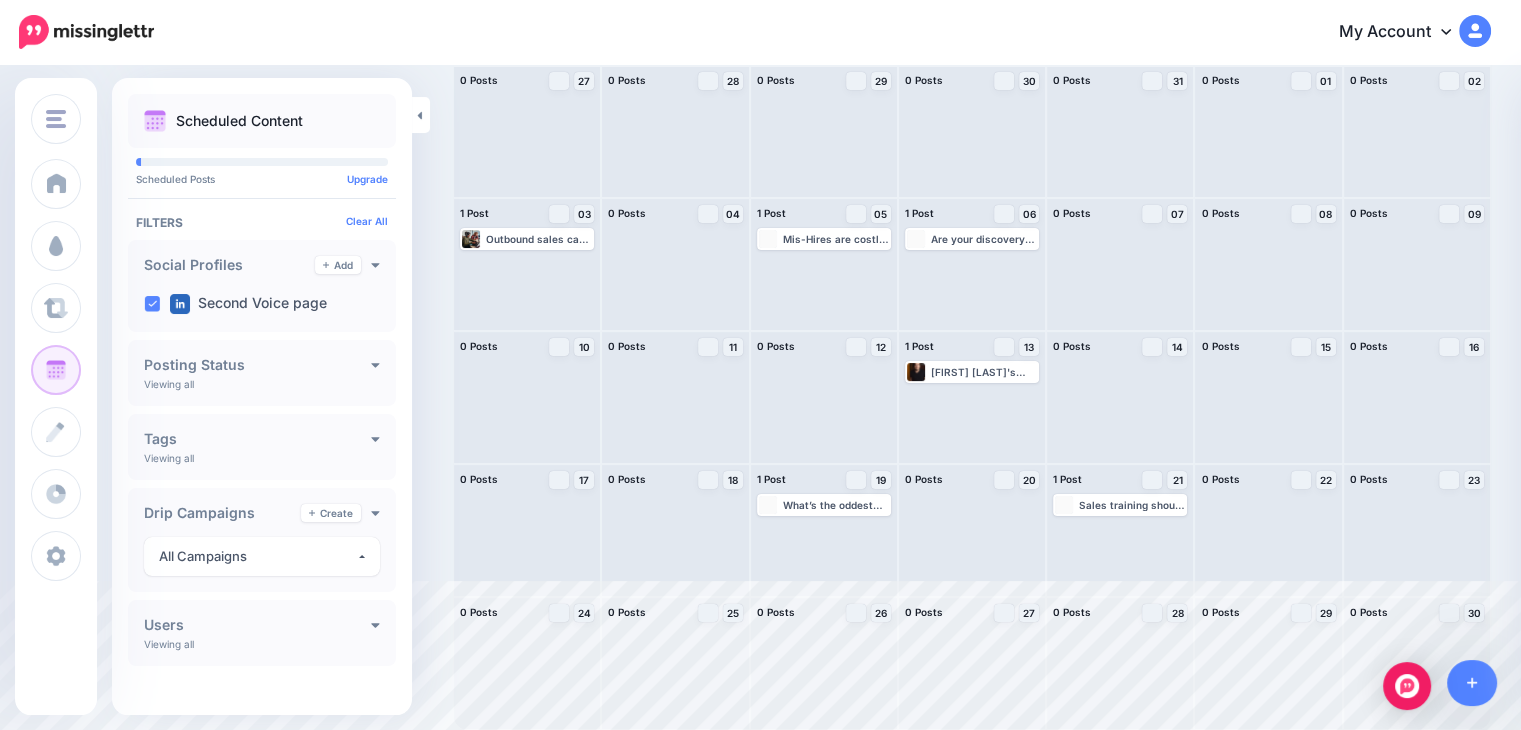 scroll, scrollTop: 0, scrollLeft: 0, axis: both 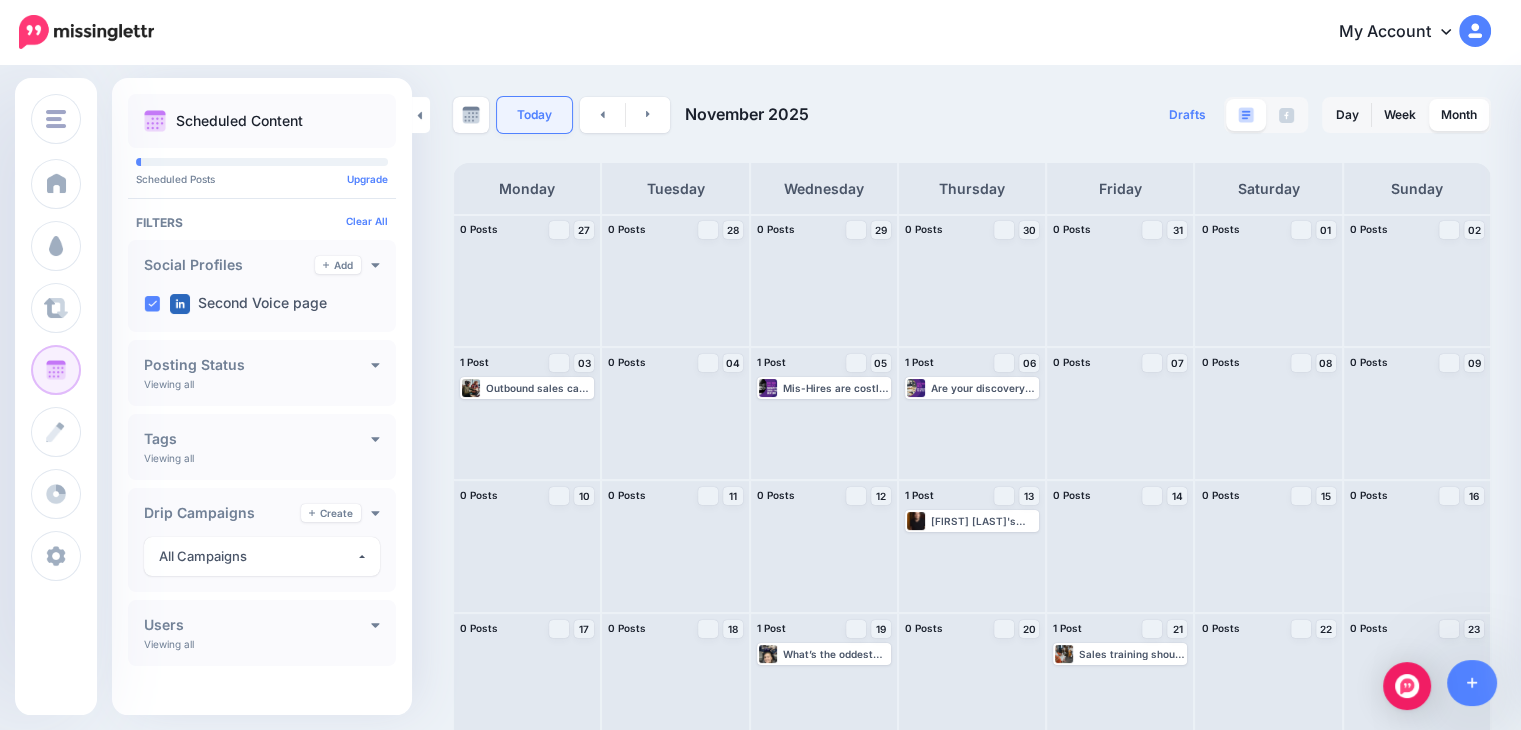 click on "Today" at bounding box center [534, 115] 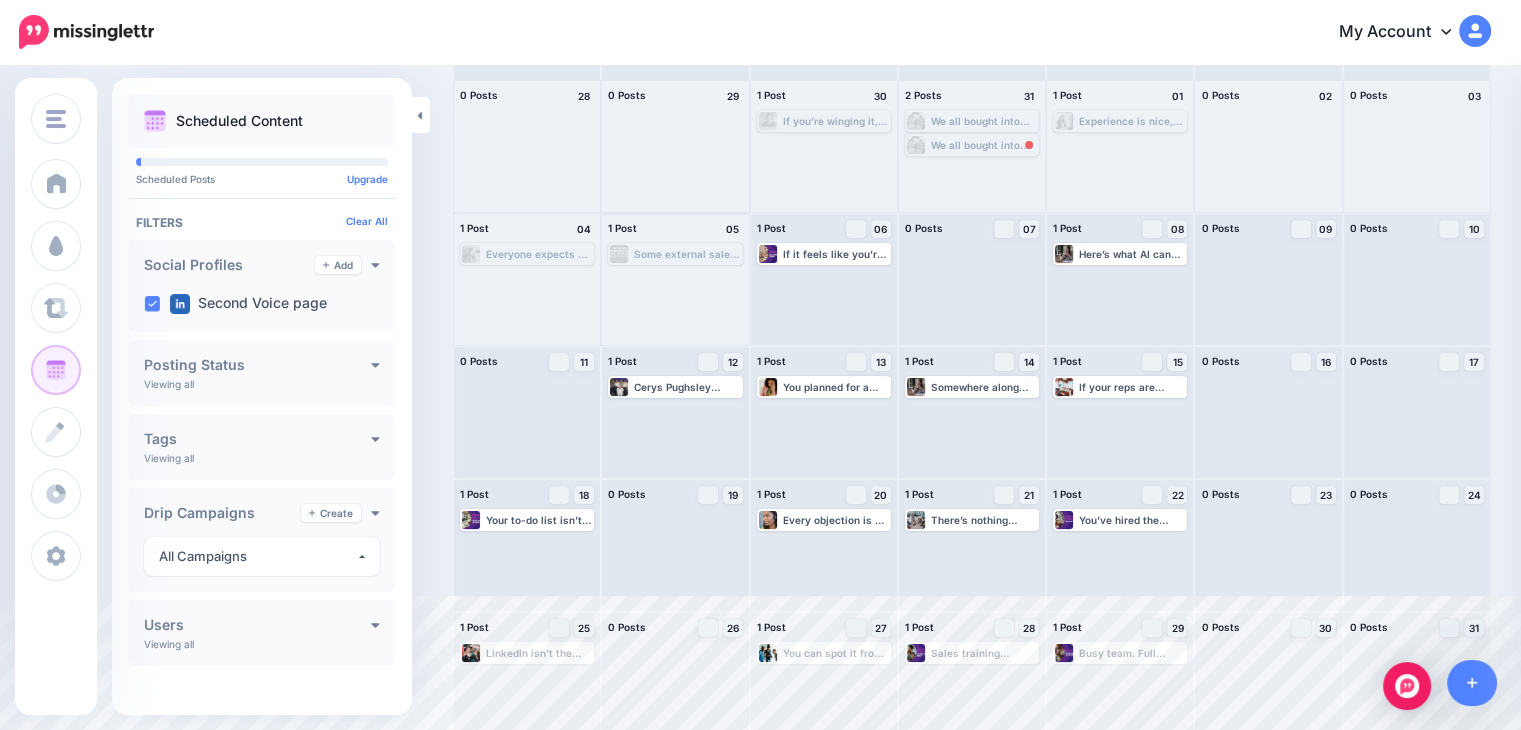 scroll, scrollTop: 149, scrollLeft: 0, axis: vertical 